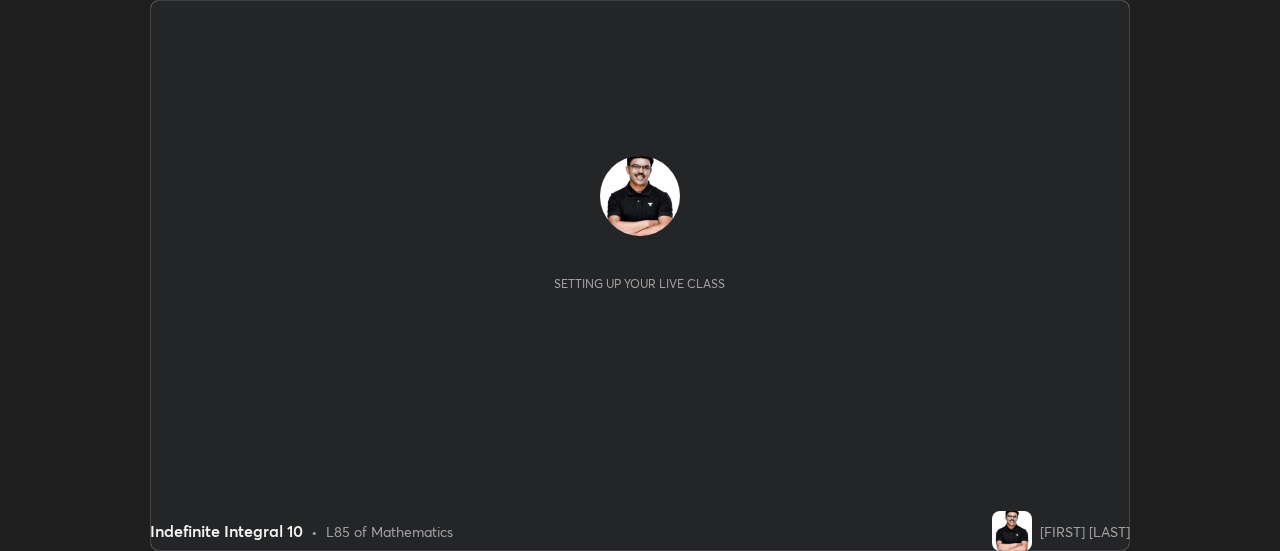 scroll, scrollTop: 0, scrollLeft: 0, axis: both 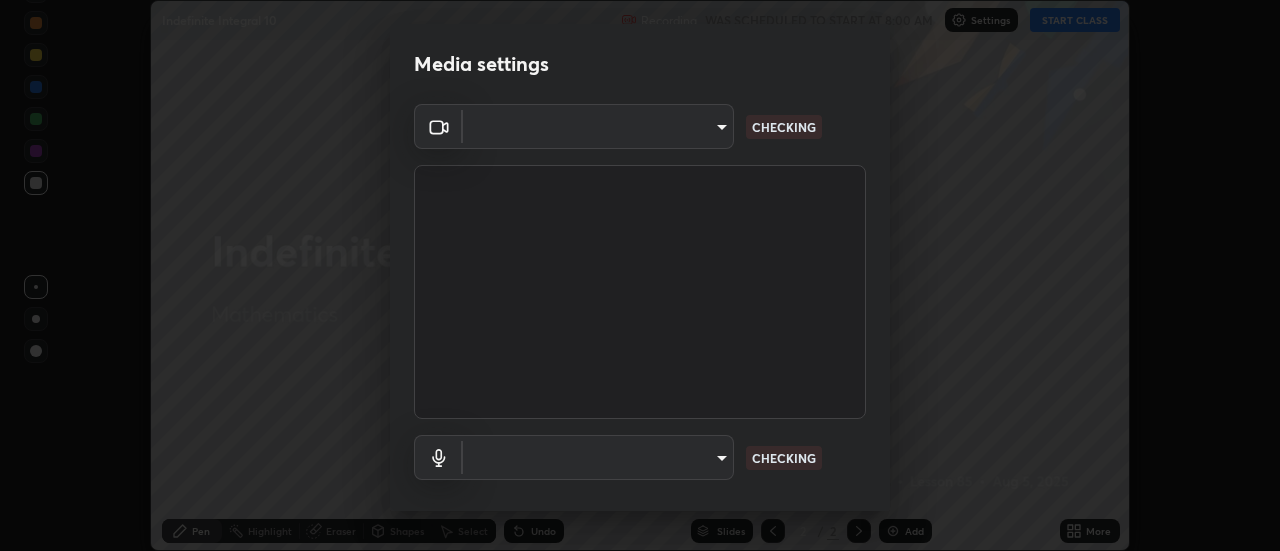 type on "4a99d6bca69bbdd202d3e351d44e5ccc04c012061a427bef120972fbb6fcb4fc" 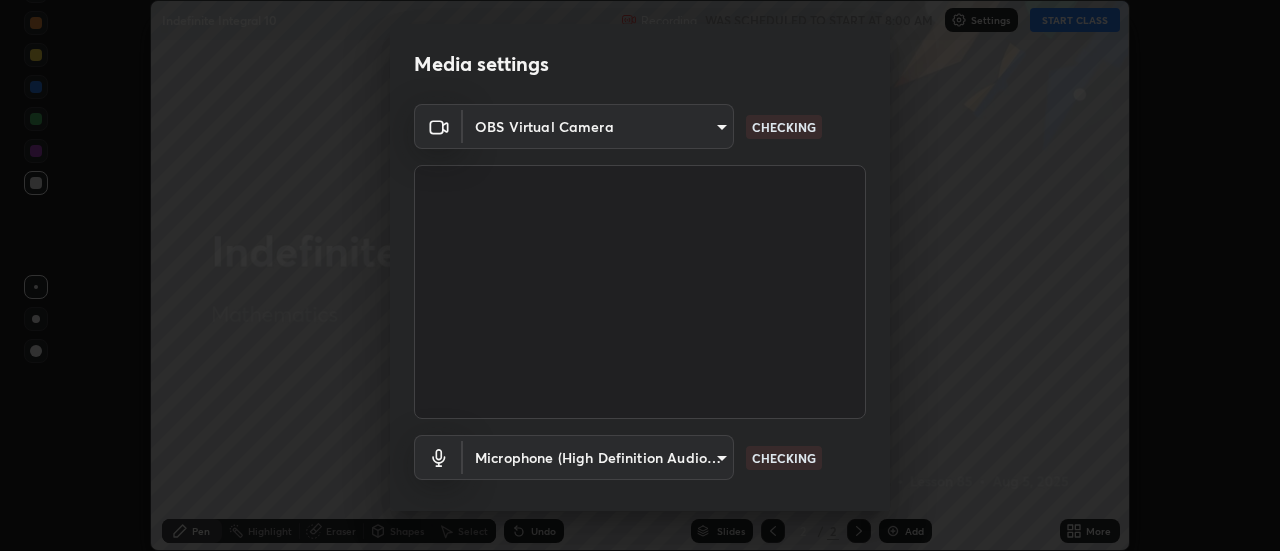 click on "Erase all Indefinite Integral 10 Recording WAS SCHEDULED TO START AT  8:00 AM Settings START CLASS Setting up your live class Indefinite Integral 10 • L85 of Mathematics [FIRST] [LAST] Pen Highlight Eraser Shapes Select Undo Slides 2 / 2 Add More No doubts shared Encourage your learners to ask a doubt for better clarity Report an issue Reason for reporting Buffering Chat not working Audio - Video sync issue Educator video quality low ​ Attach an image Report Media settings OBS Virtual Camera [HASH] CHECKING Microphone (High Definition Audio Device) [HASH] CHECKING 1 / 5 Next" at bounding box center (640, 275) 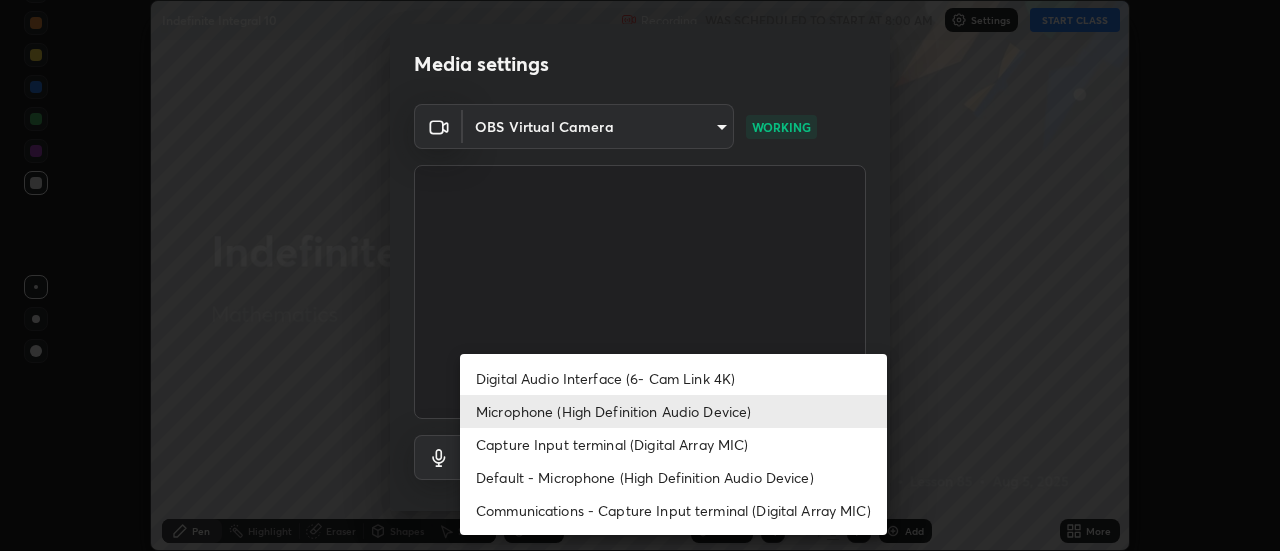 click on "Default - Microphone (High Definition Audio Device)" at bounding box center [673, 477] 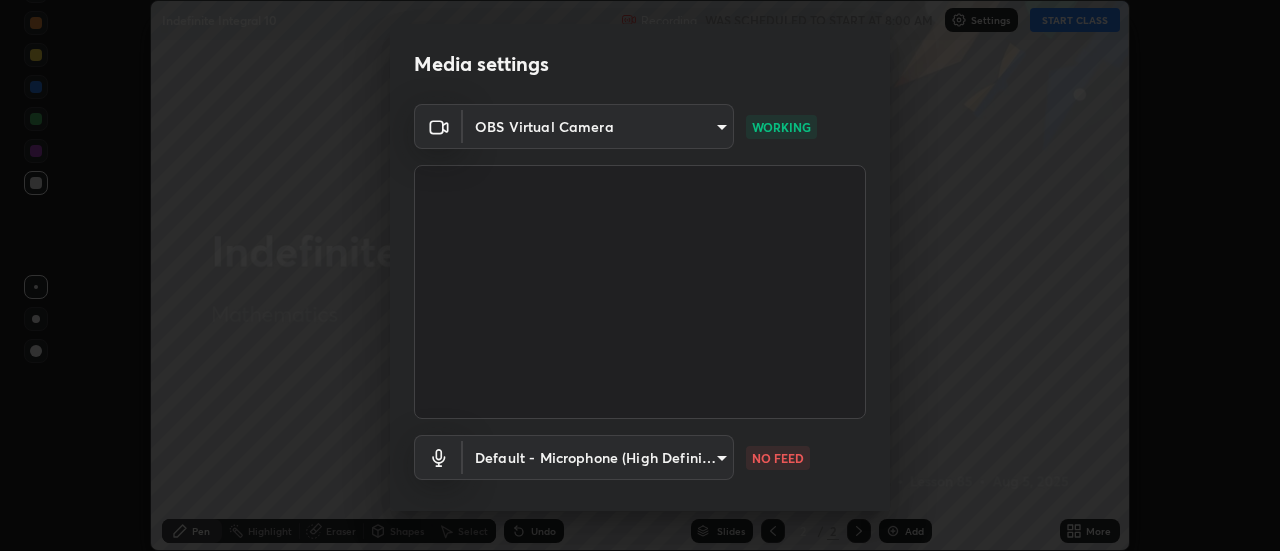 click on "Erase all Indefinite Integral 10 Recording WAS SCHEDULED TO START AT  8:00 AM Settings START CLASS Setting up your live class Indefinite Integral 10 • L85 of Mathematics [FIRST] [LAST] Pen Highlight Eraser Shapes Select Undo Slides 2 / 2 Add More No doubts shared Encourage your learners to ask a doubt for better clarity Report an issue Reason for reporting Buffering Chat not working Audio - Video sync issue Educator video quality low ​ Attach an image Report Media settings OBS Virtual Camera [HASH] WORKING Default - Microphone (High Definition Audio Device) default NO FEED 1 / 5 Next" at bounding box center (640, 275) 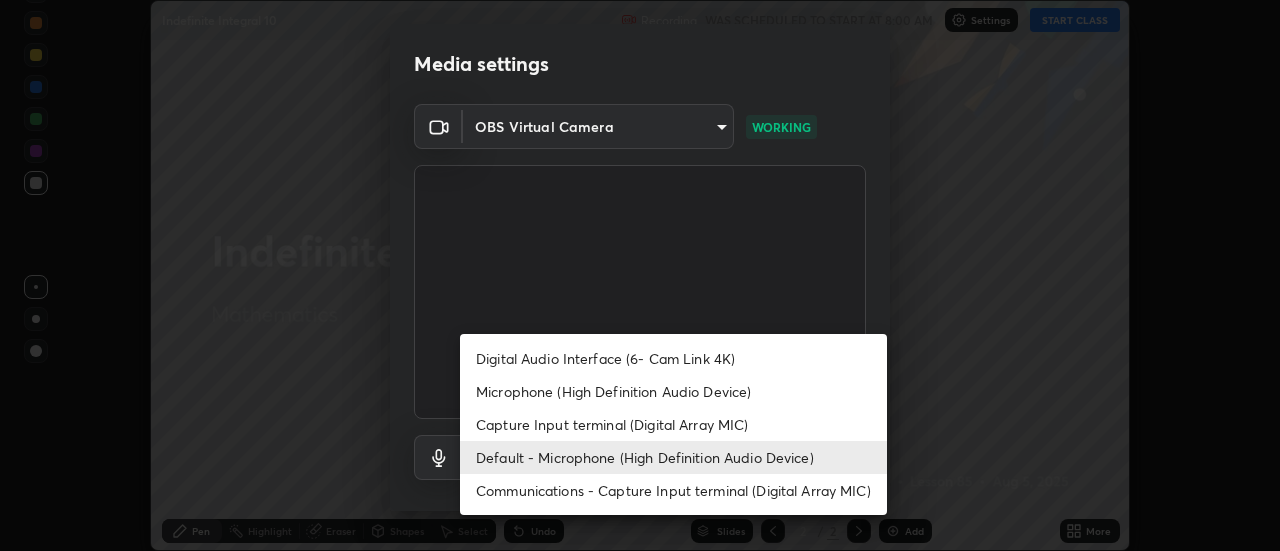 click on "Microphone (High Definition Audio Device)" at bounding box center [673, 391] 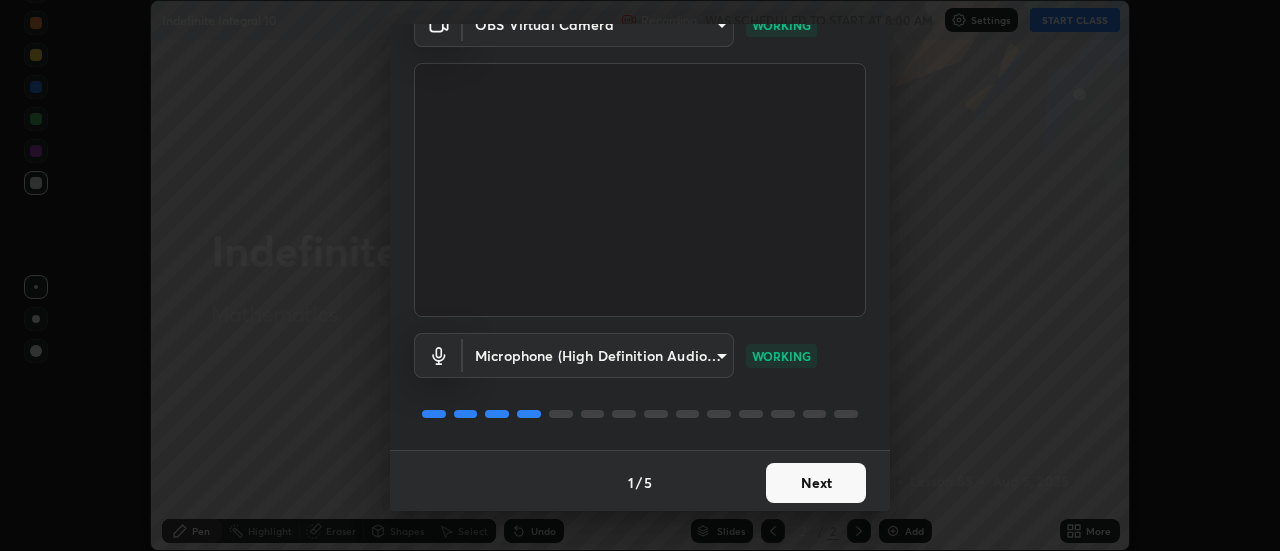 scroll, scrollTop: 105, scrollLeft: 0, axis: vertical 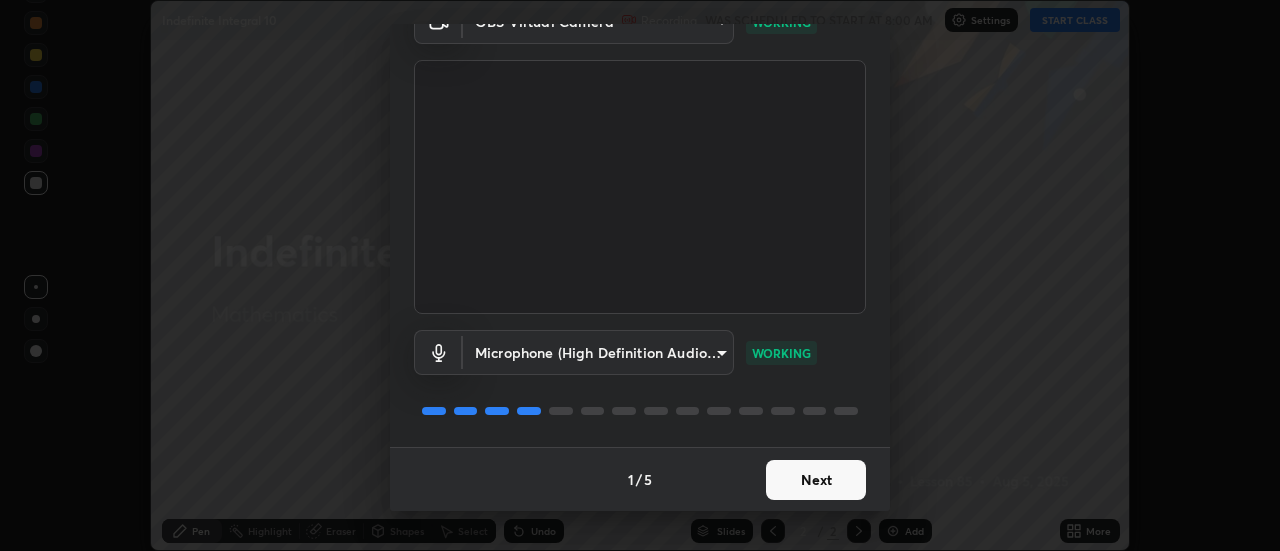 click on "Next" at bounding box center [816, 480] 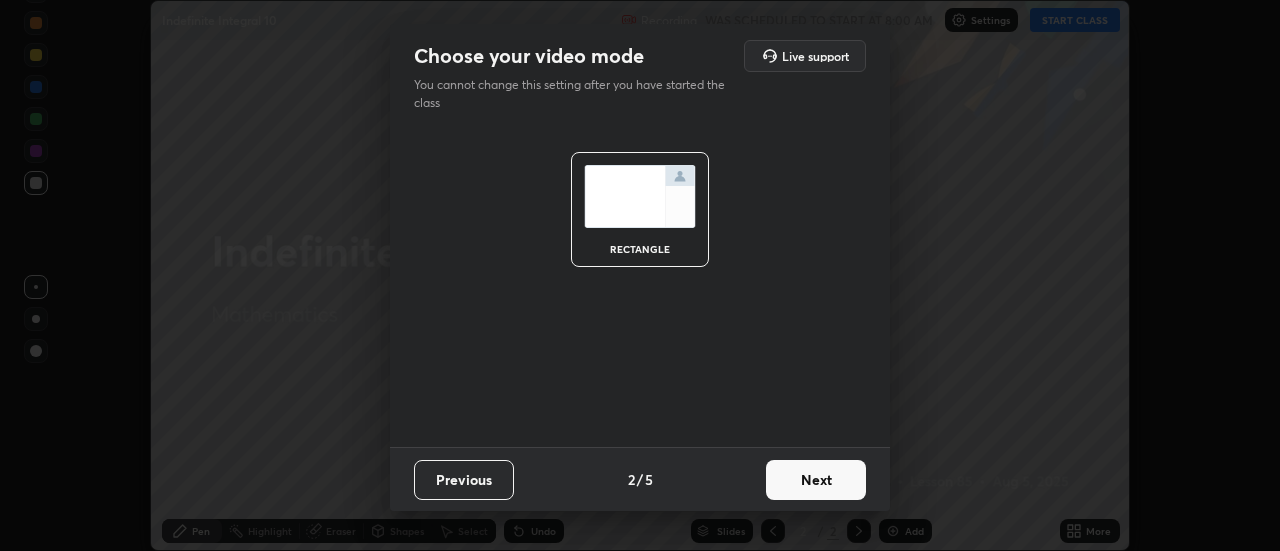 click on "Next" at bounding box center [816, 480] 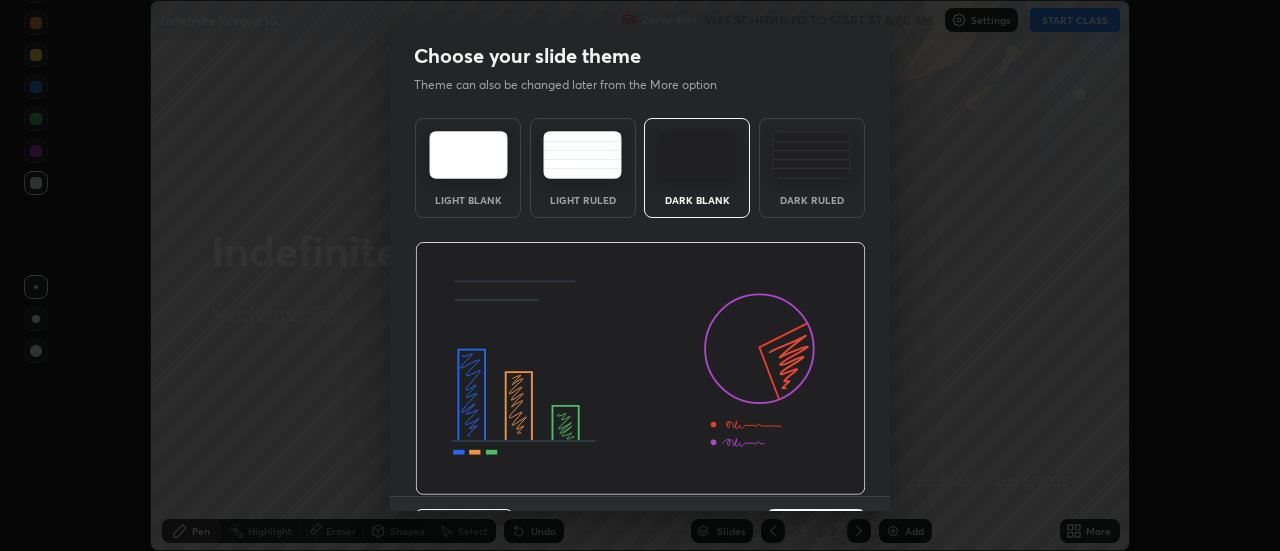 scroll, scrollTop: 49, scrollLeft: 0, axis: vertical 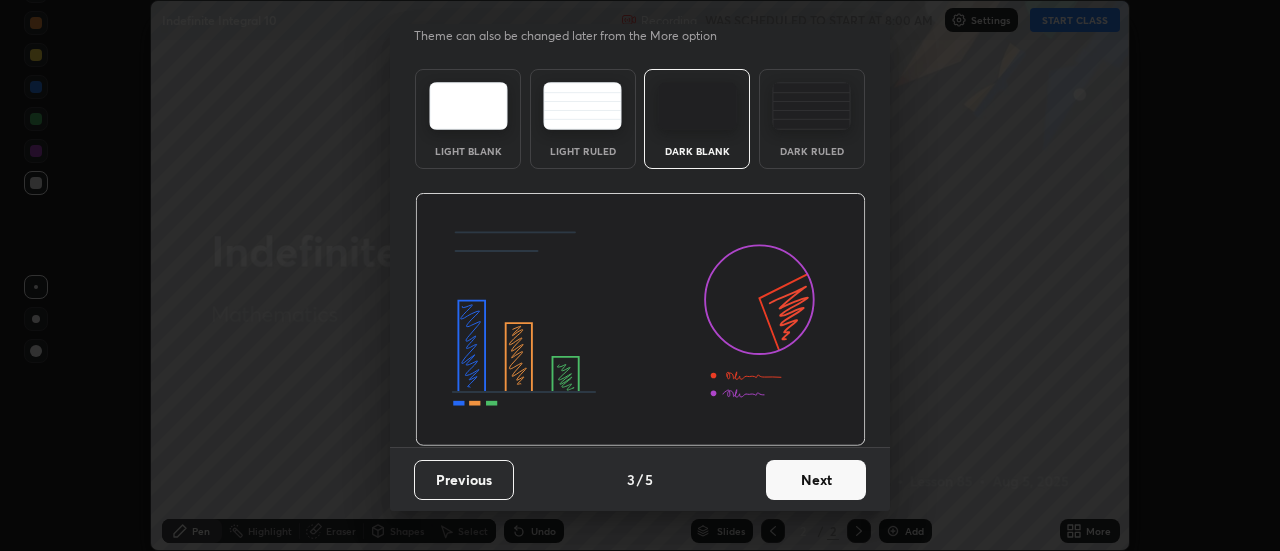 click on "Next" at bounding box center [816, 480] 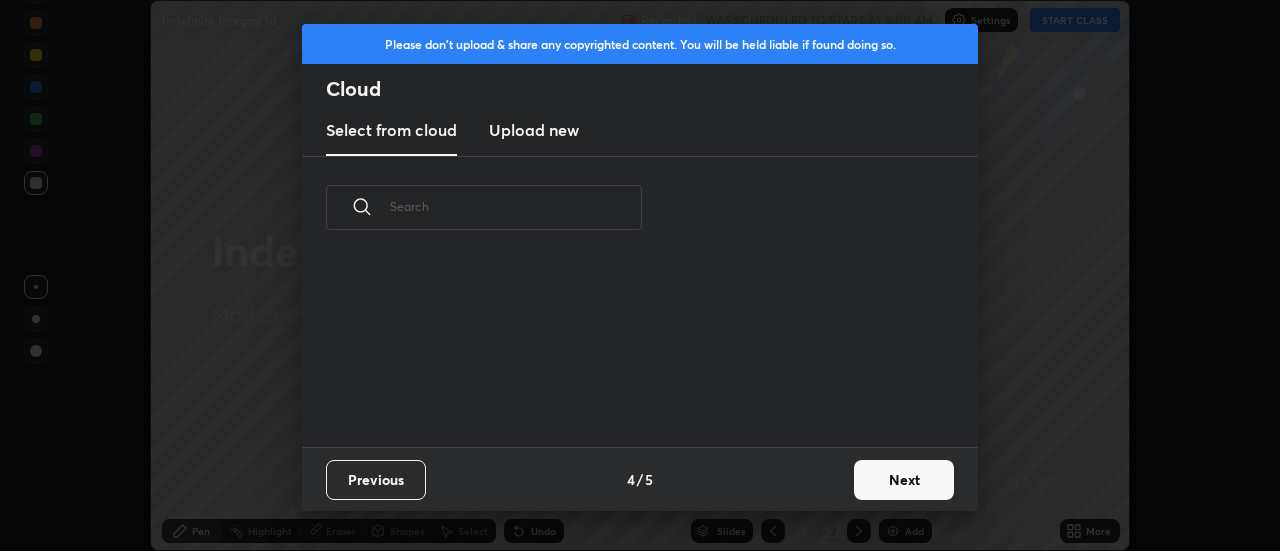 click on "Next" at bounding box center (904, 480) 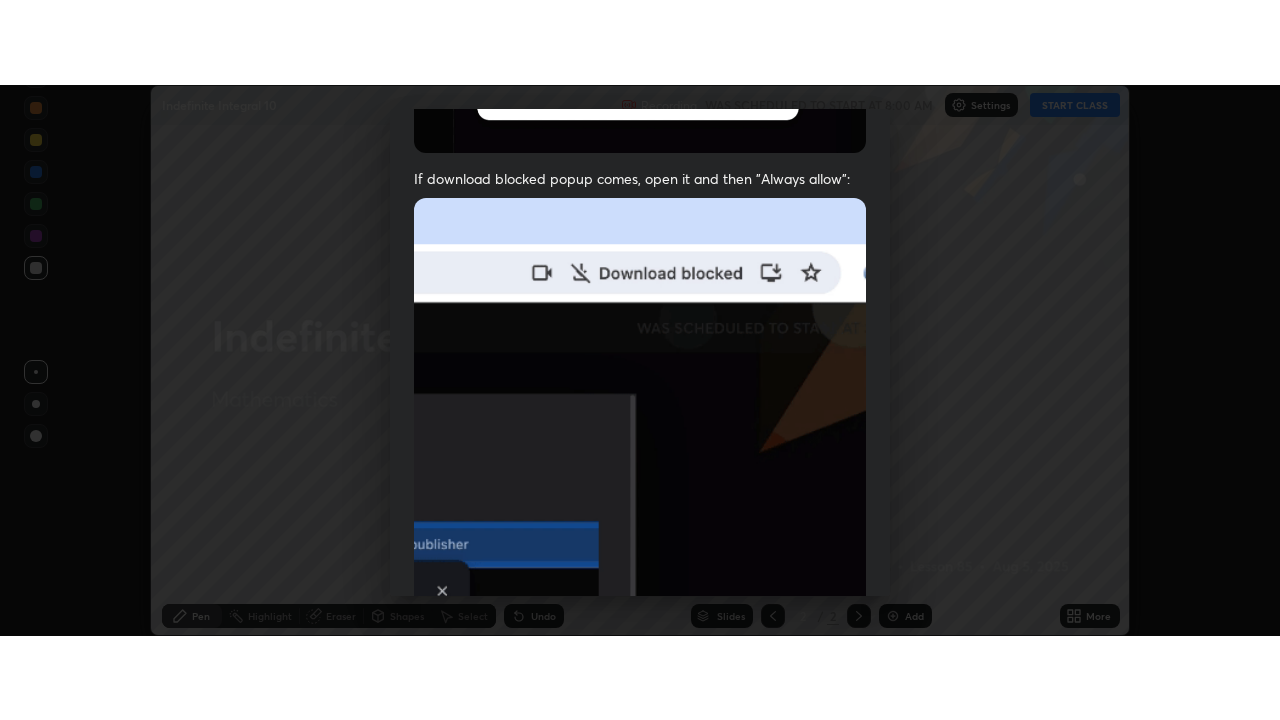 scroll, scrollTop: 513, scrollLeft: 0, axis: vertical 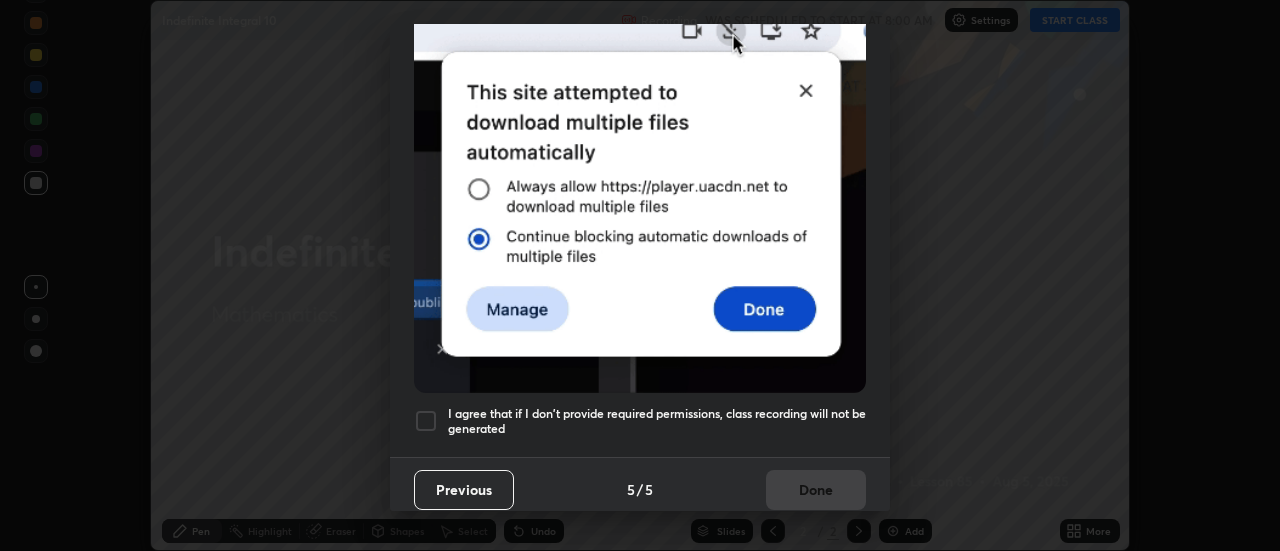 click at bounding box center (426, 421) 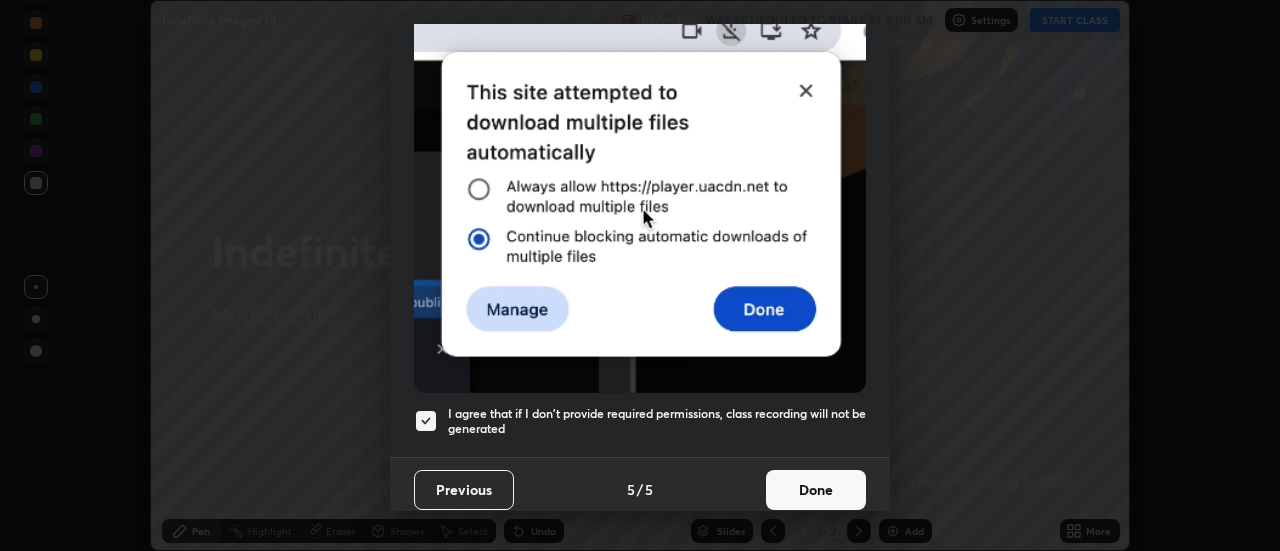click on "Done" at bounding box center [816, 490] 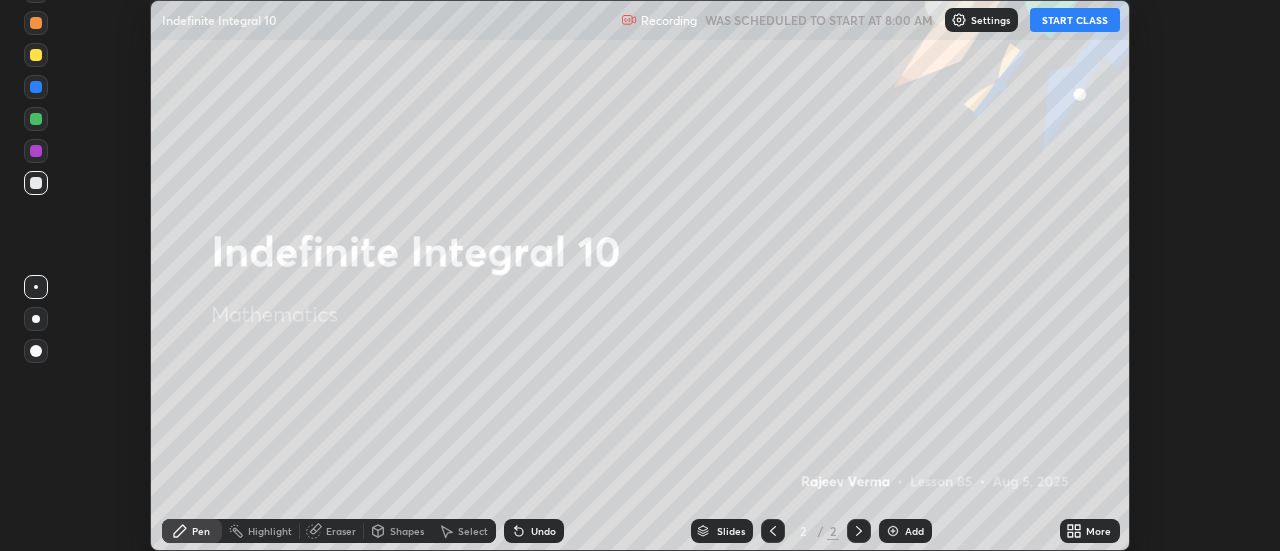 click on "START CLASS" at bounding box center (1075, 20) 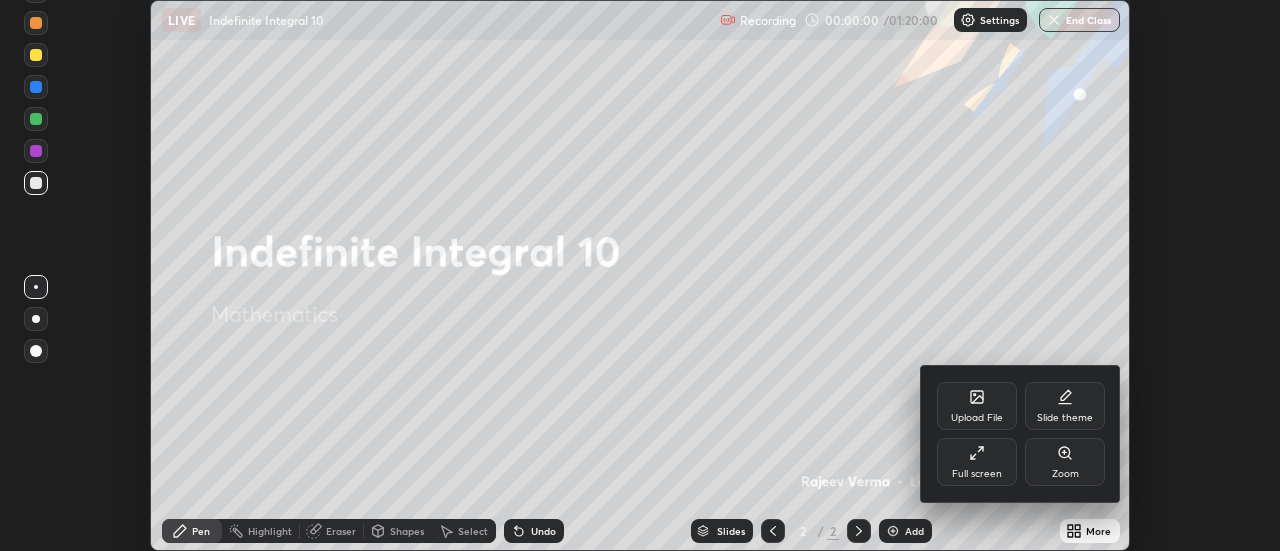 click on "Full screen" at bounding box center [977, 462] 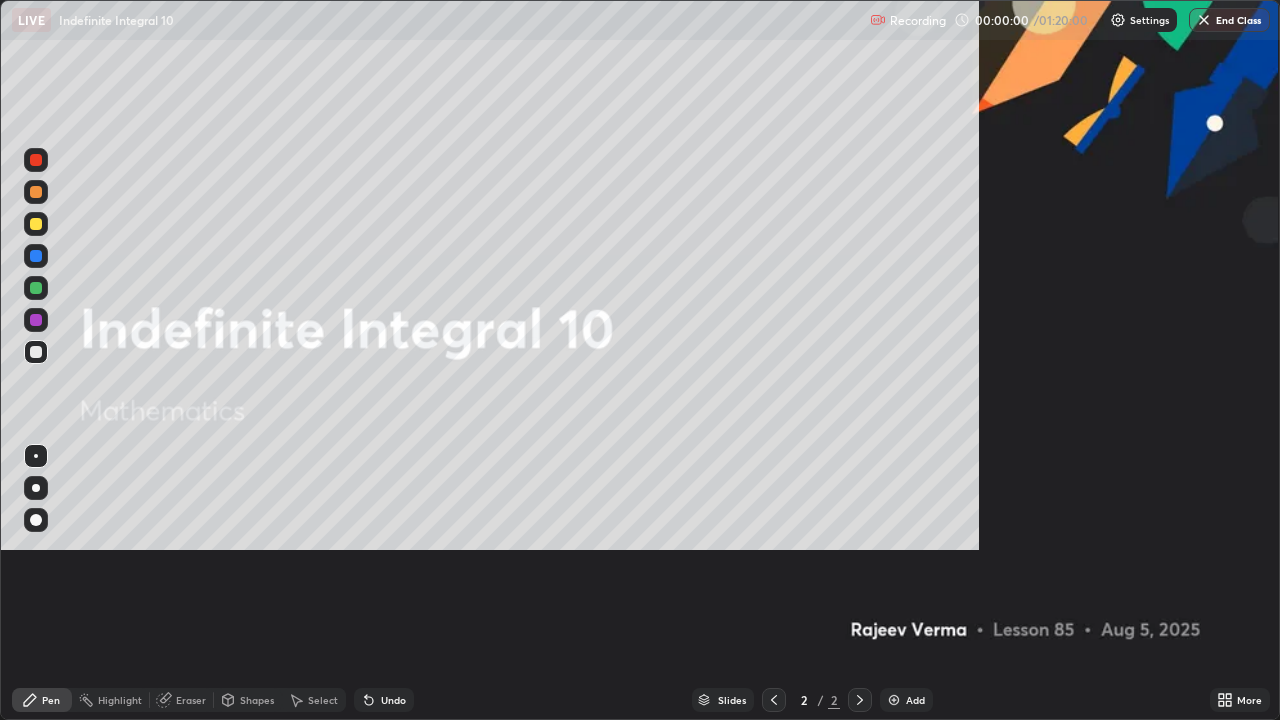 scroll, scrollTop: 99280, scrollLeft: 98720, axis: both 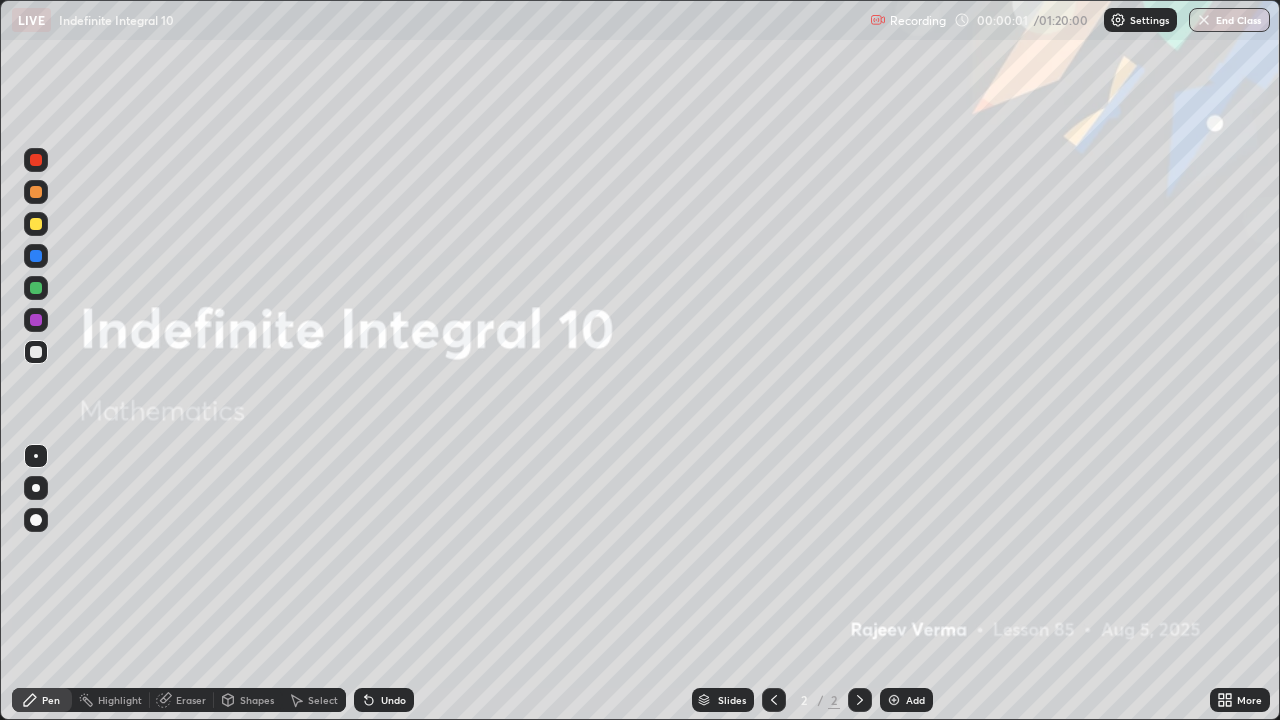 click on "Add" at bounding box center (906, 700) 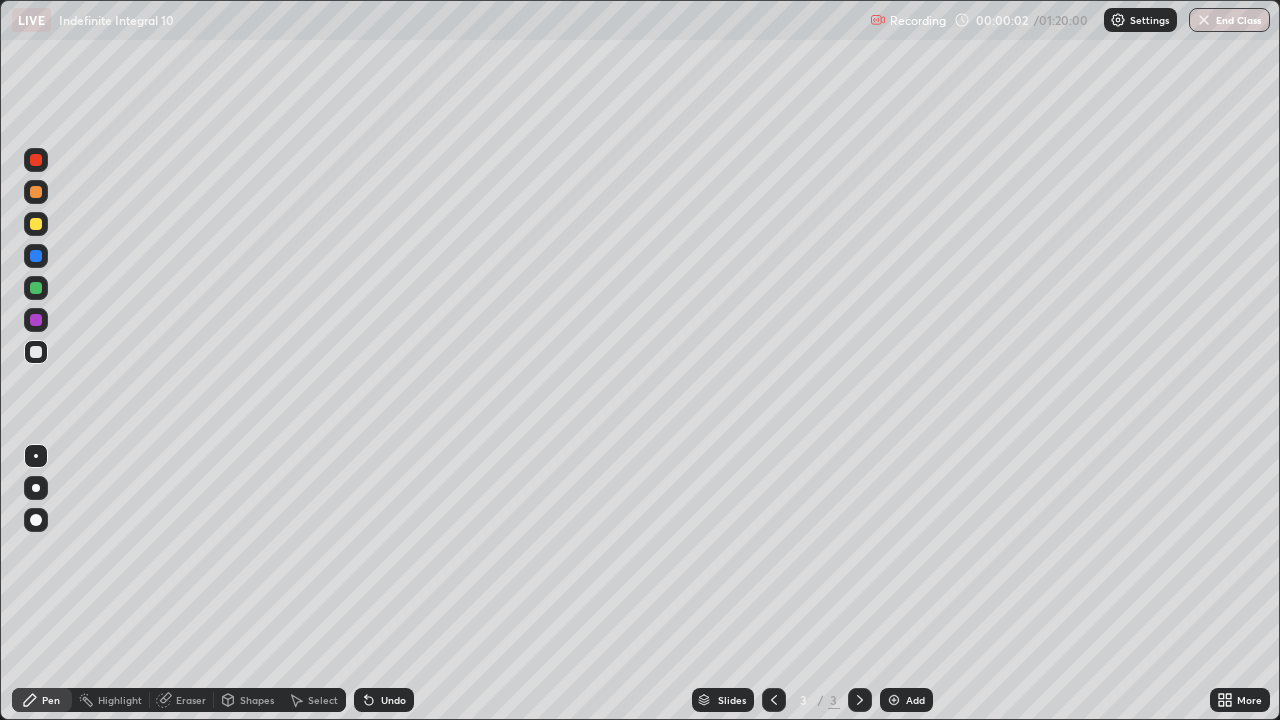 click at bounding box center (894, 700) 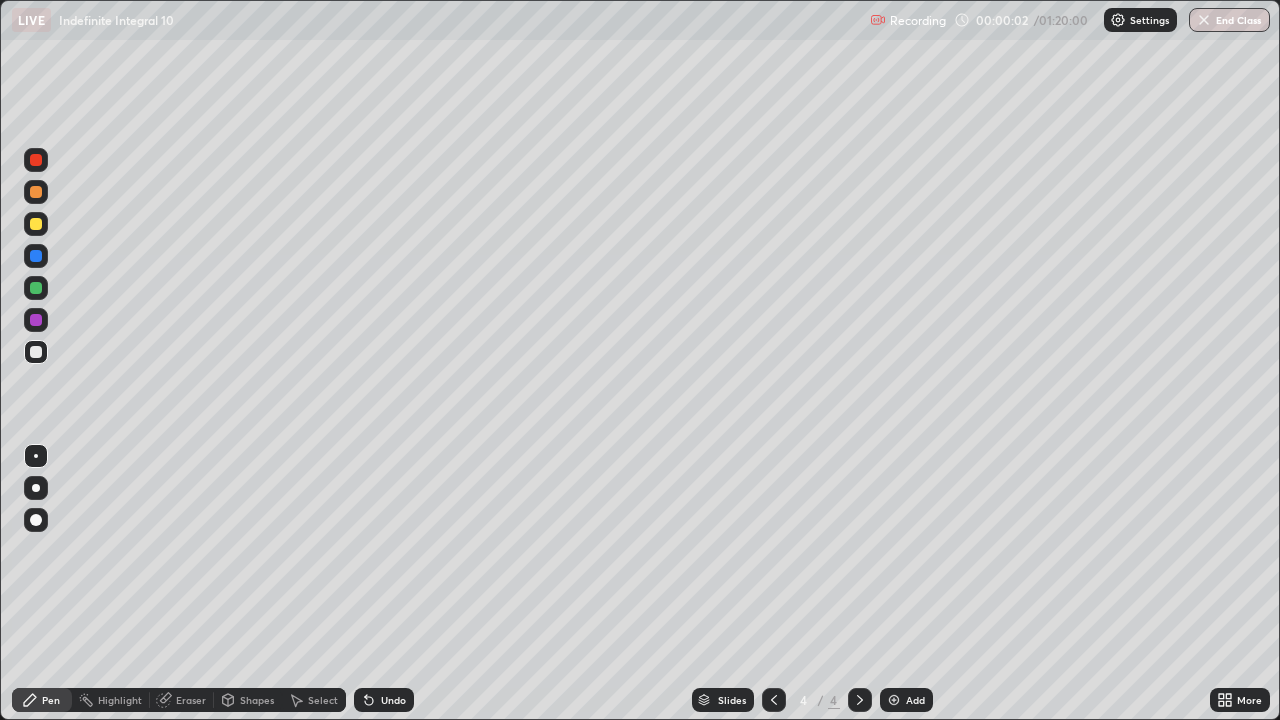 click at bounding box center [894, 700] 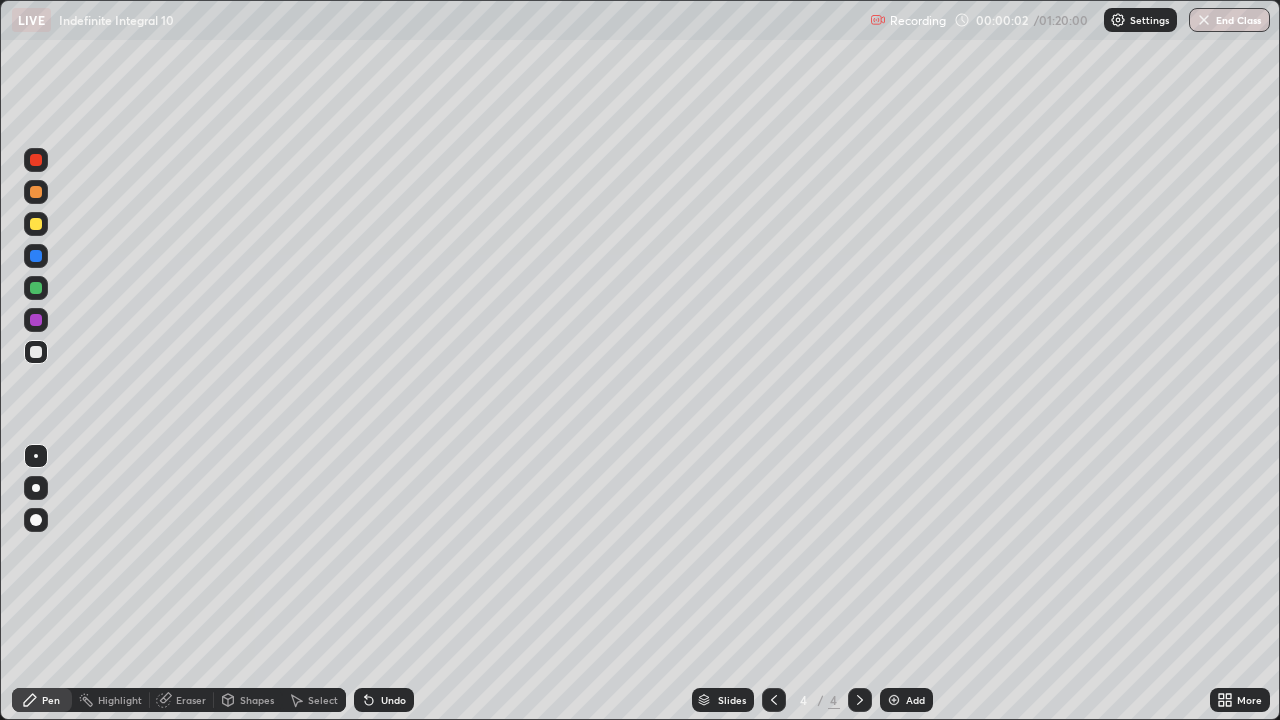 click at bounding box center [894, 700] 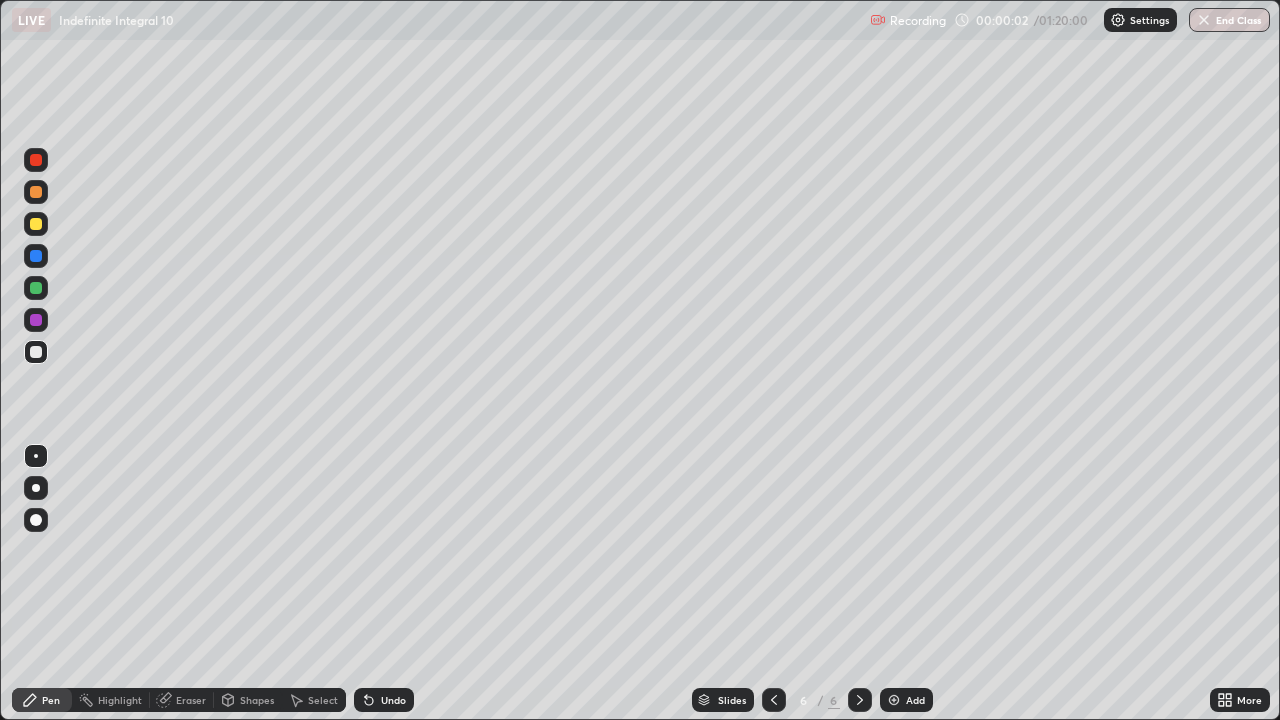 click at bounding box center (894, 700) 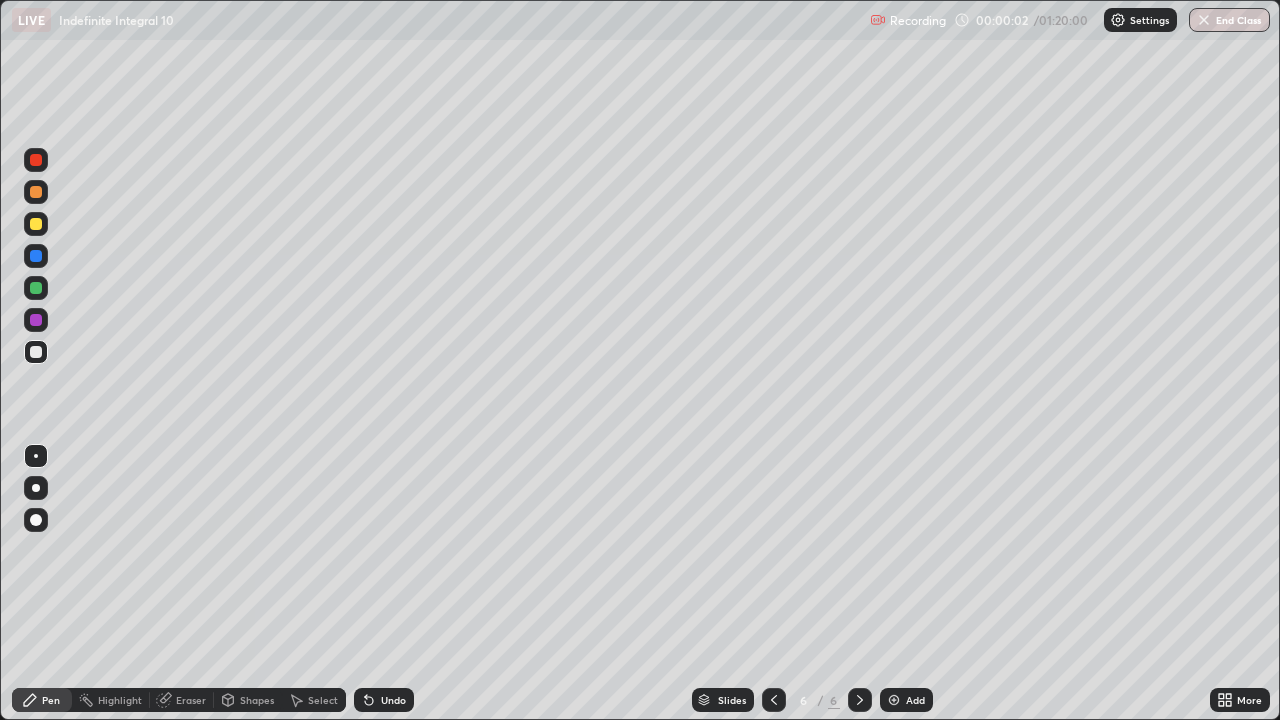 click at bounding box center (894, 700) 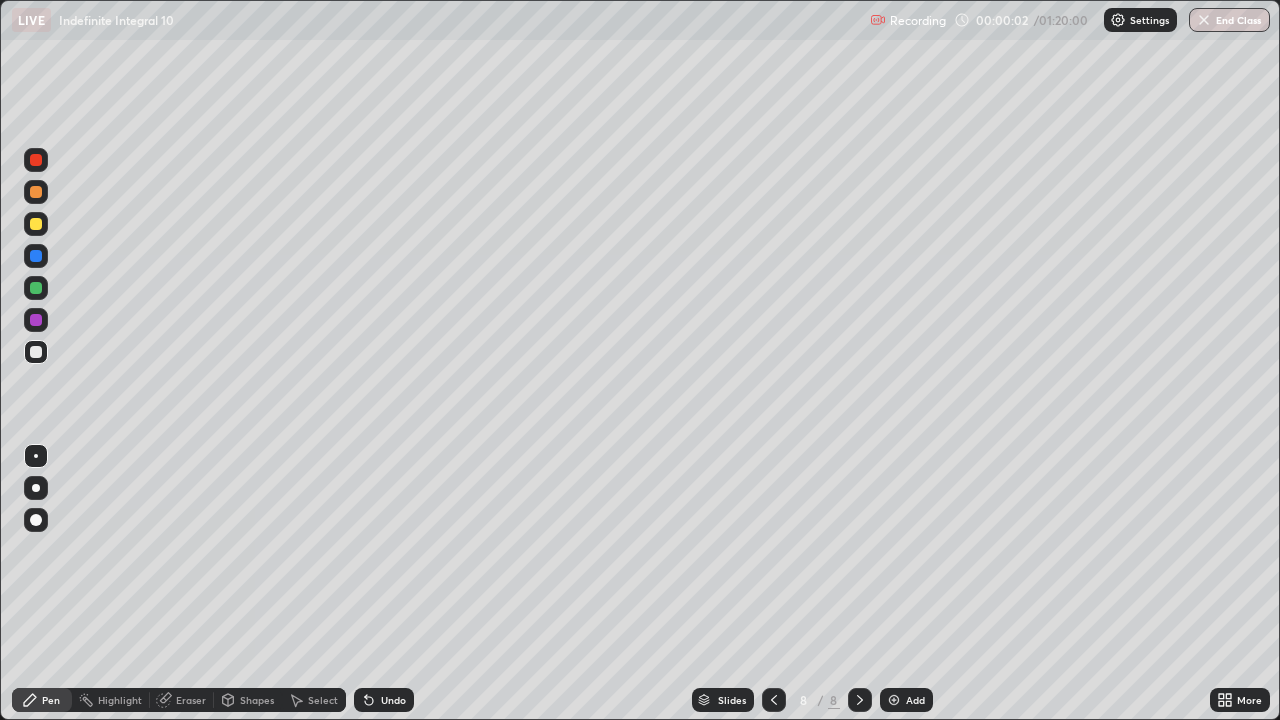 click at bounding box center [894, 700] 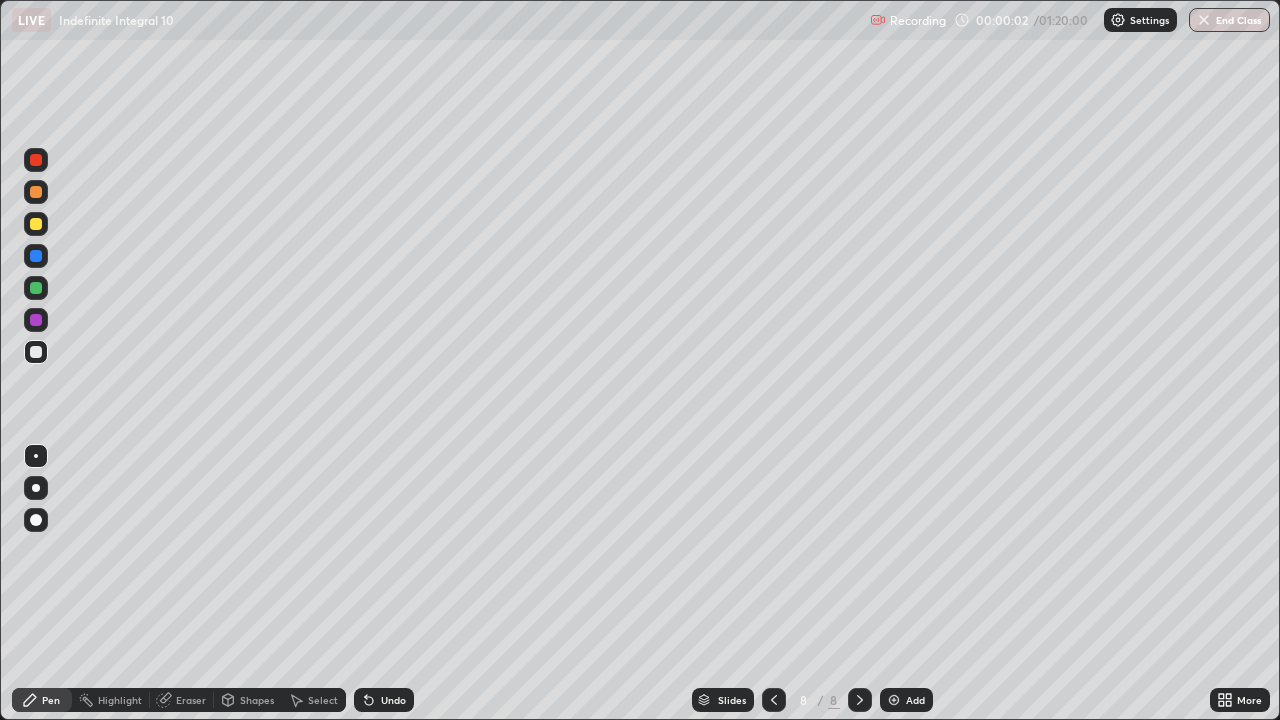 click on "Add" at bounding box center [906, 700] 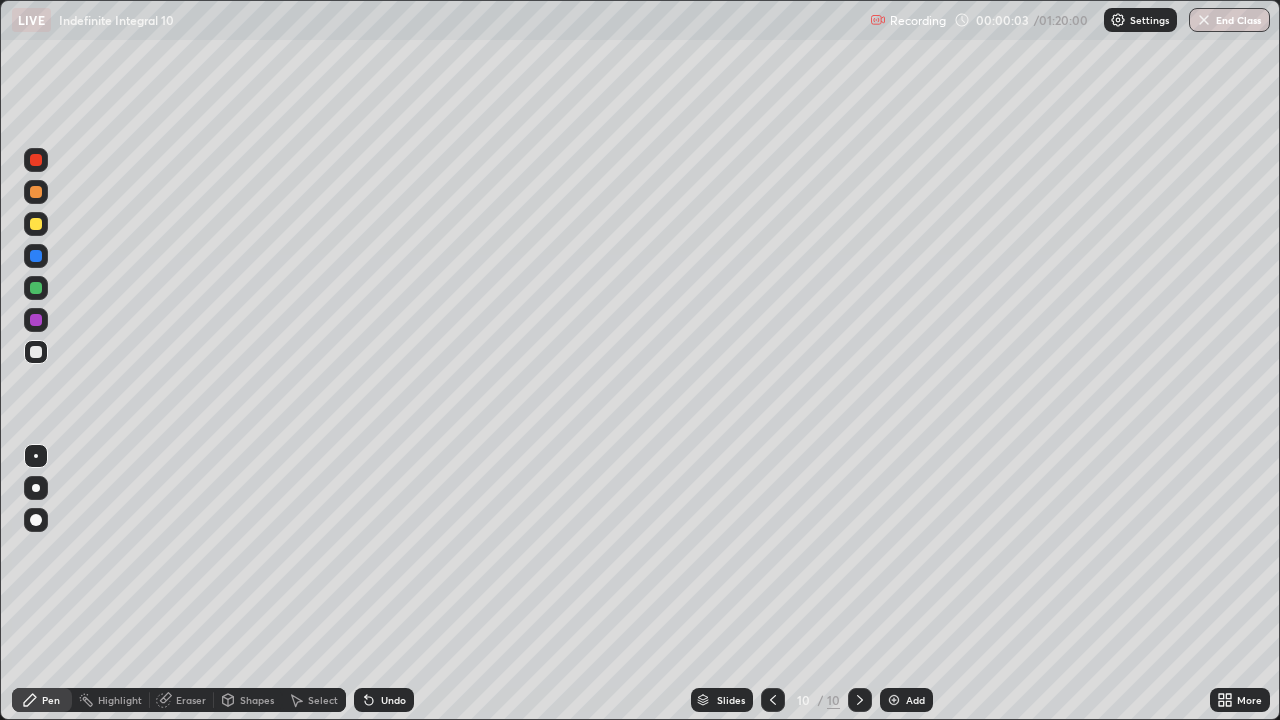 click on "Add" at bounding box center [906, 700] 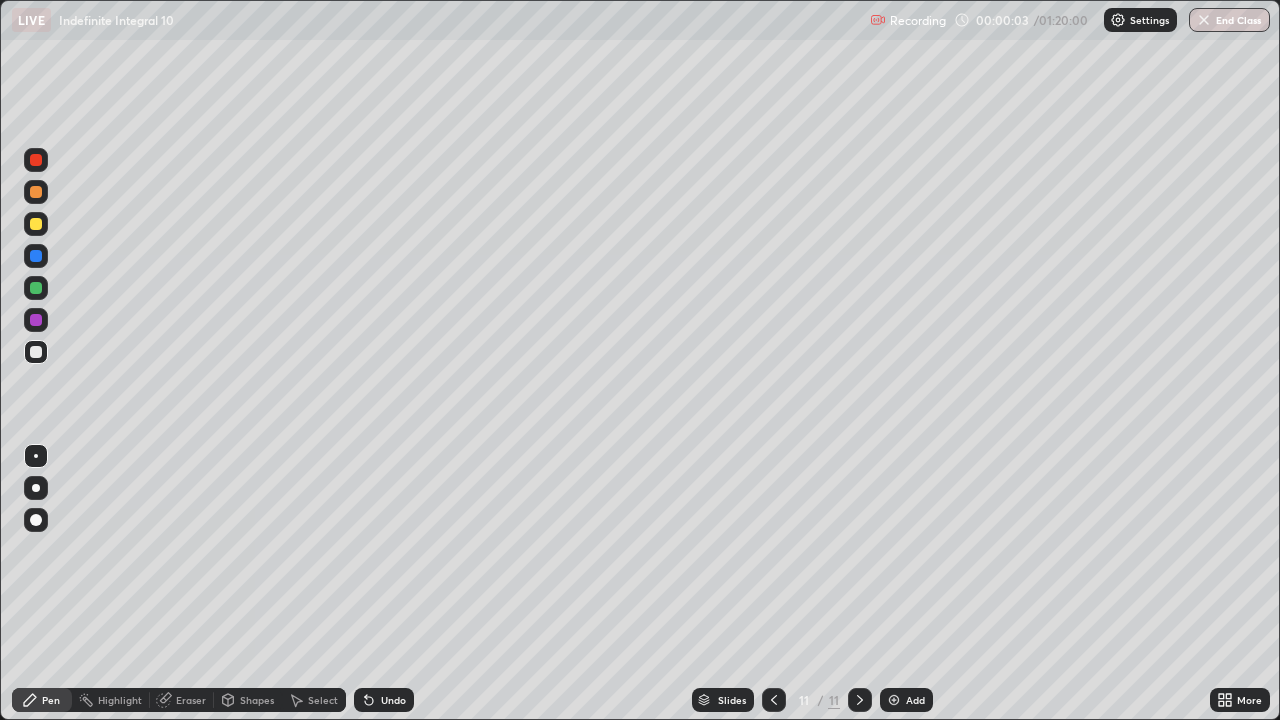 click 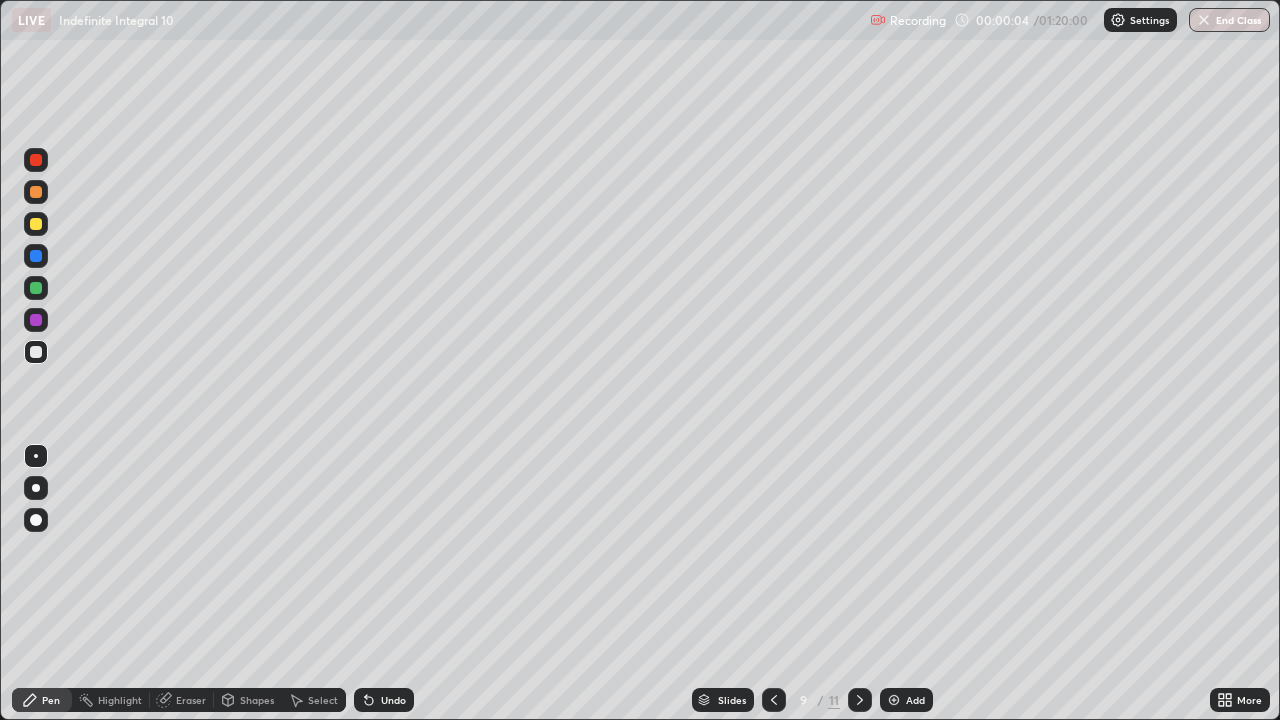 click 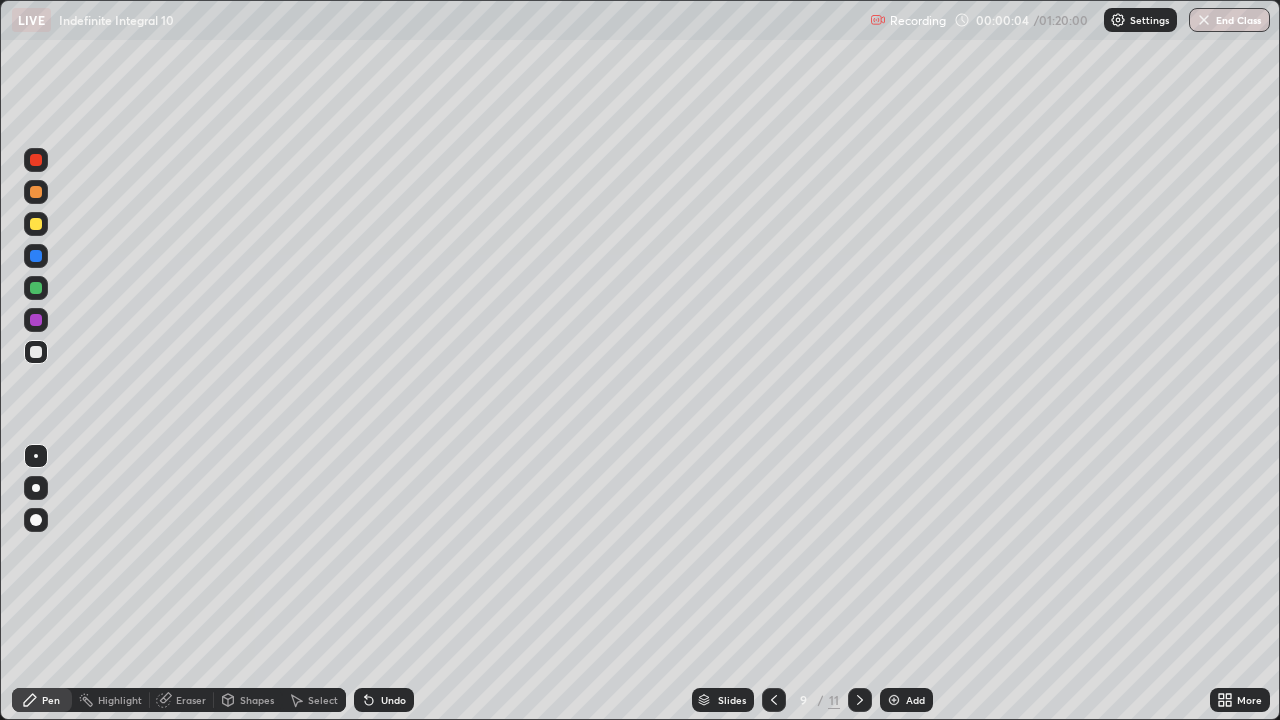 click 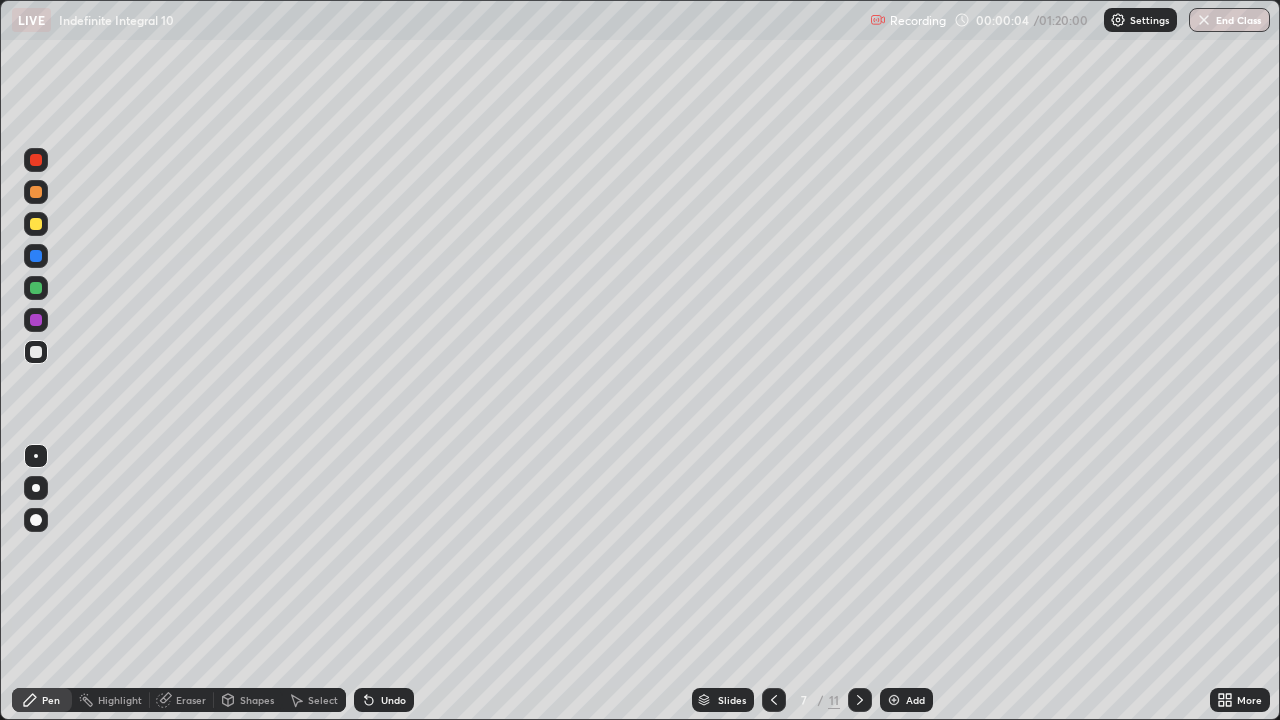 click 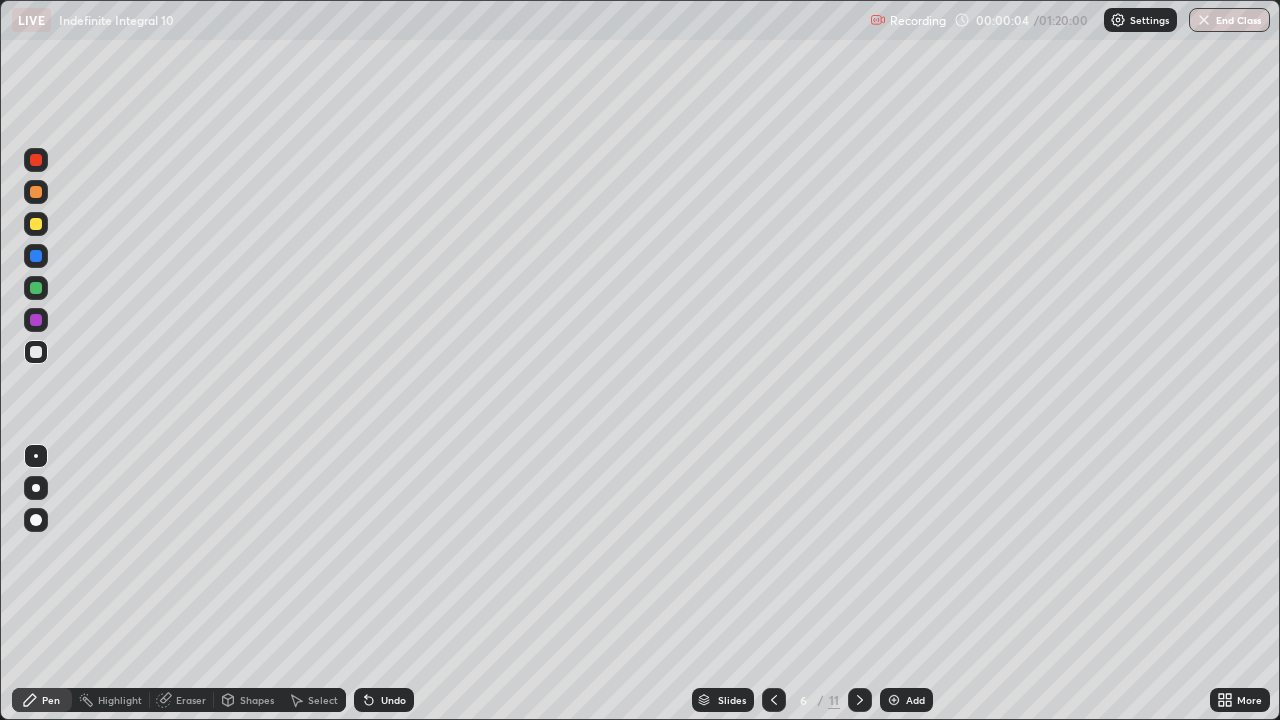 click 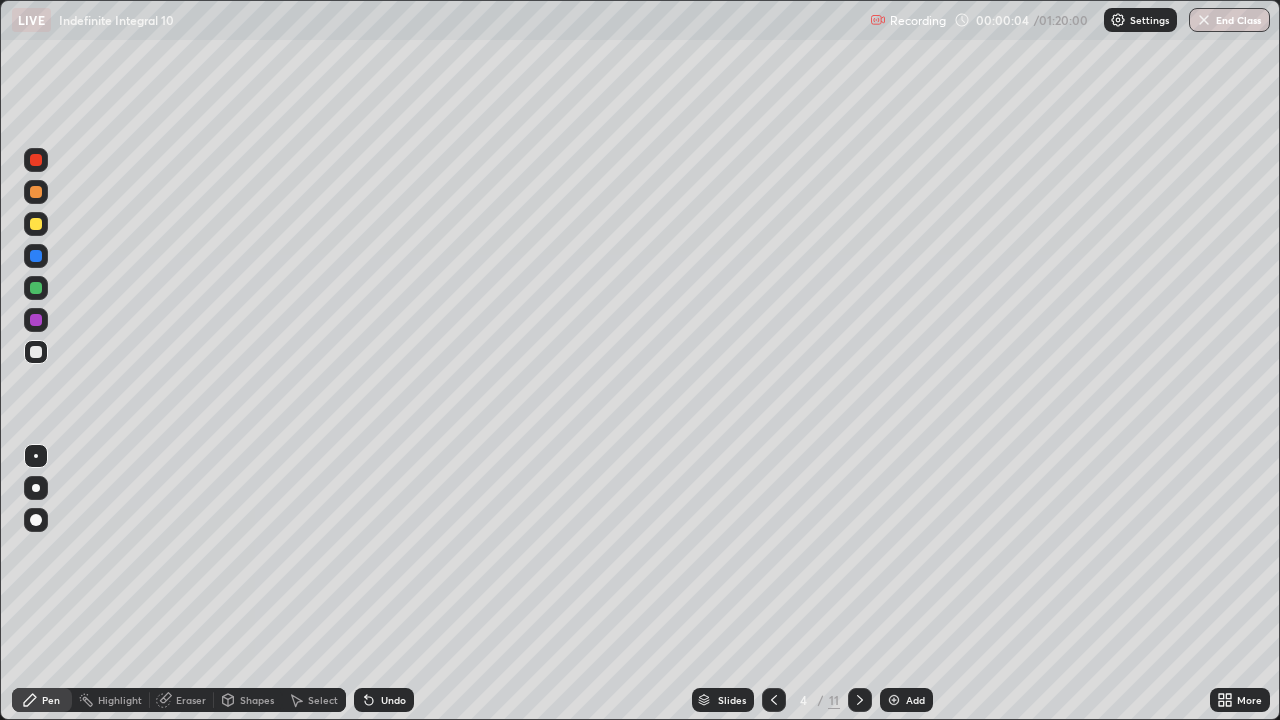 click 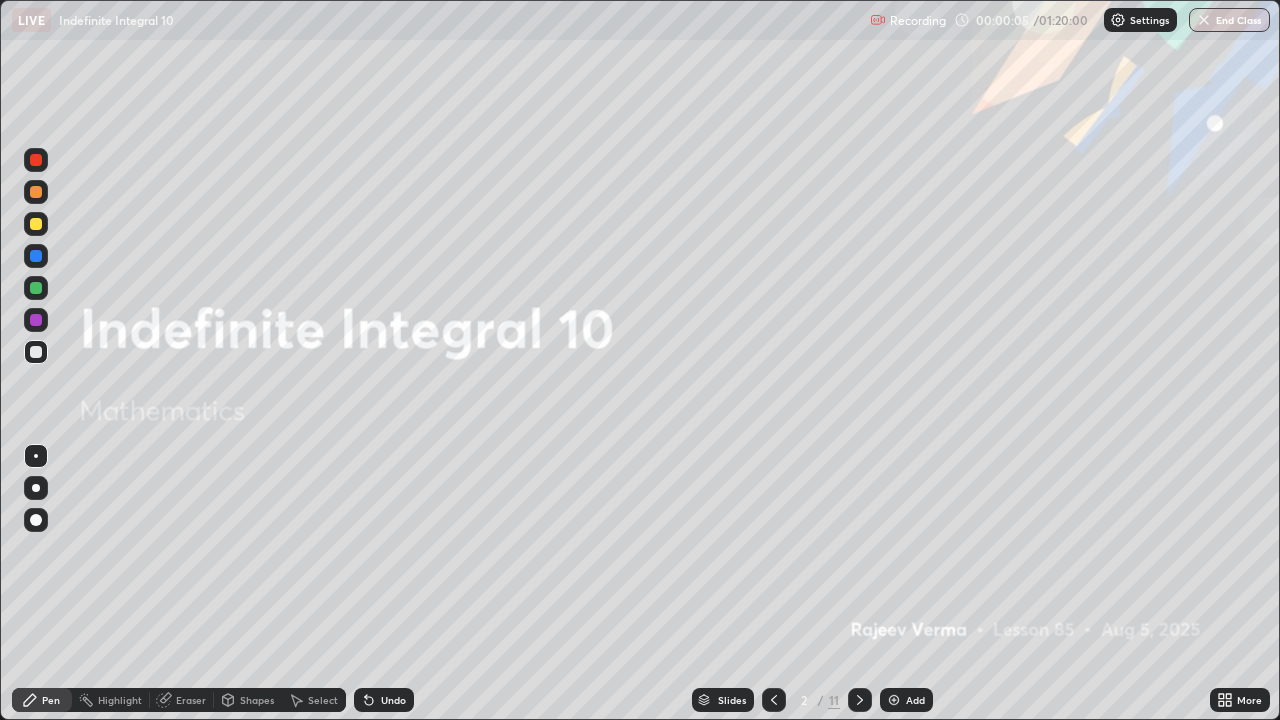 click 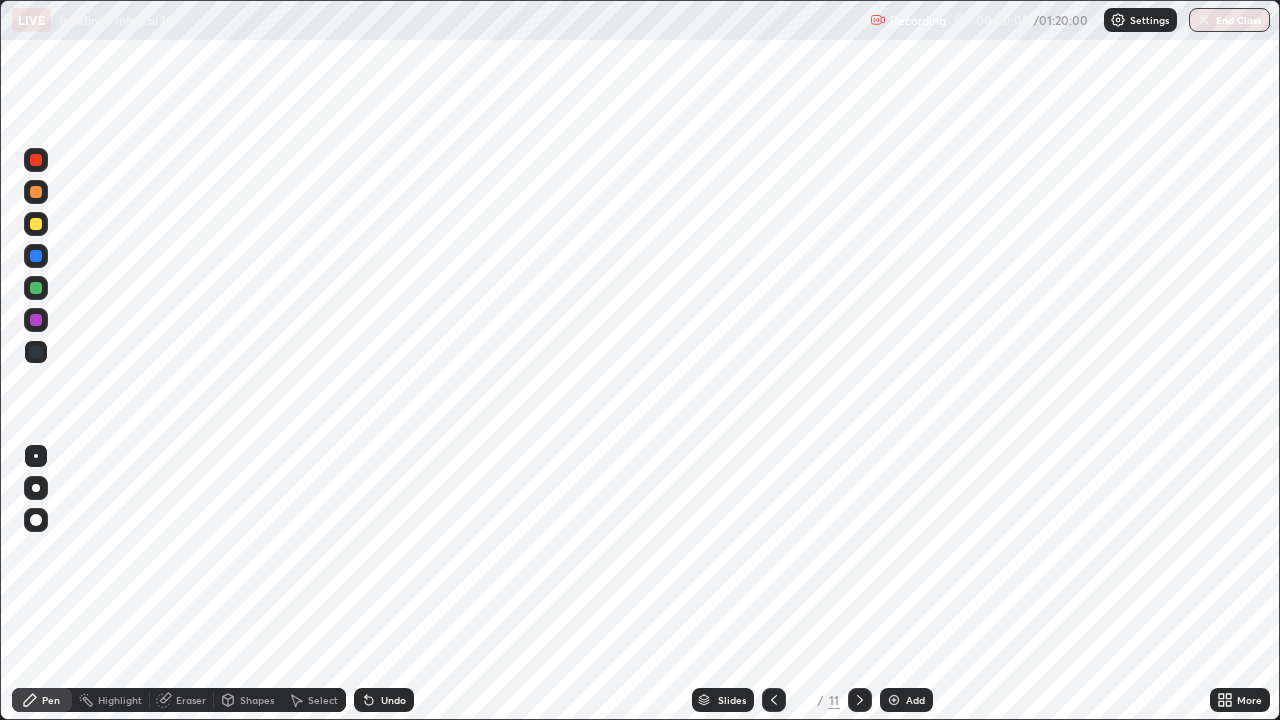 click 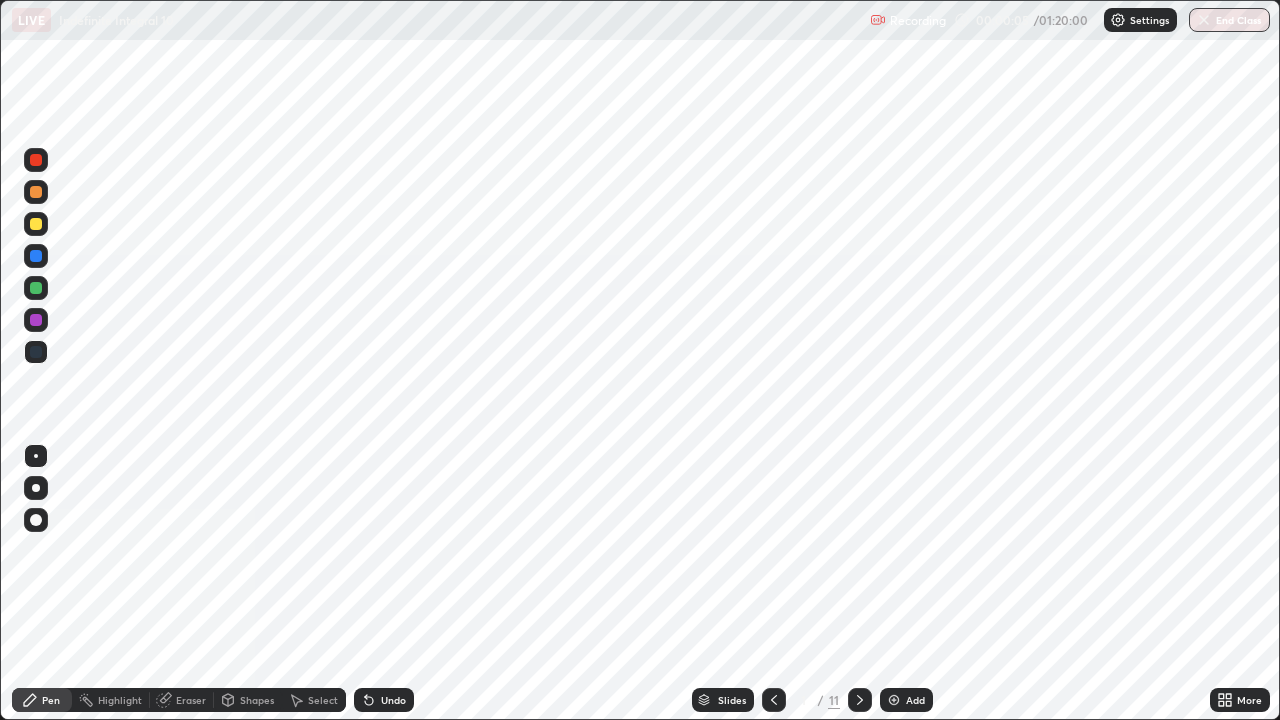 click 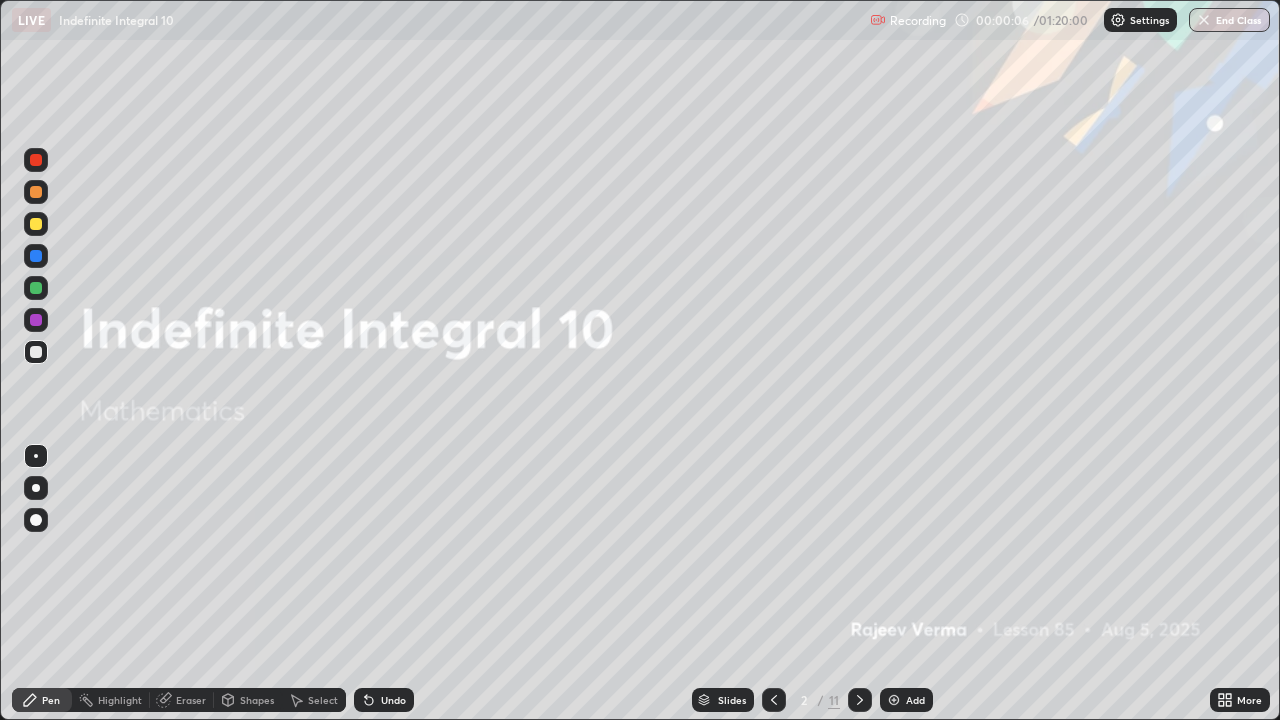 click 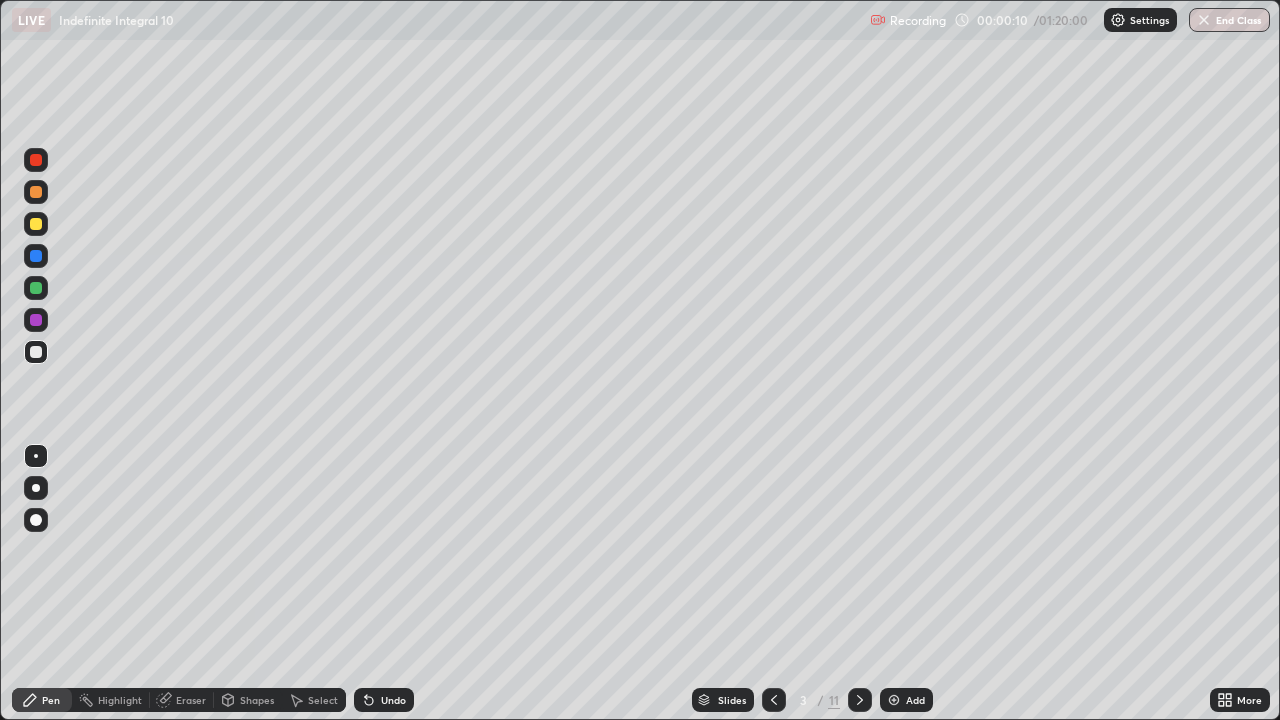 click at bounding box center (36, 288) 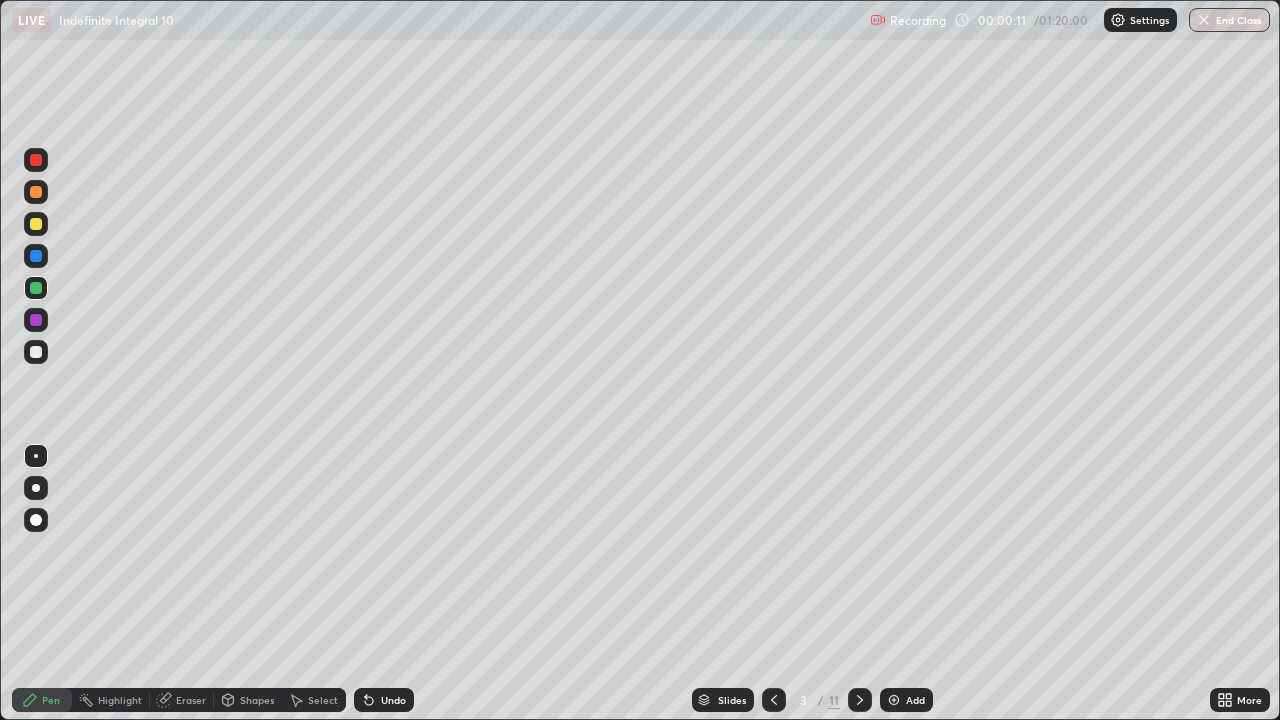 click at bounding box center (36, 224) 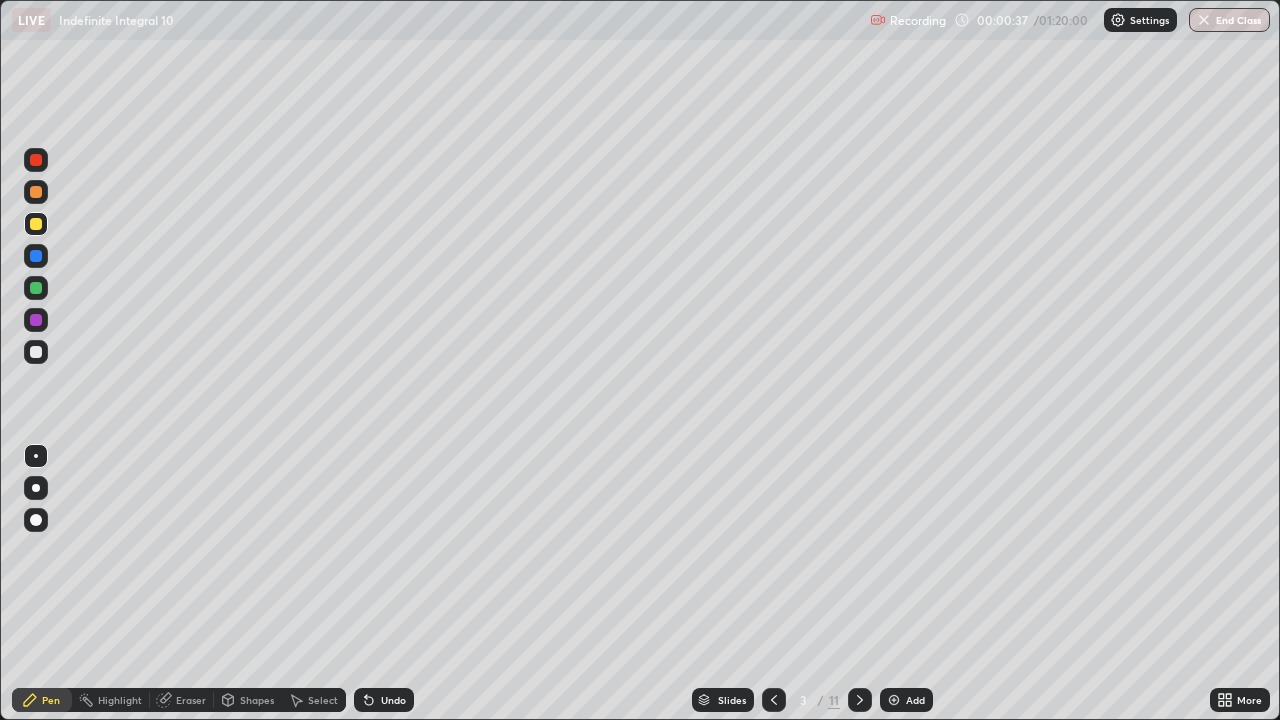 click on "Eraser" at bounding box center [191, 700] 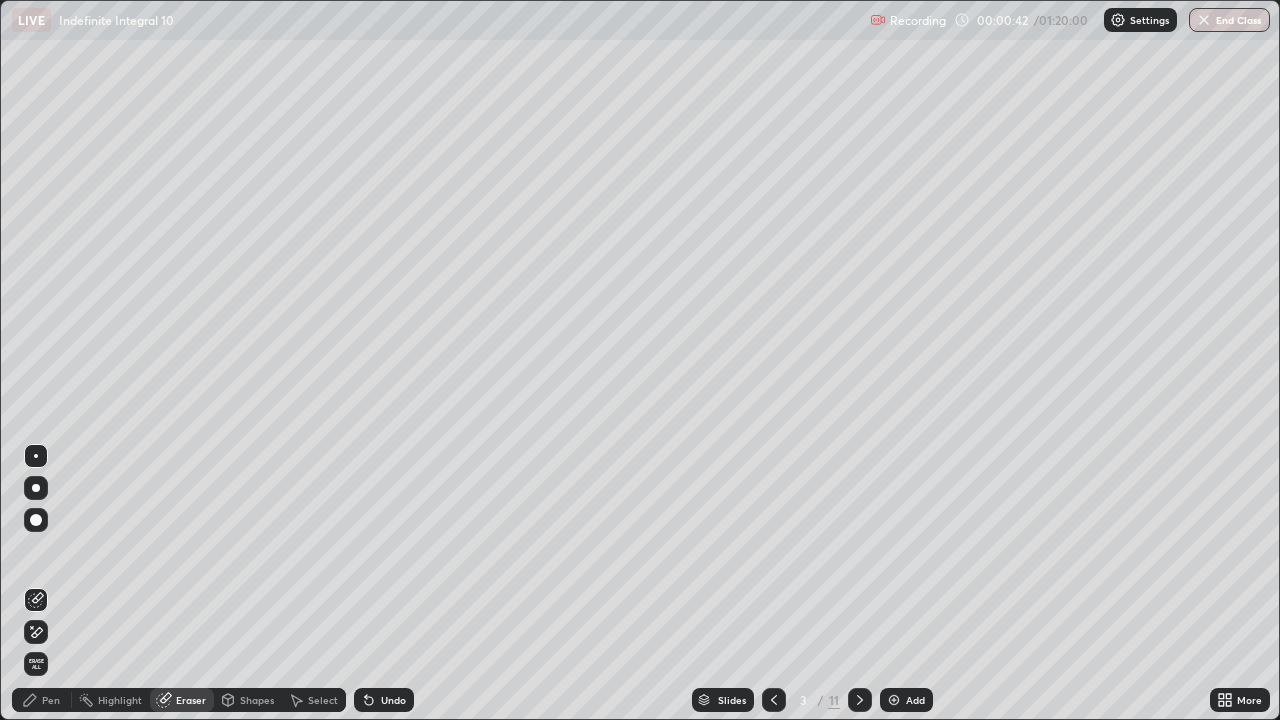 click on "Pen" at bounding box center [51, 700] 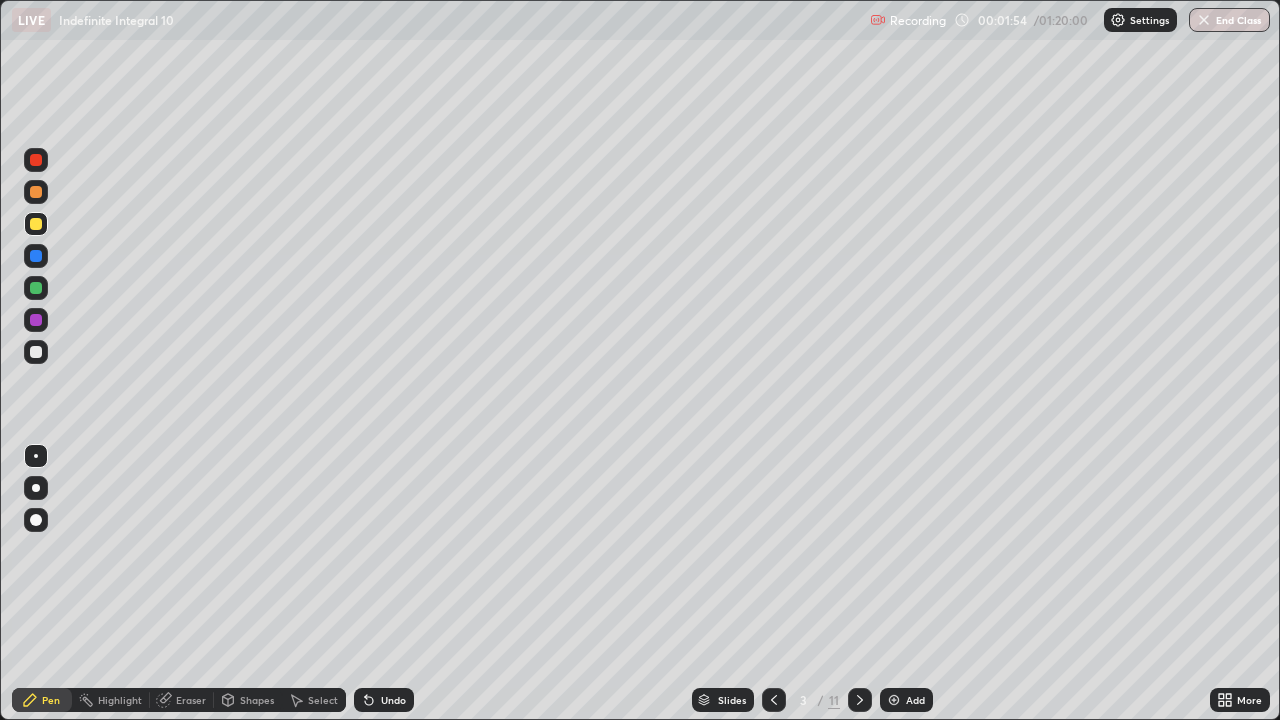 click at bounding box center [36, 192] 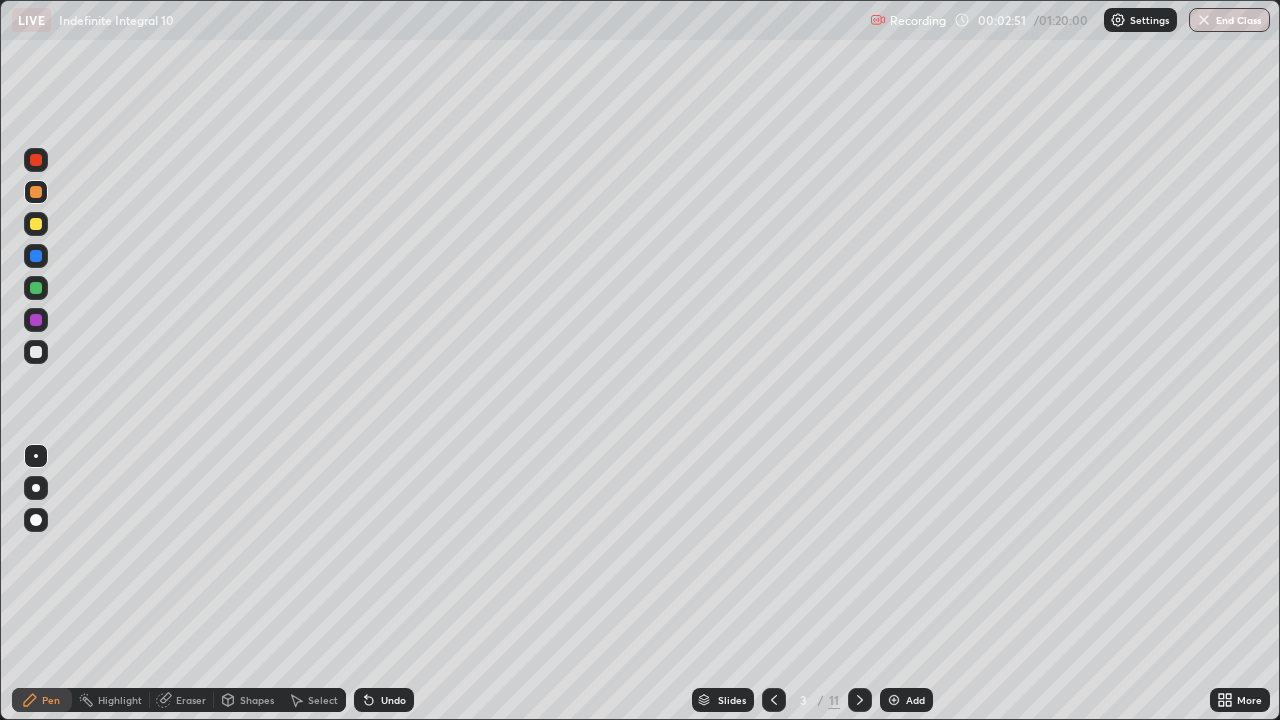 click at bounding box center [36, 352] 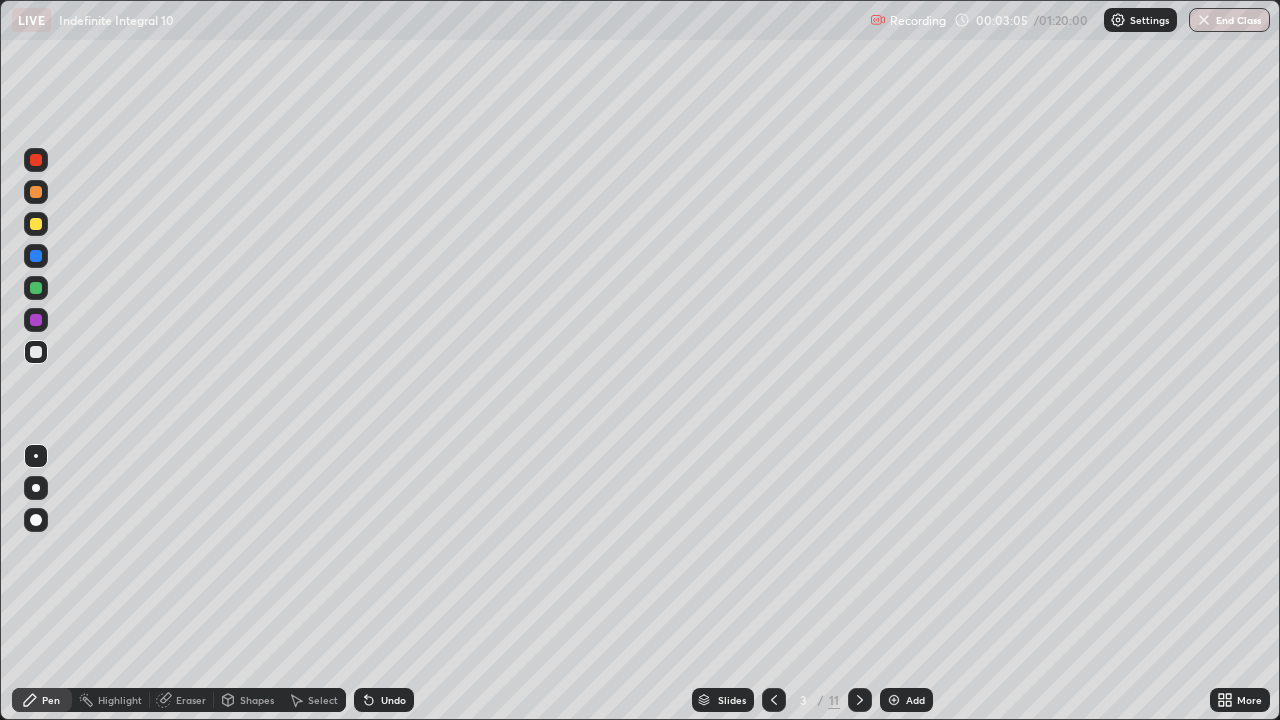 click at bounding box center [36, 288] 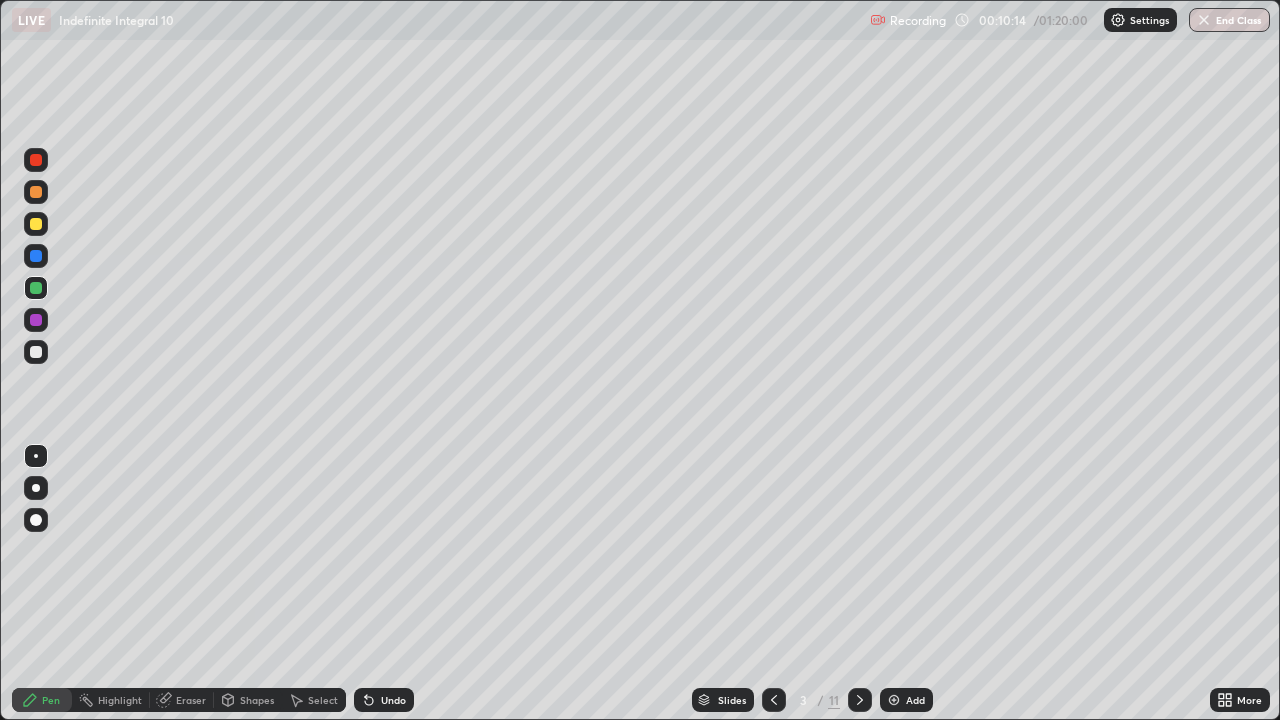 click on "Eraser" at bounding box center [191, 700] 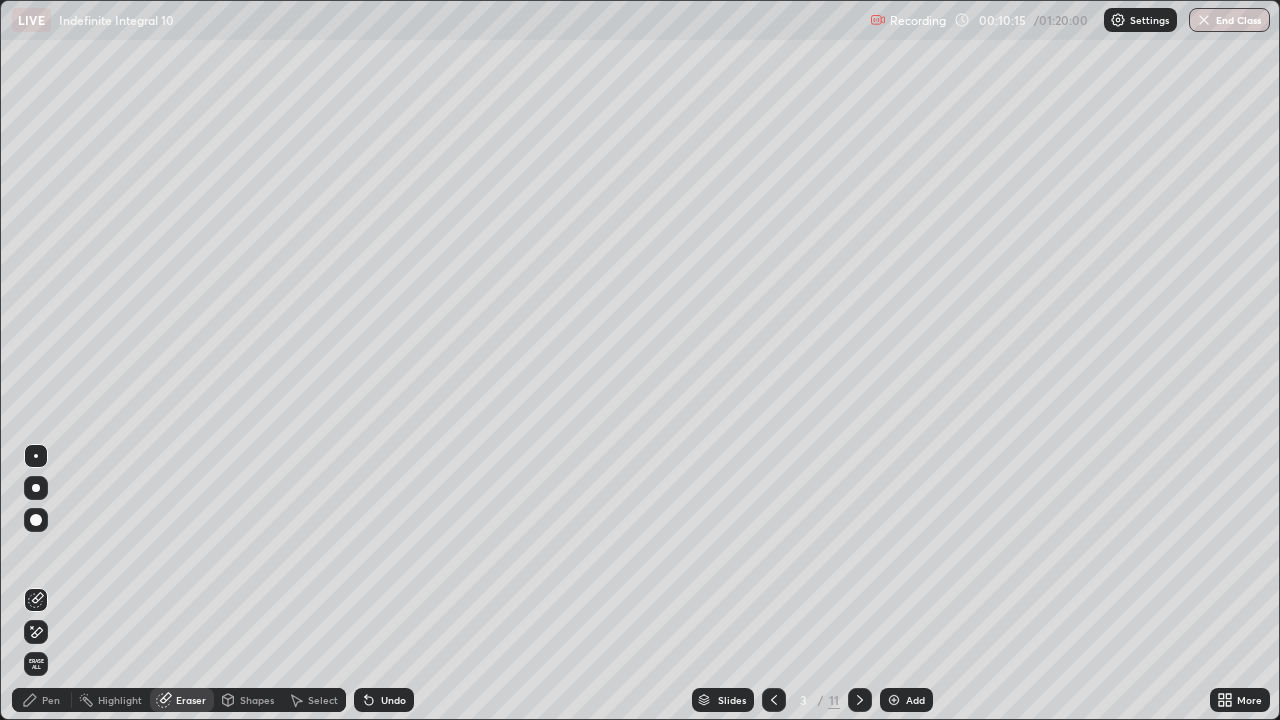 click on "Pen" at bounding box center [51, 700] 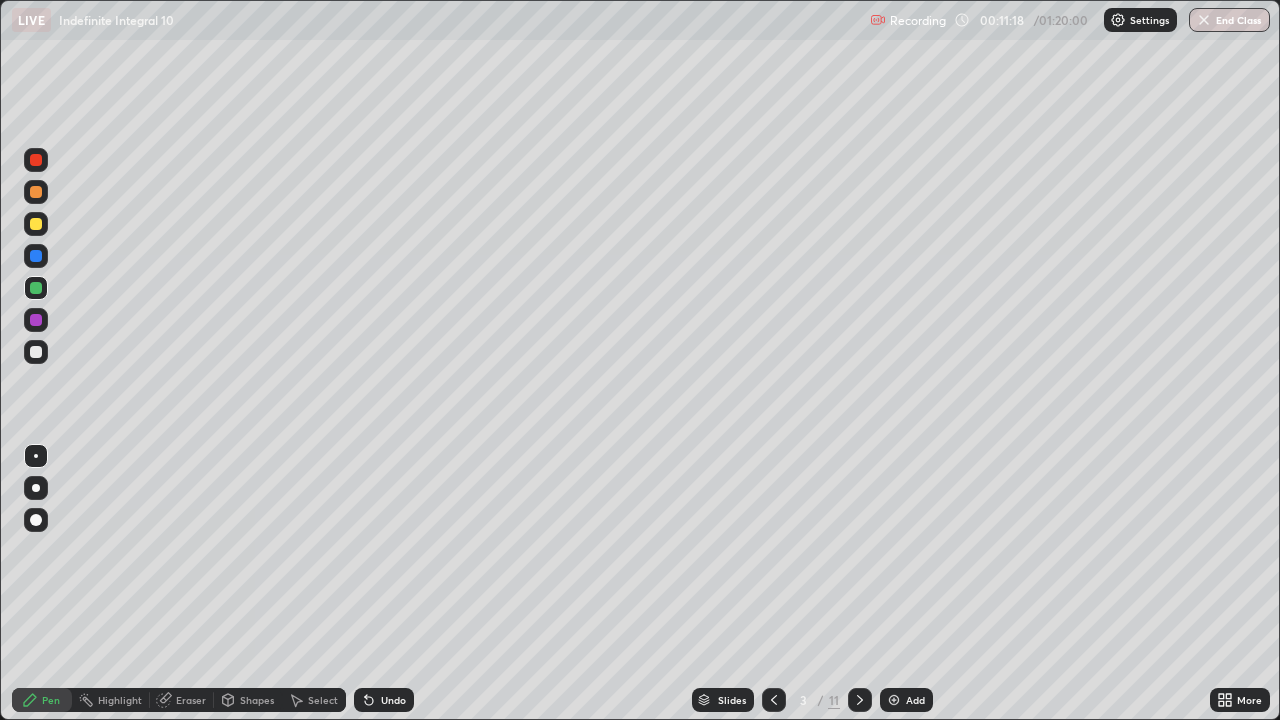 click at bounding box center [860, 700] 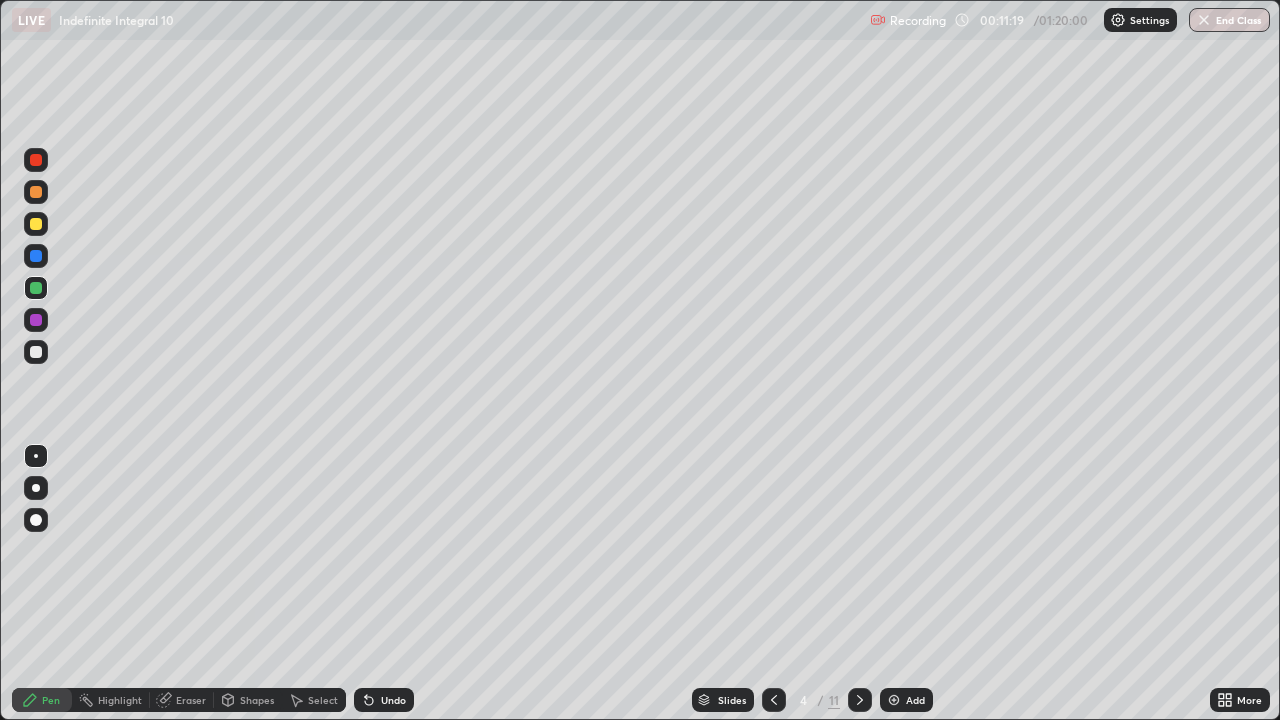 click at bounding box center [36, 224] 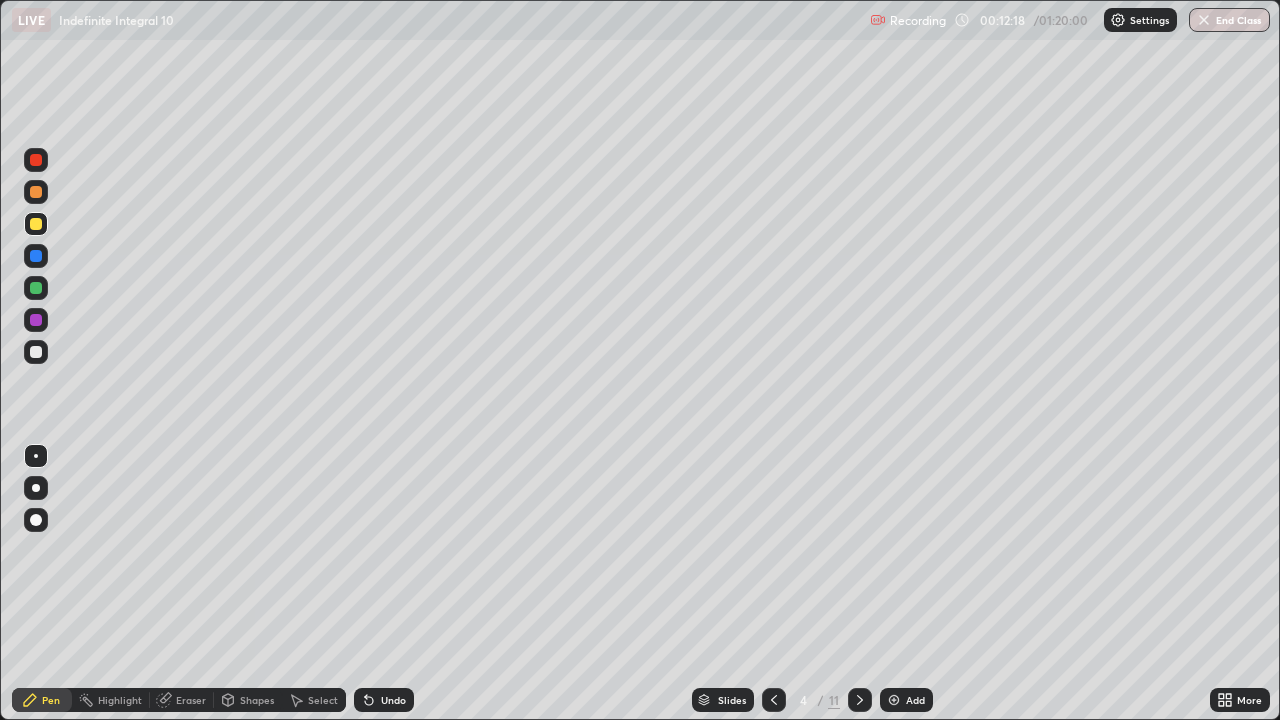 click at bounding box center (36, 288) 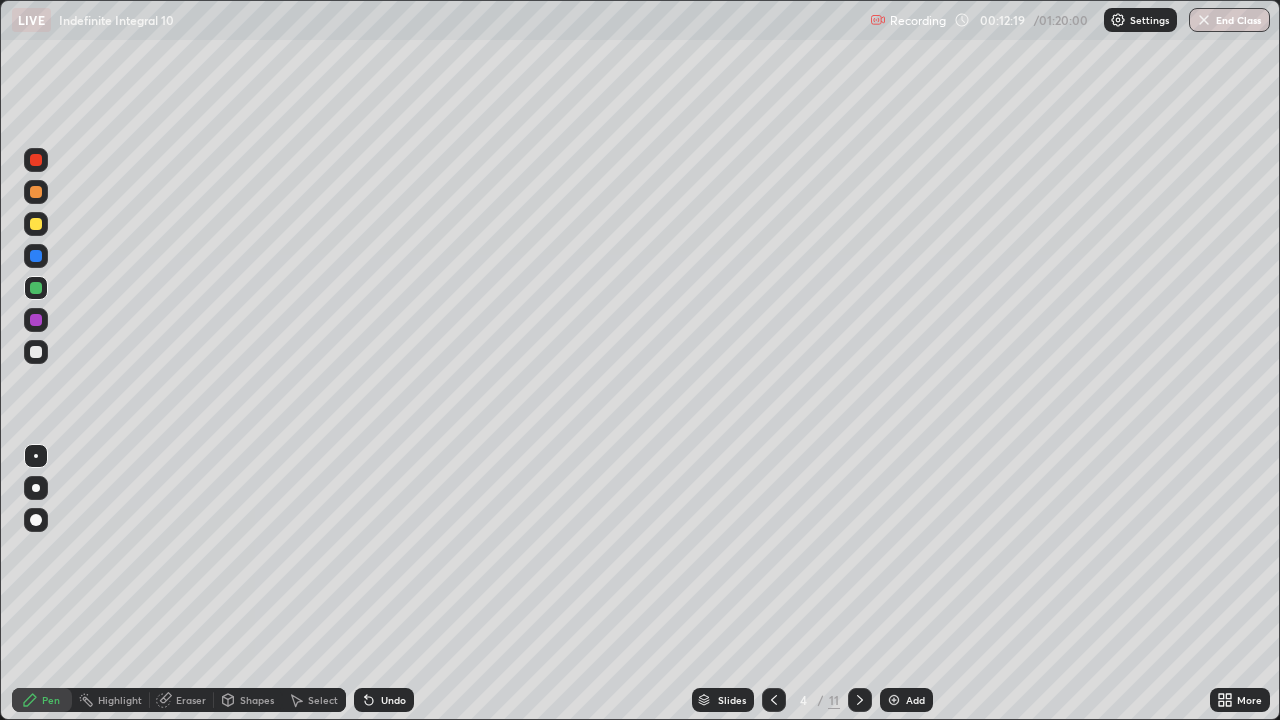 click at bounding box center (36, 224) 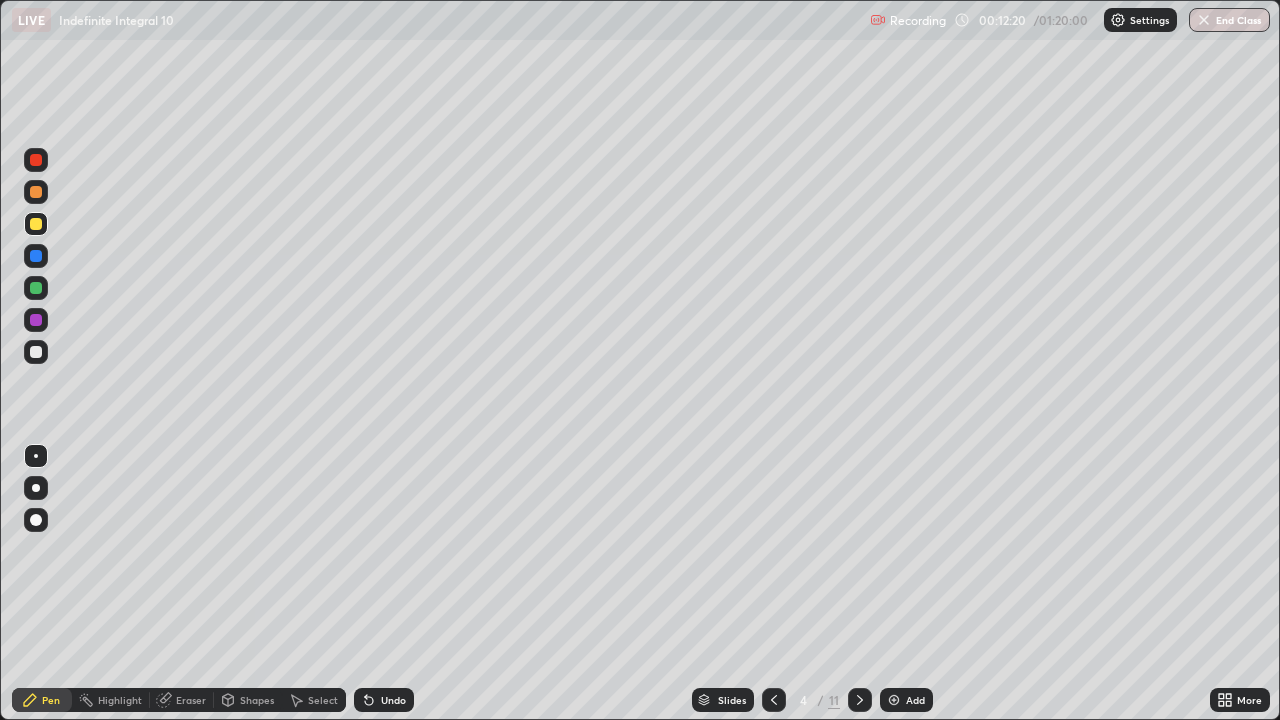 click at bounding box center (36, 288) 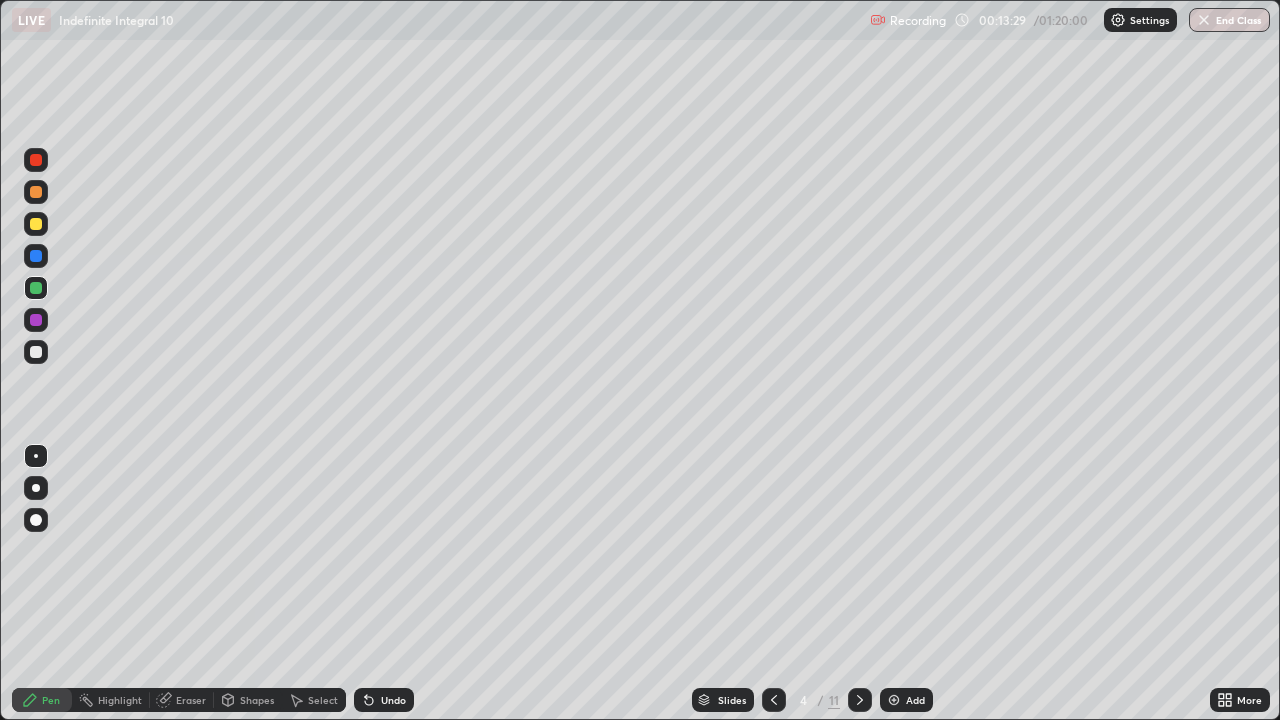 click at bounding box center (36, 352) 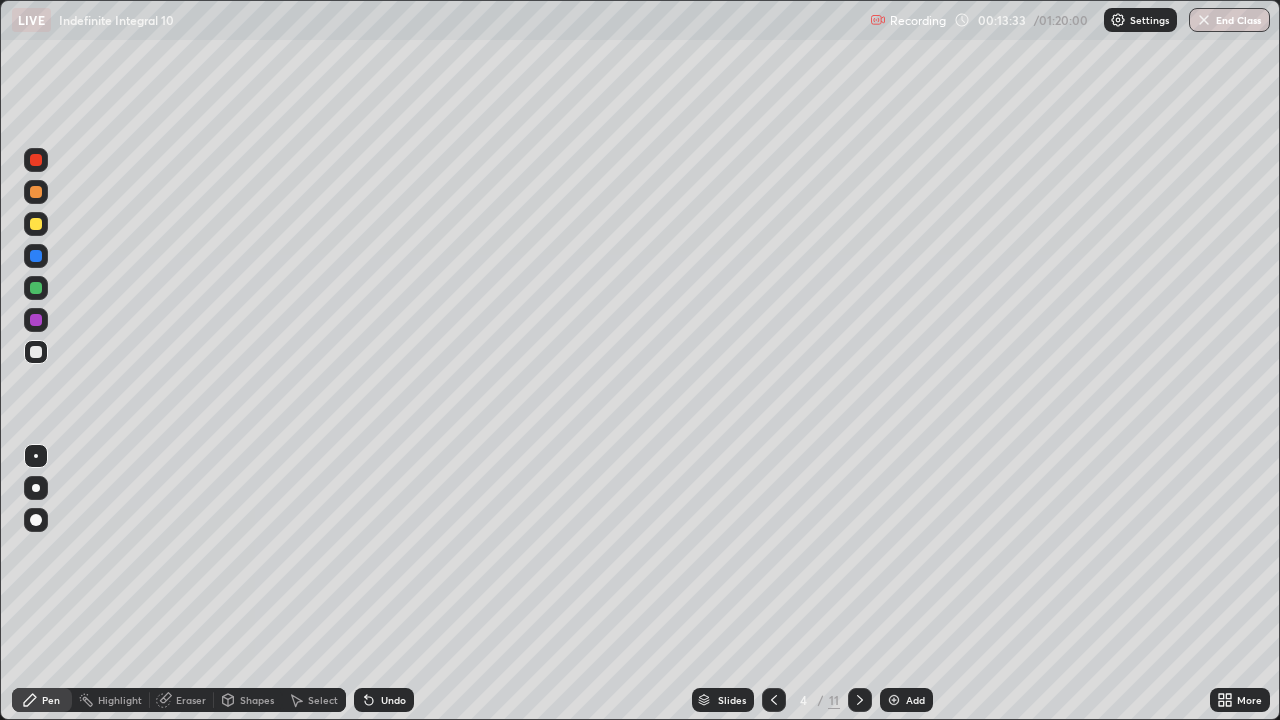 click at bounding box center (36, 288) 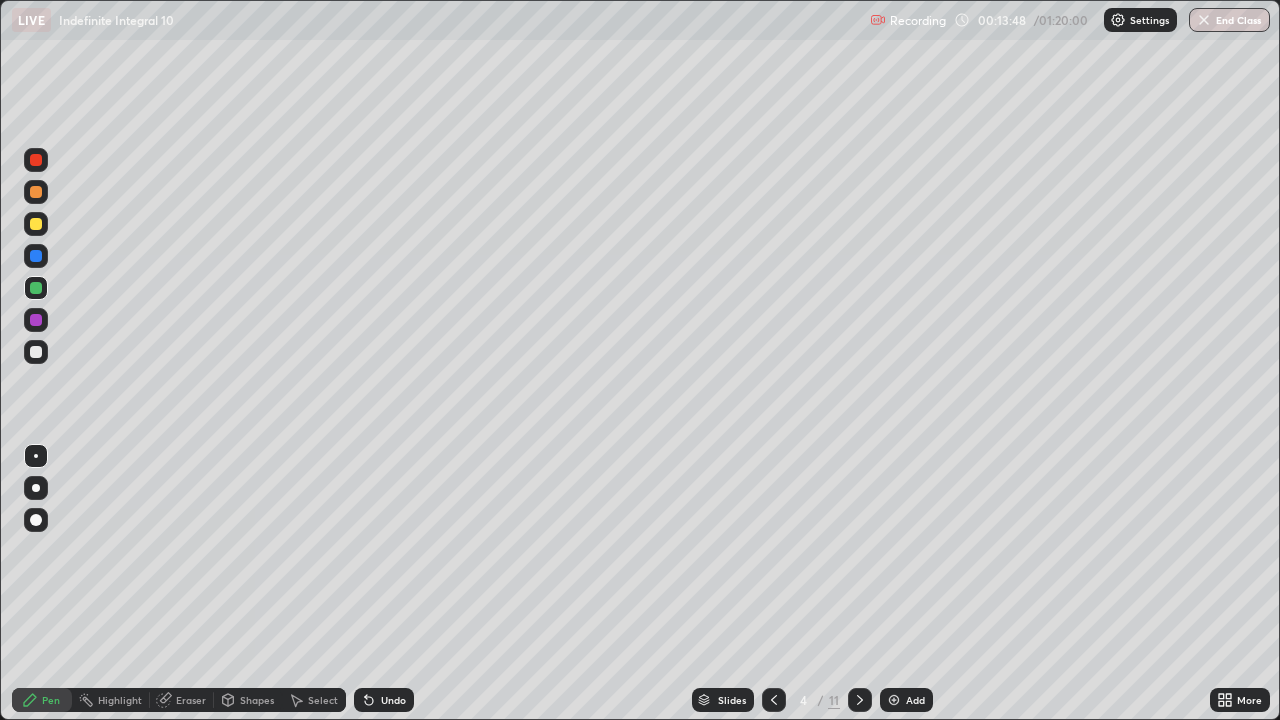 click at bounding box center (36, 224) 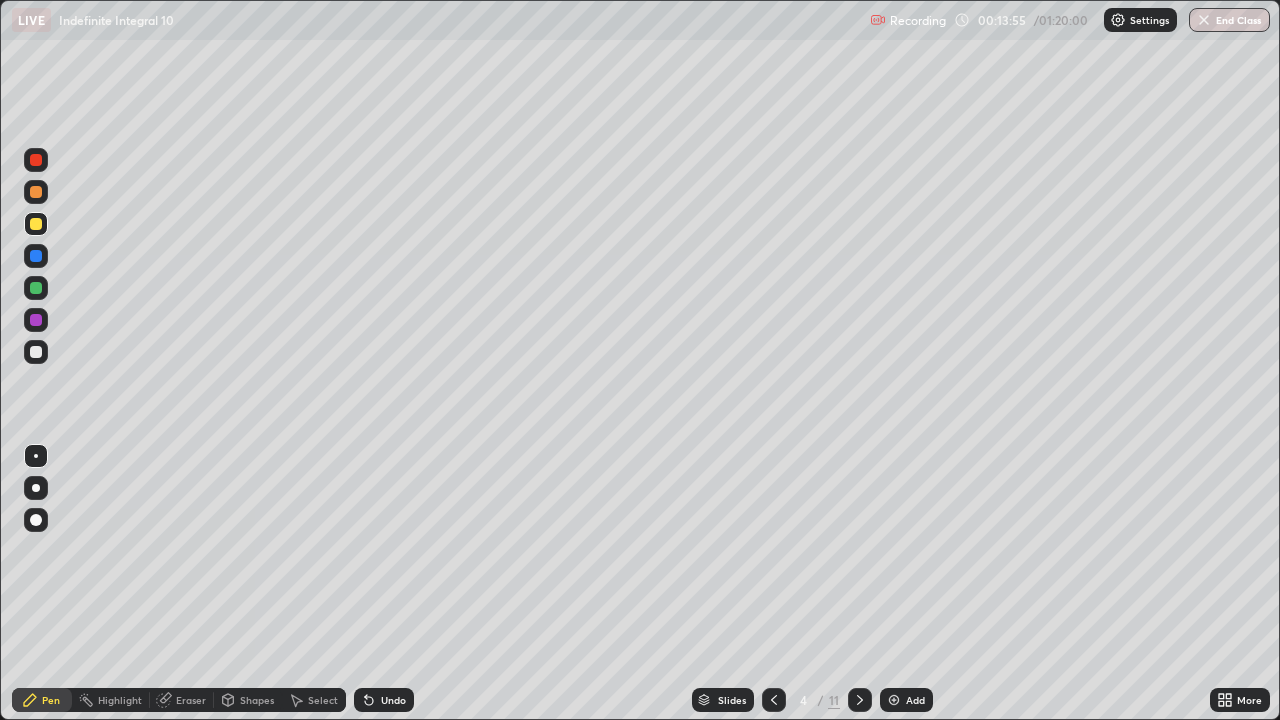 click at bounding box center [36, 352] 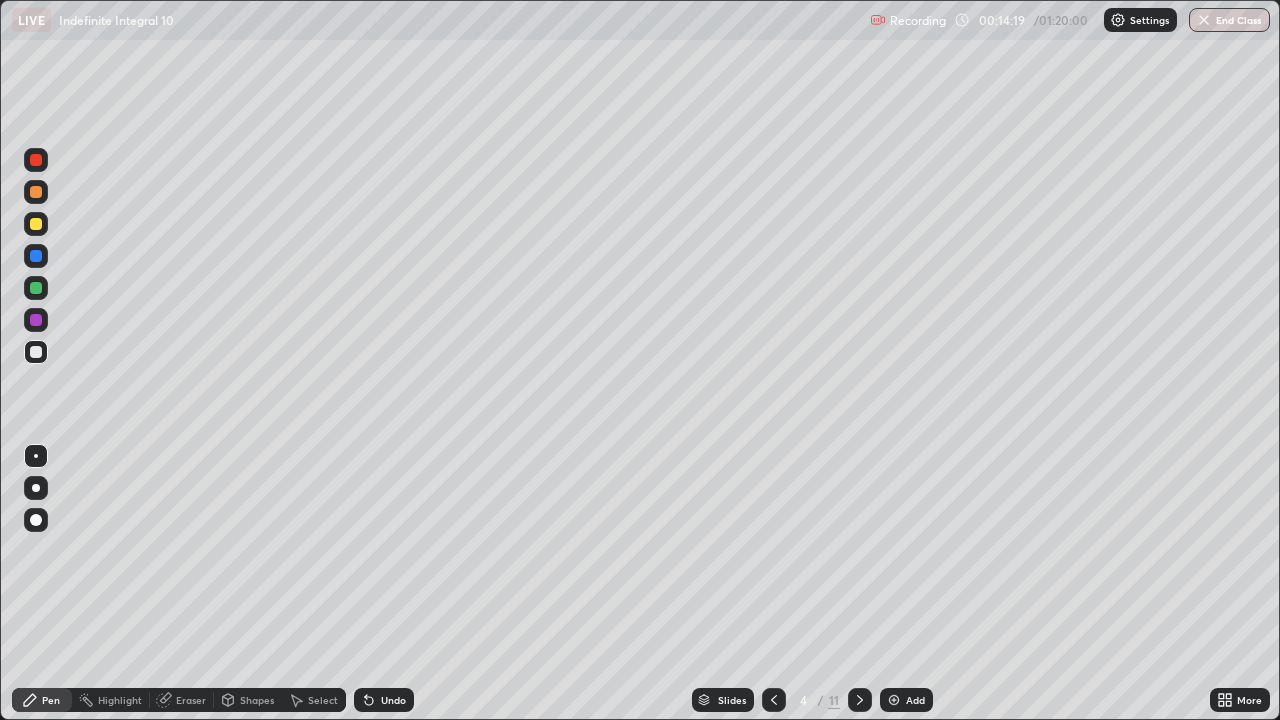 click on "Eraser" at bounding box center [191, 700] 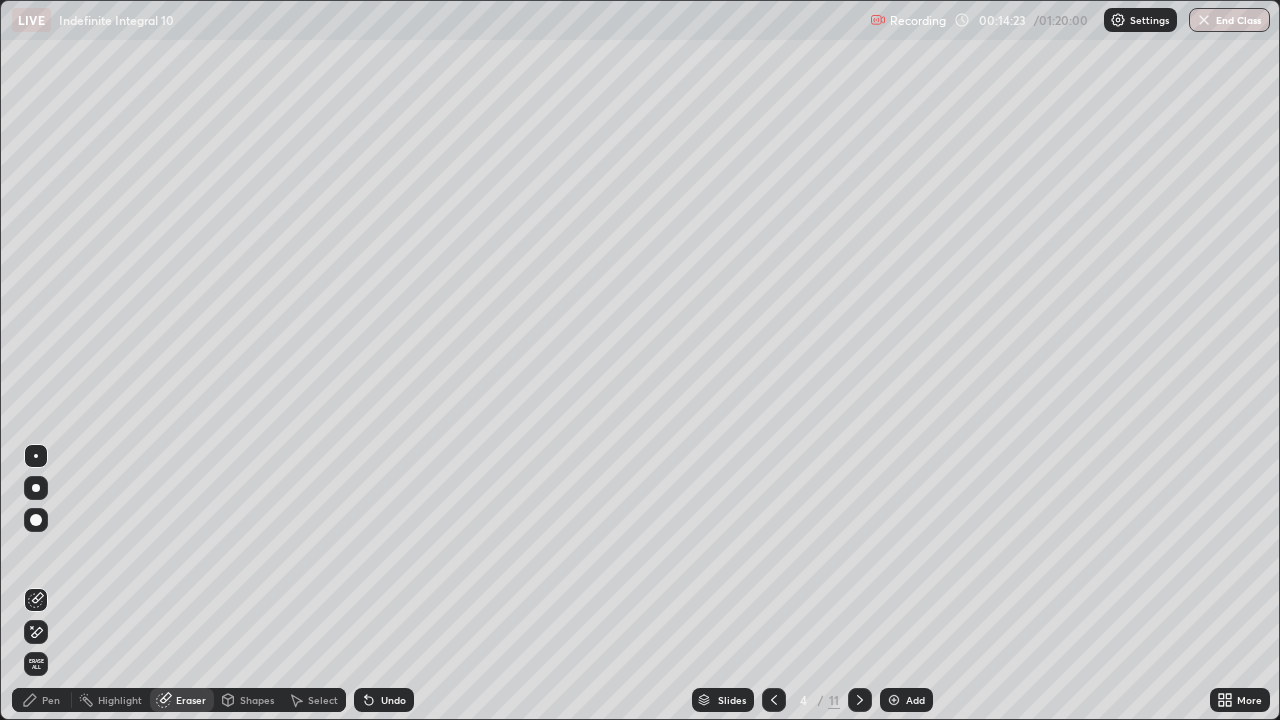 click on "Pen" at bounding box center [51, 700] 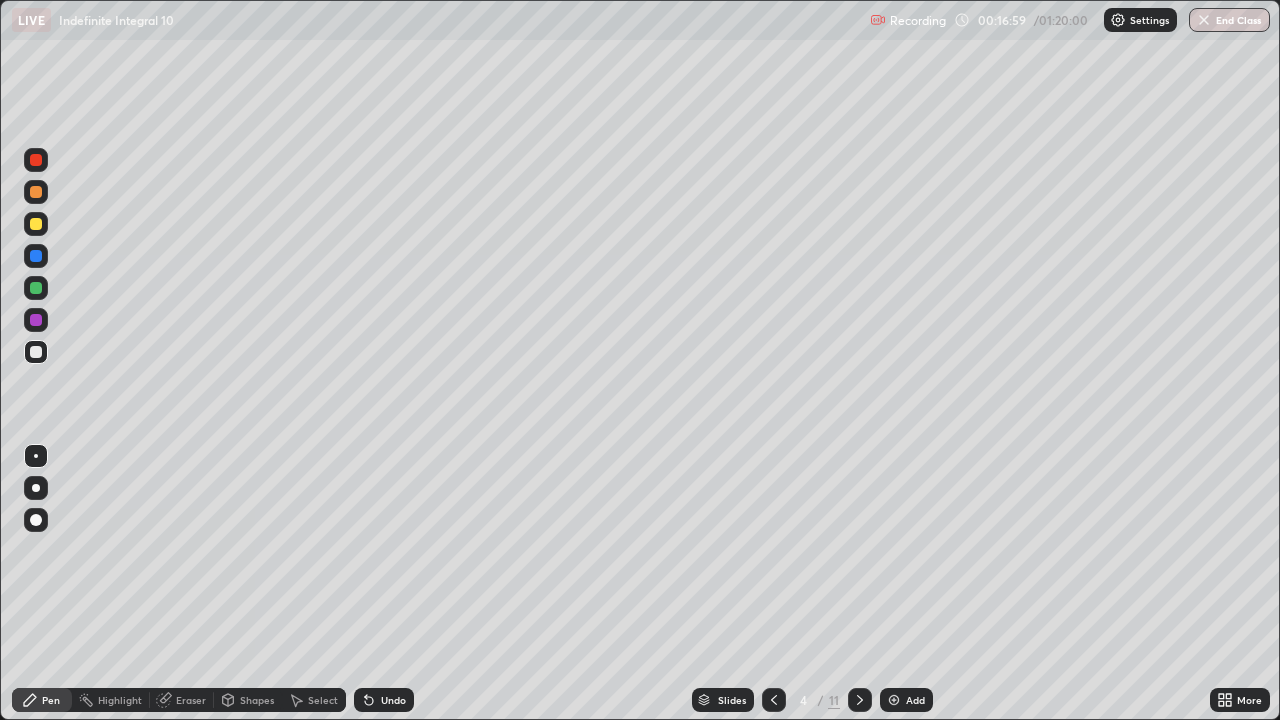 click on "Undo" at bounding box center [393, 700] 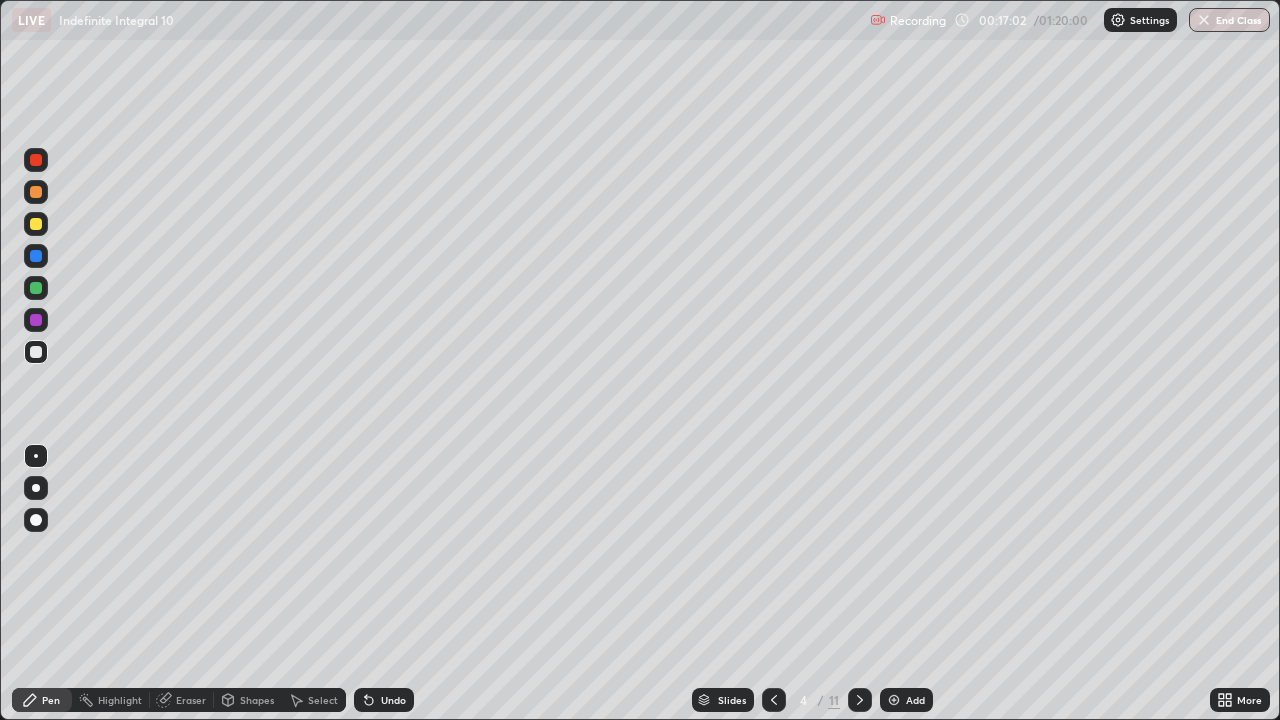 click on "Undo" at bounding box center (393, 700) 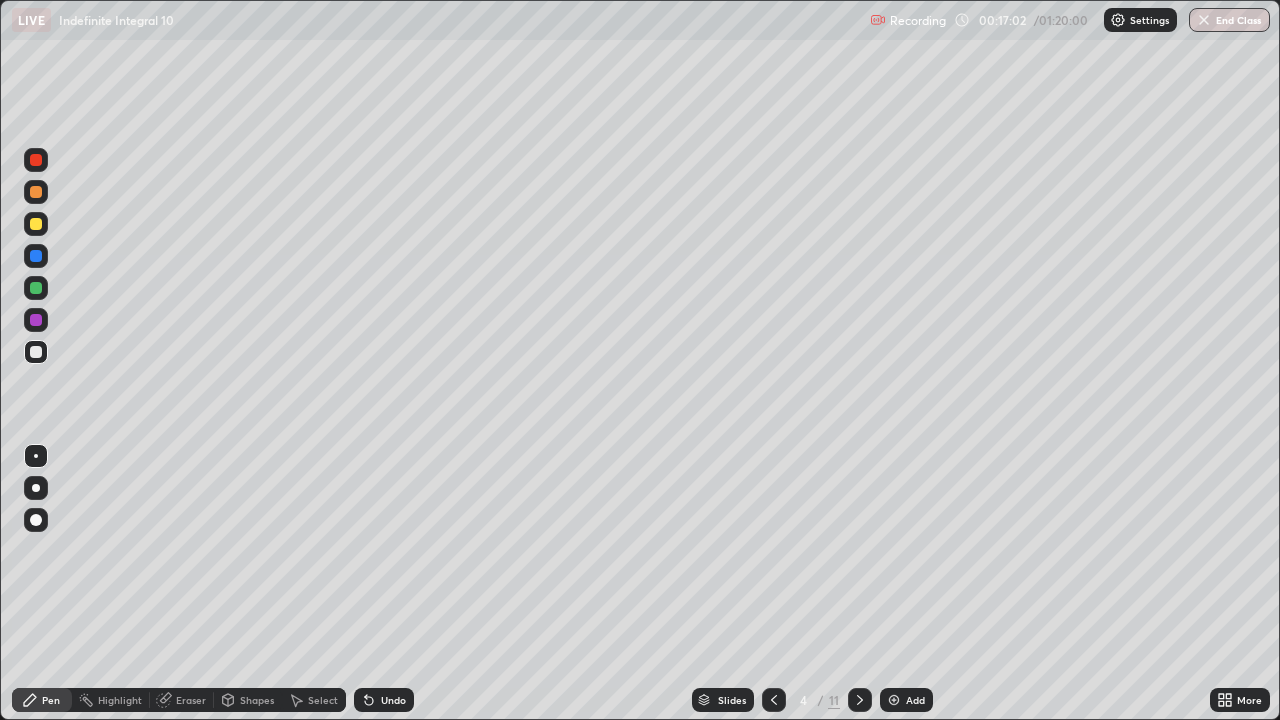 click on "Undo" at bounding box center [393, 700] 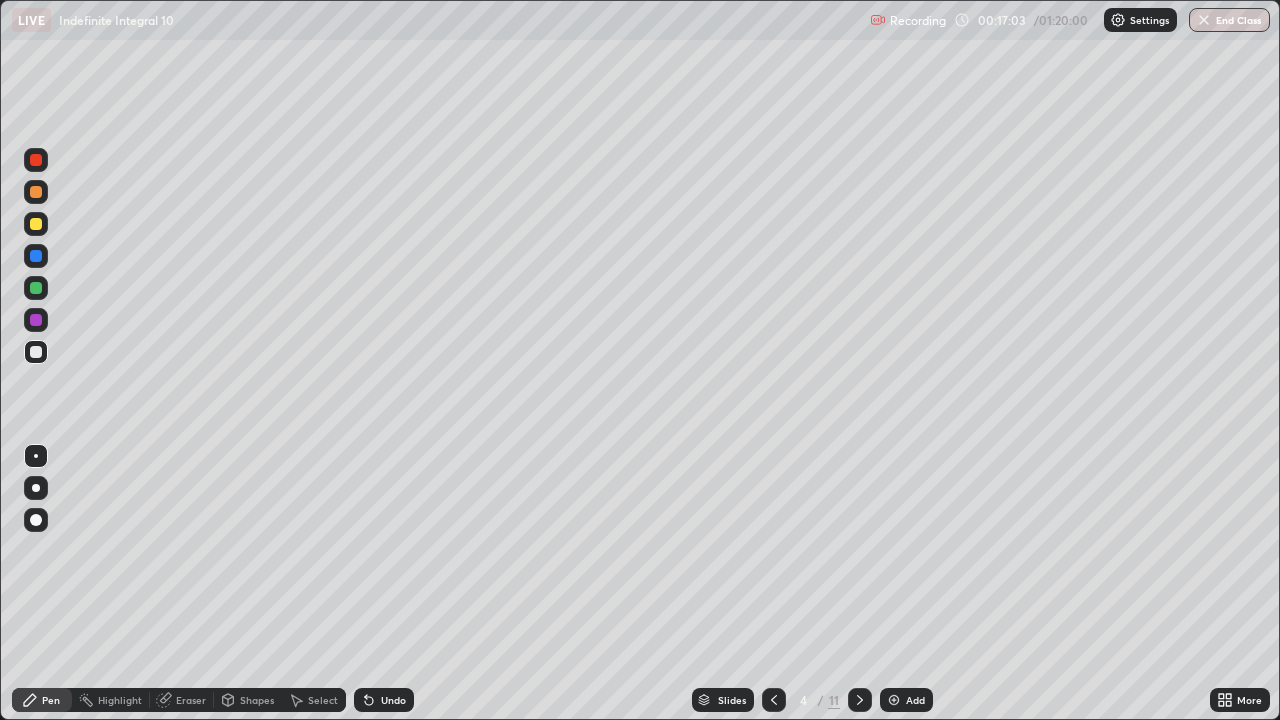 click on "Undo" at bounding box center [393, 700] 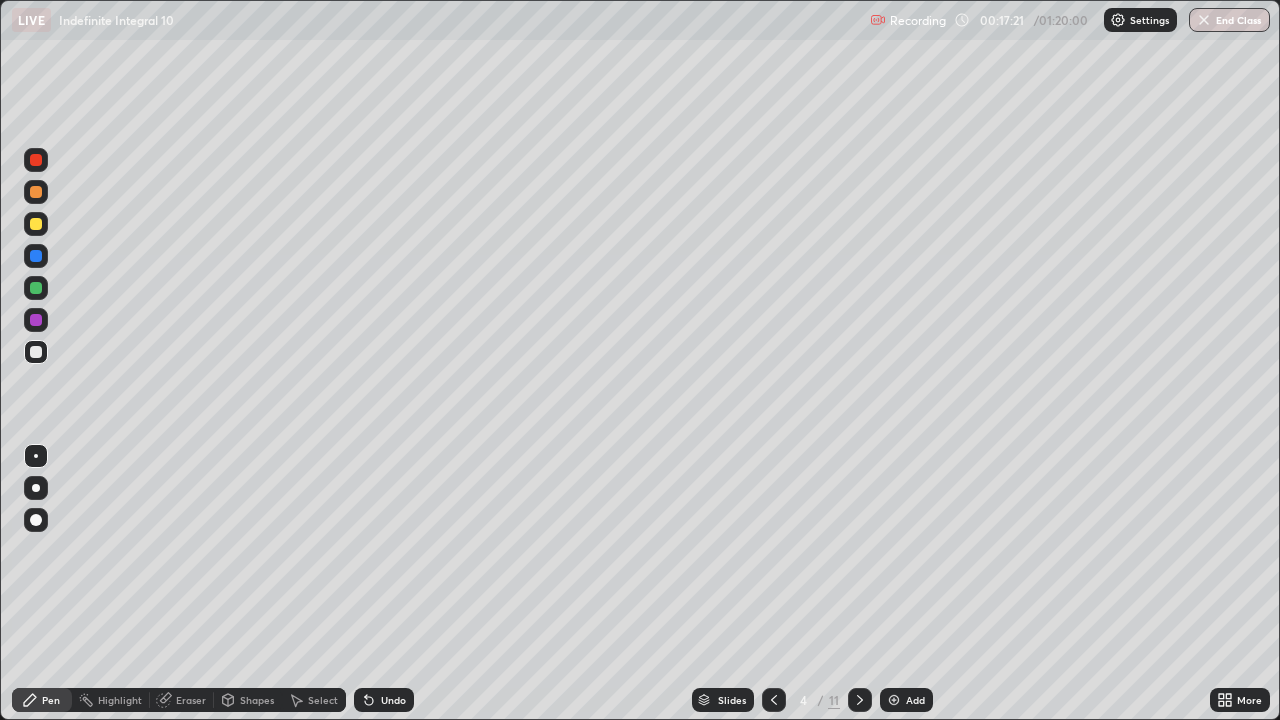 click on "Shapes" at bounding box center [257, 700] 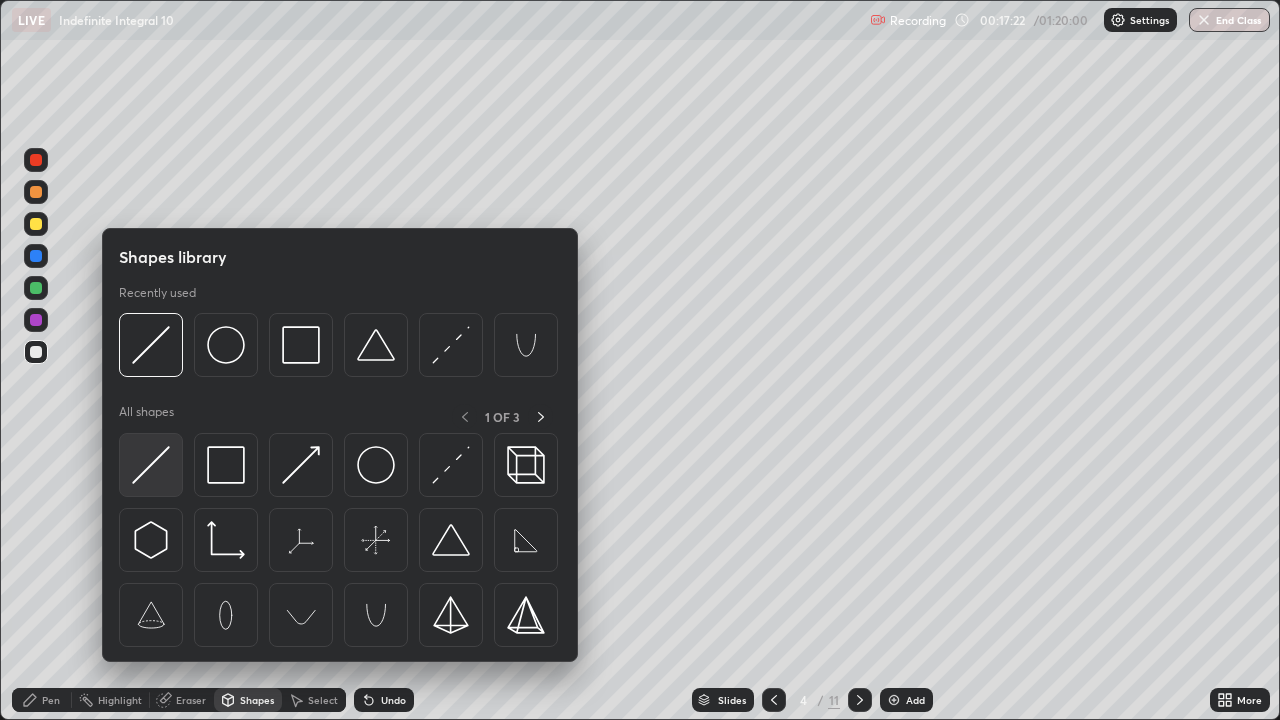 click at bounding box center [151, 465] 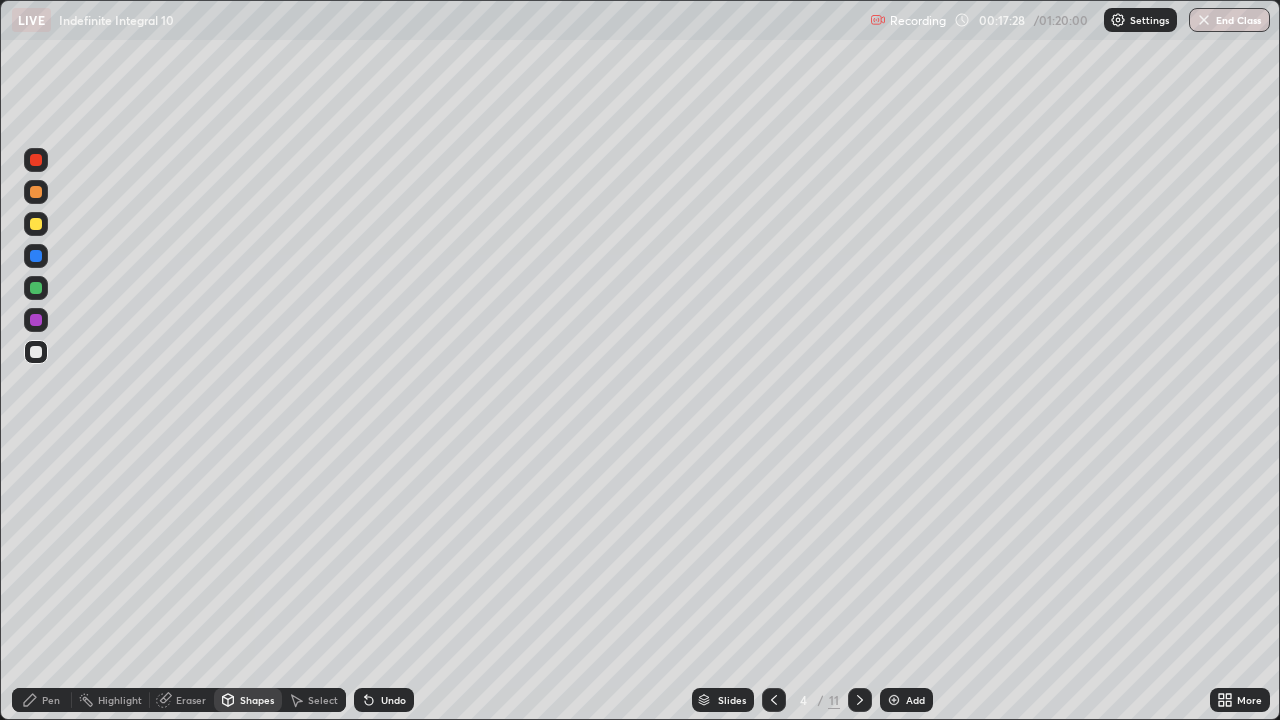 click on "Highlight" at bounding box center (111, 700) 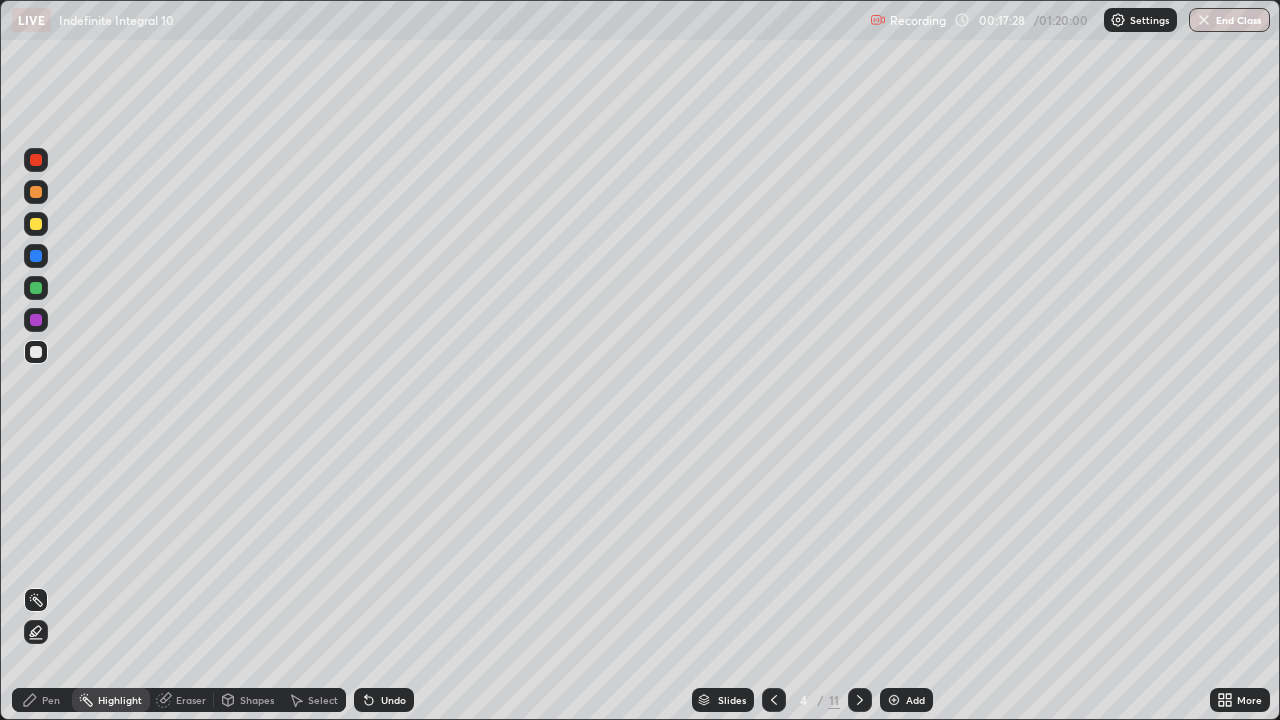 click at bounding box center [36, 224] 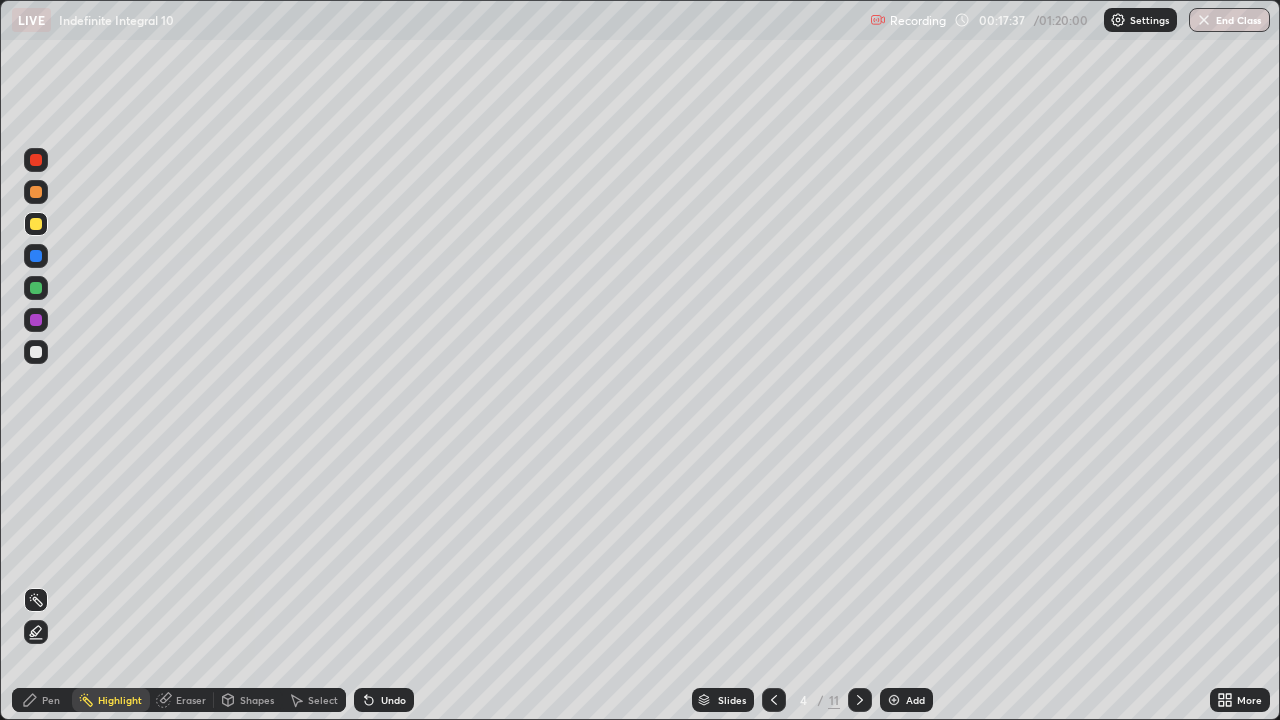click on "Pen" at bounding box center [51, 700] 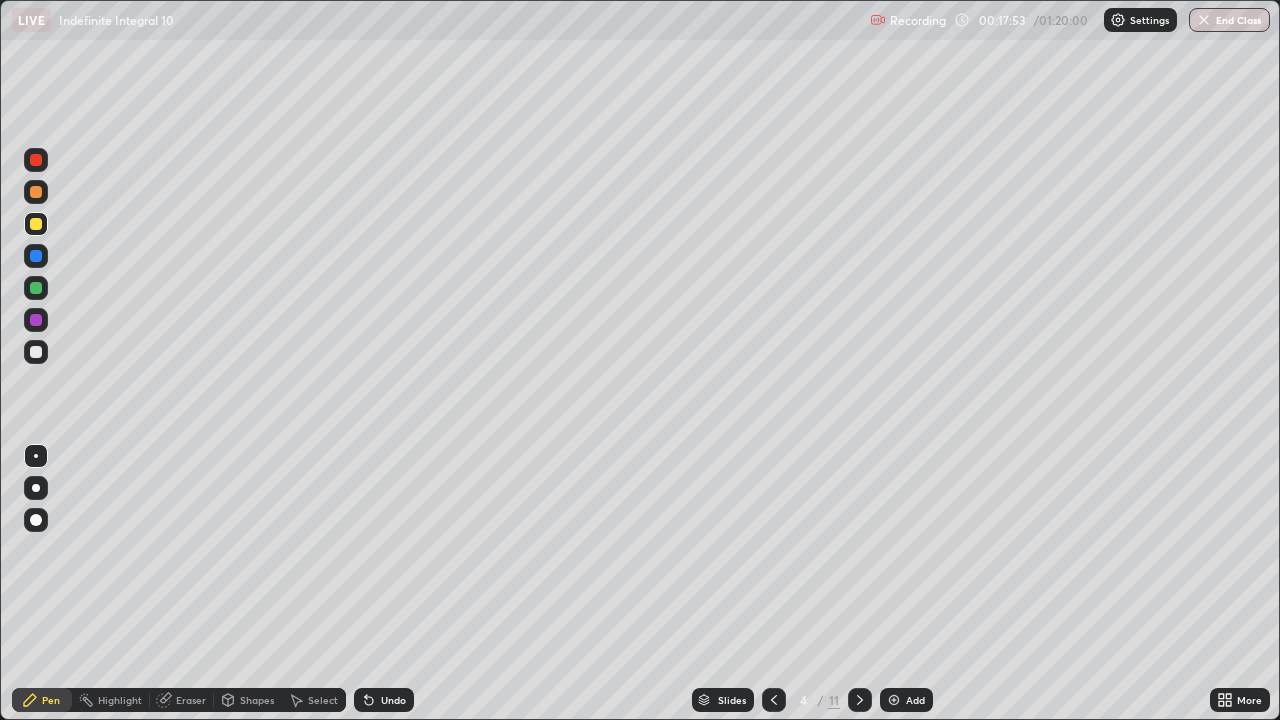 click at bounding box center (36, 192) 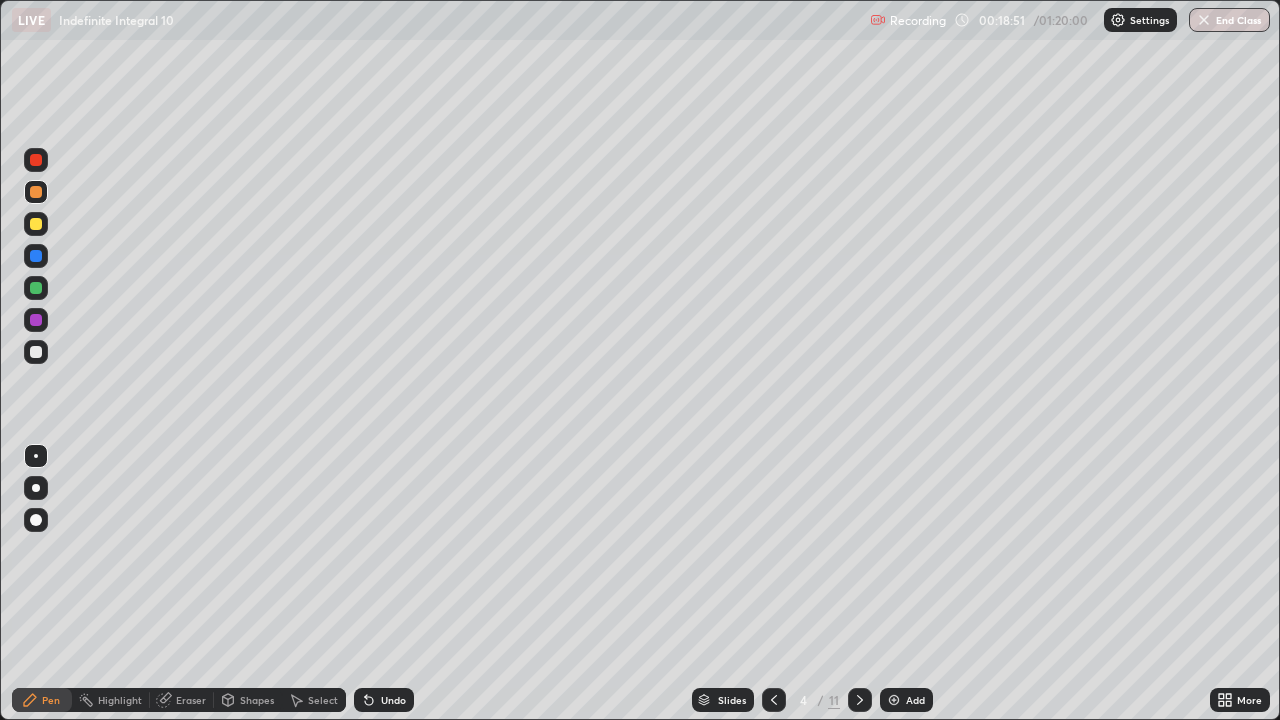 click at bounding box center (36, 352) 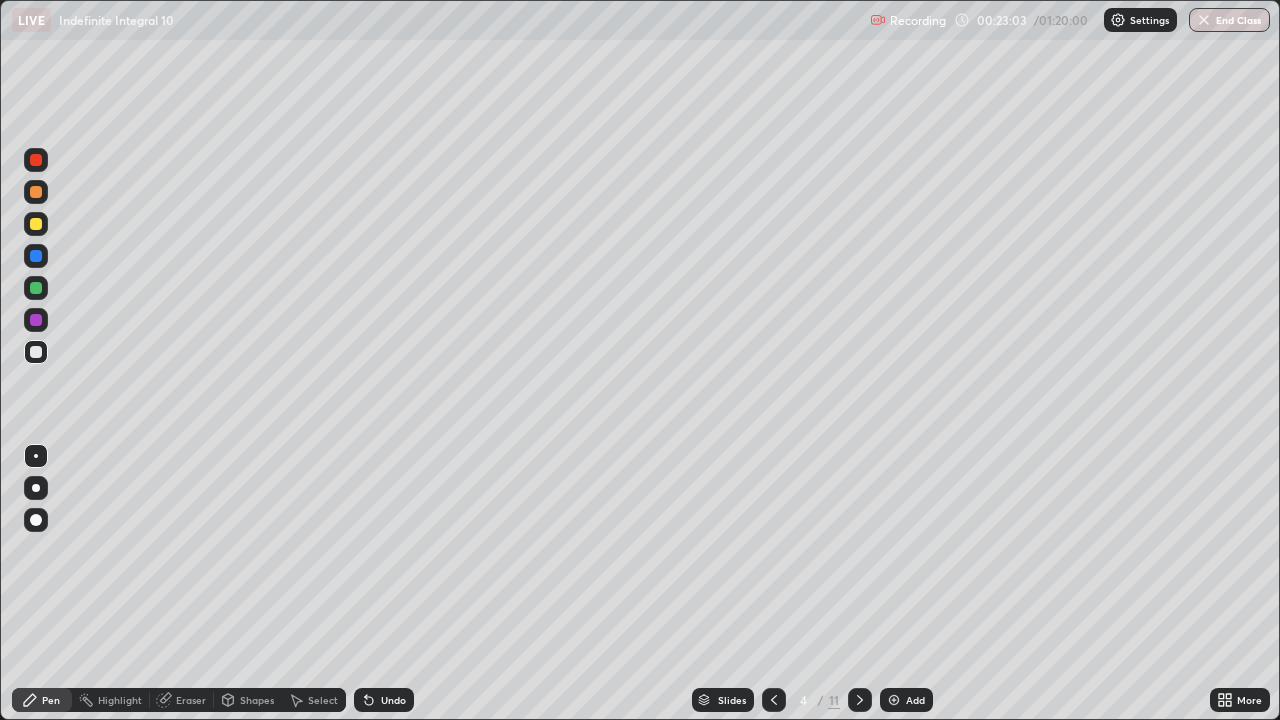 click at bounding box center [36, 224] 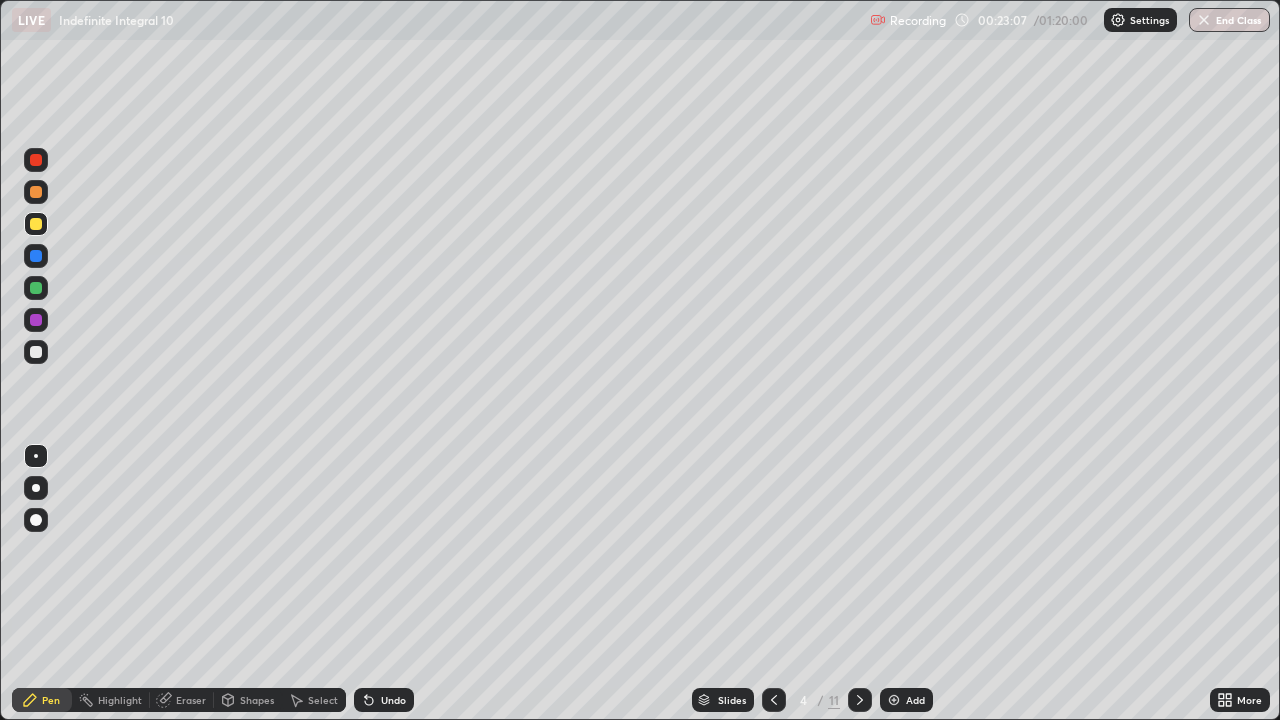 click on "Eraser" at bounding box center [191, 700] 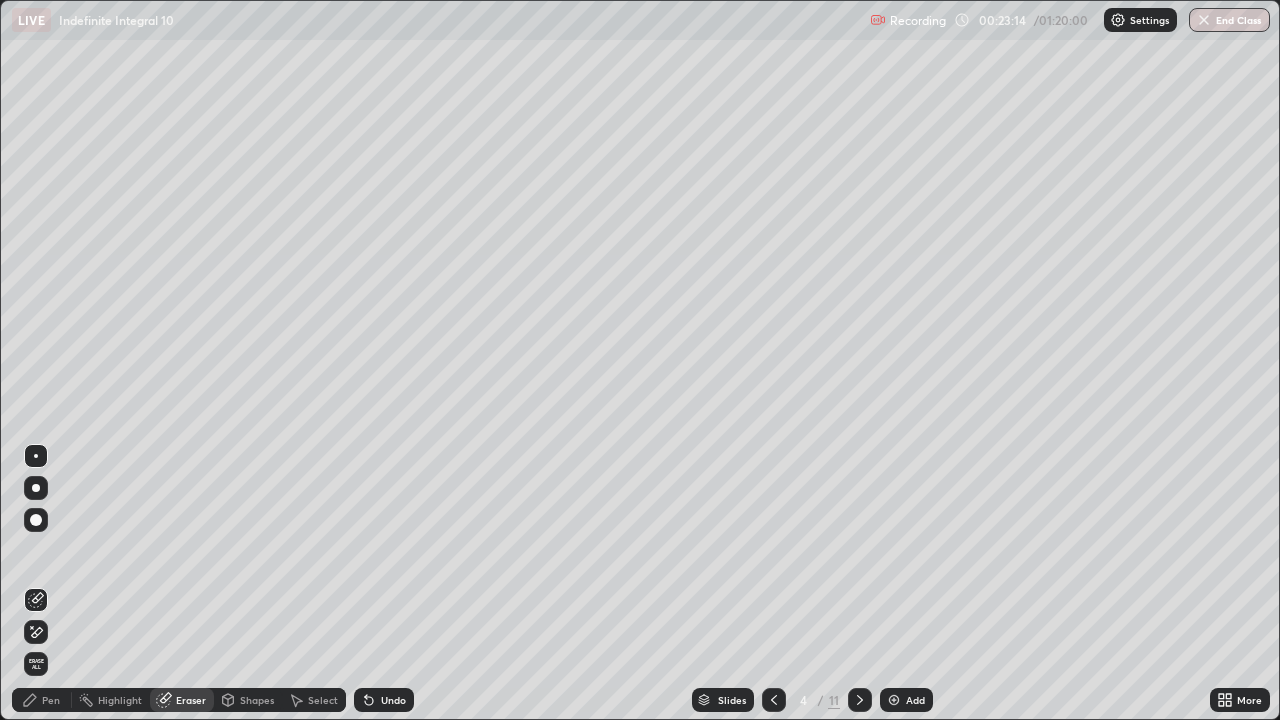 click on "Erase all" at bounding box center [36, 664] 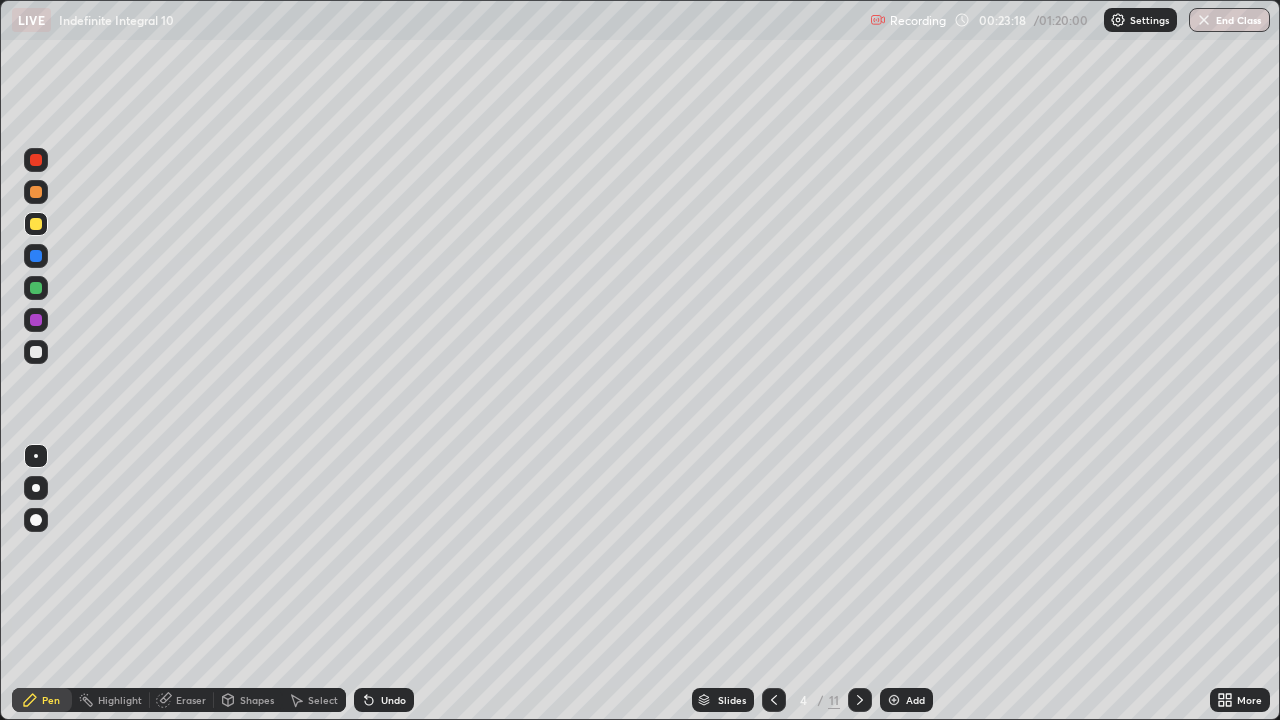 click 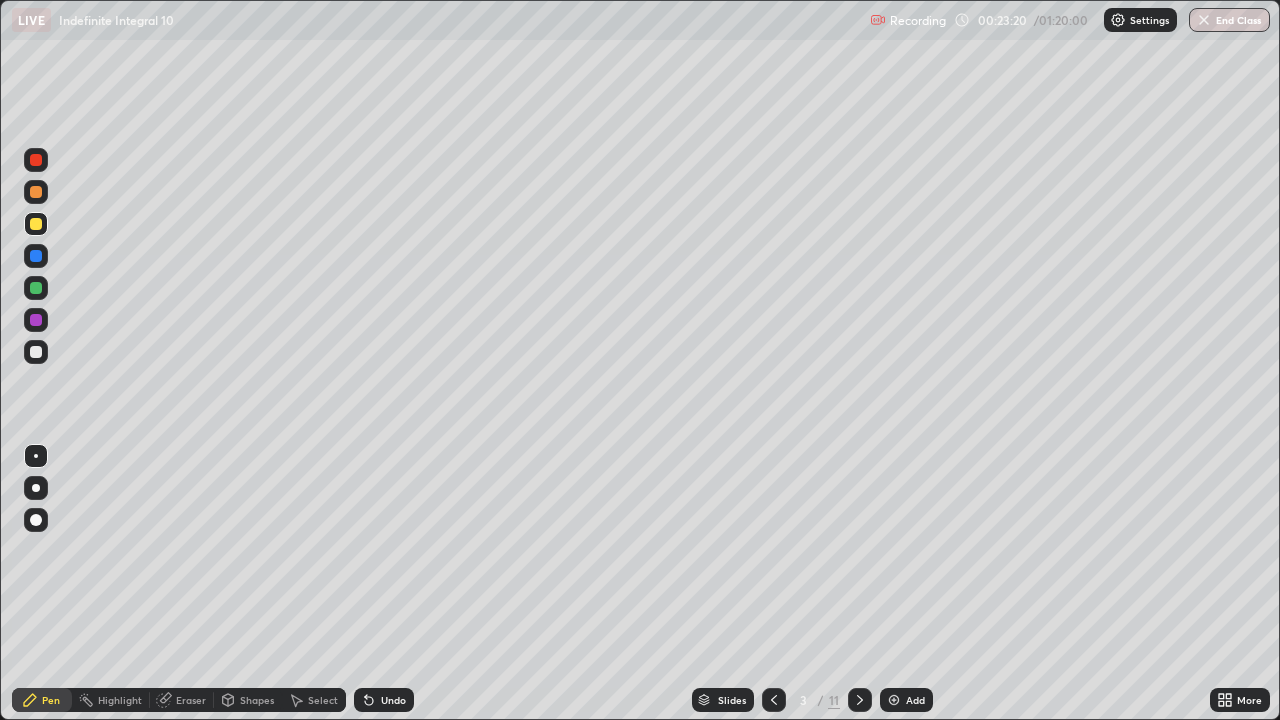 click 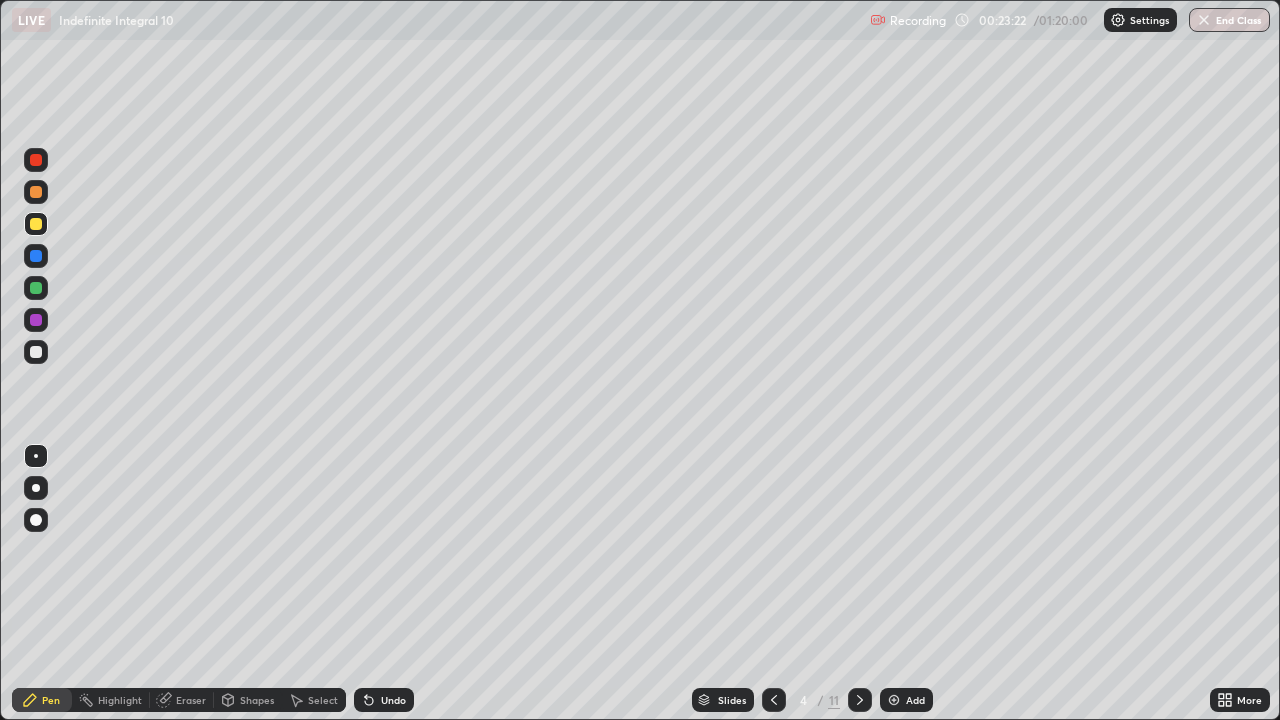 click at bounding box center (36, 192) 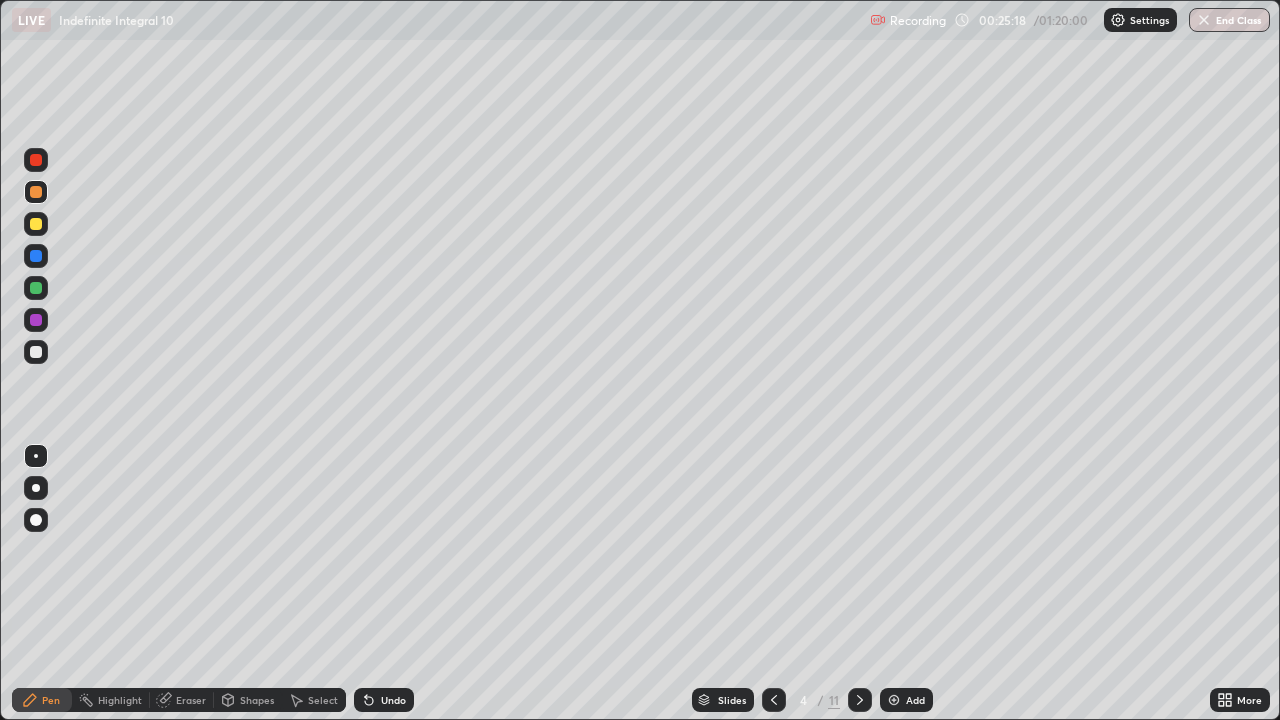 click on "Eraser" at bounding box center (191, 700) 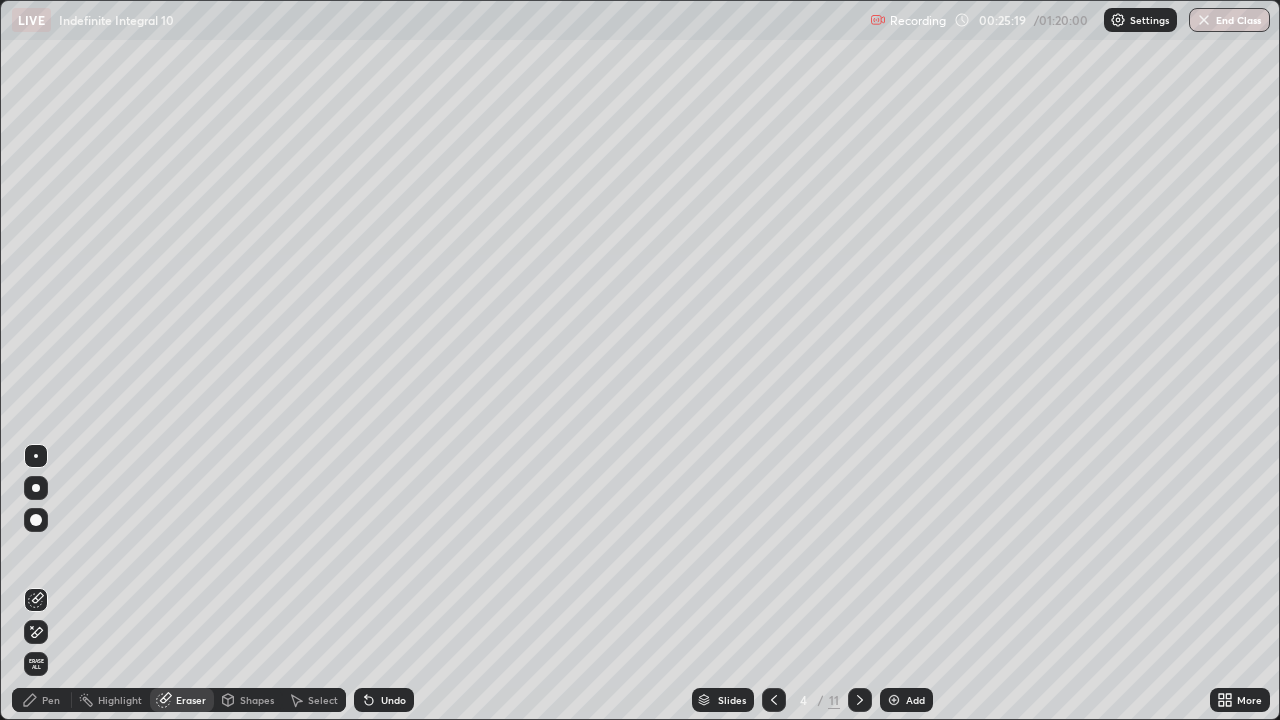 click 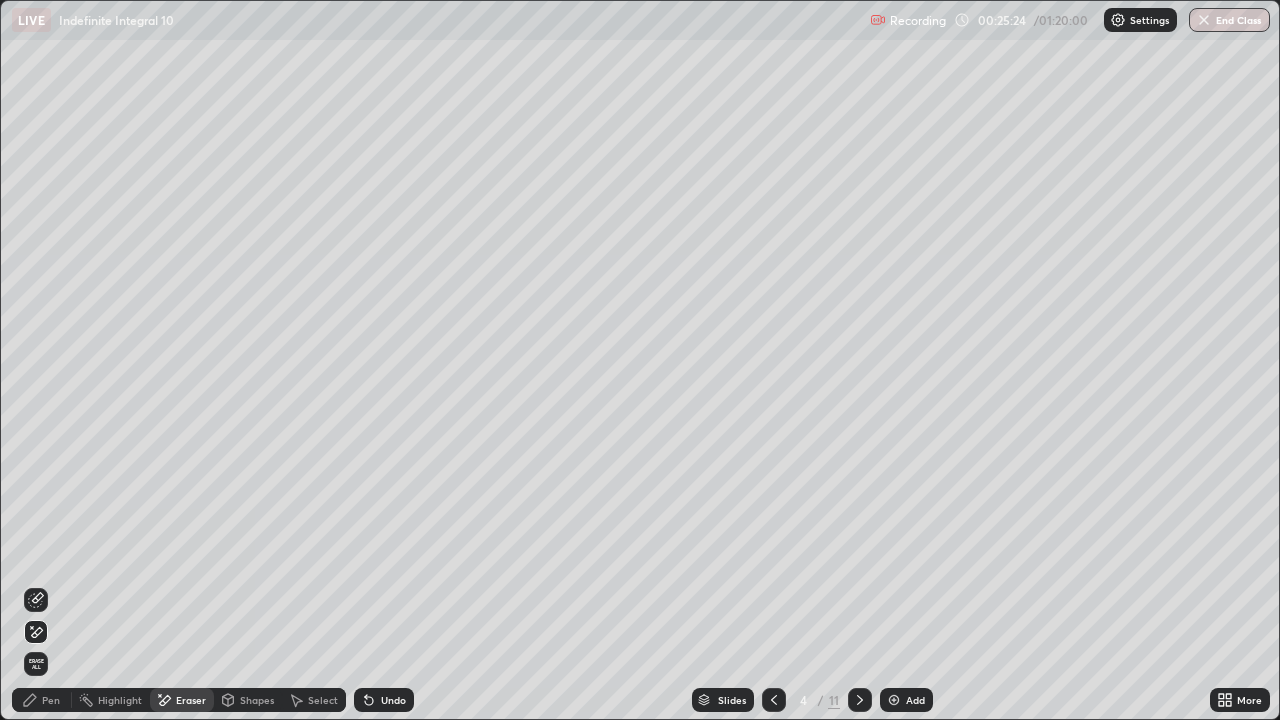 click on "Pen" at bounding box center (51, 700) 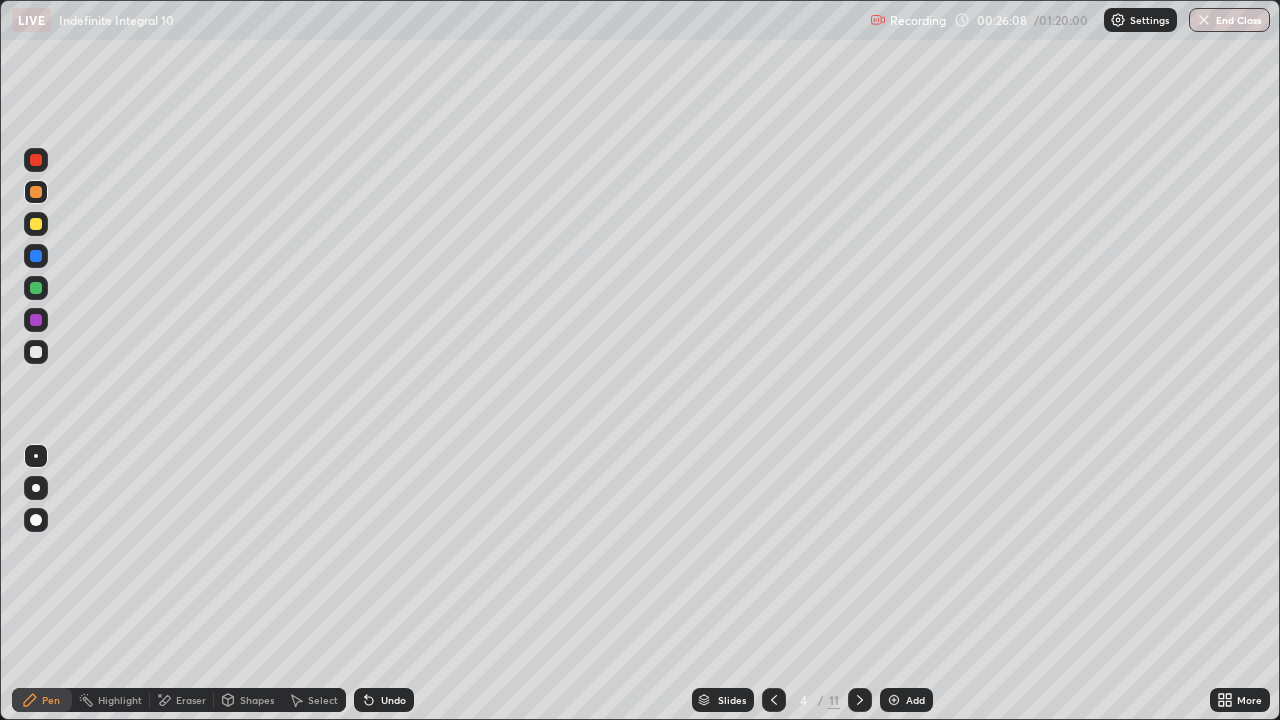 click at bounding box center (36, 352) 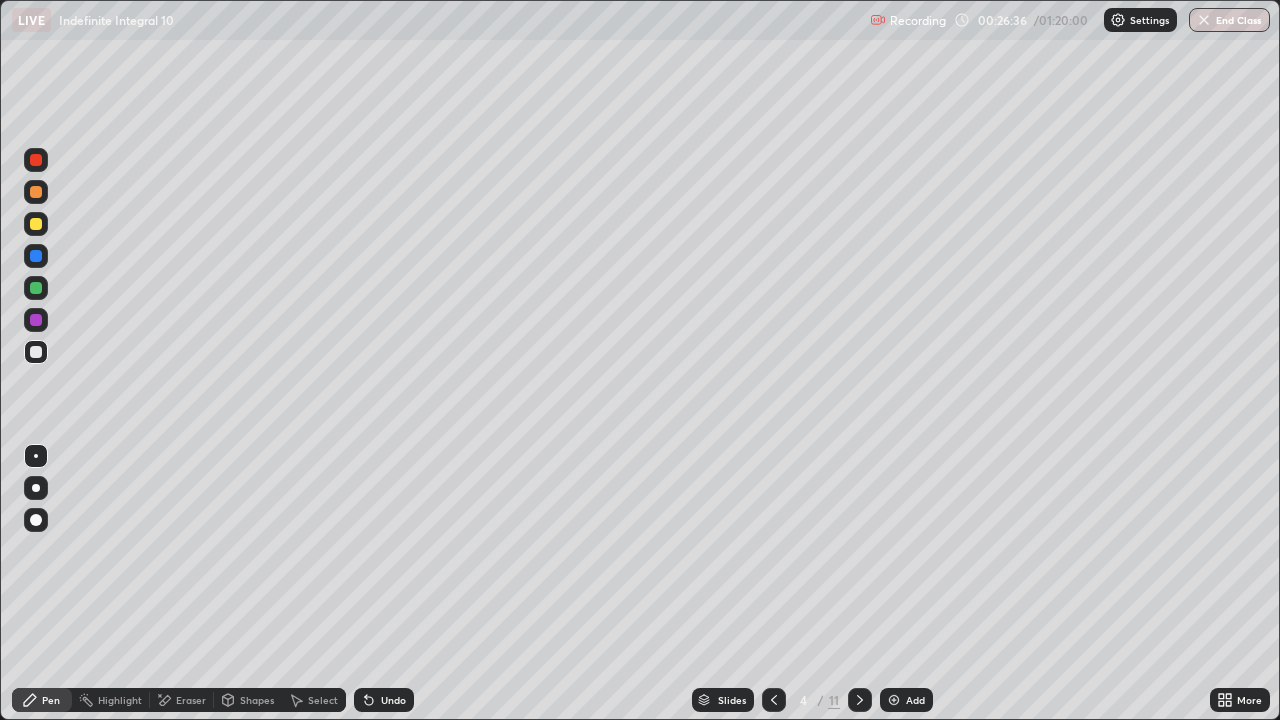 click at bounding box center (36, 224) 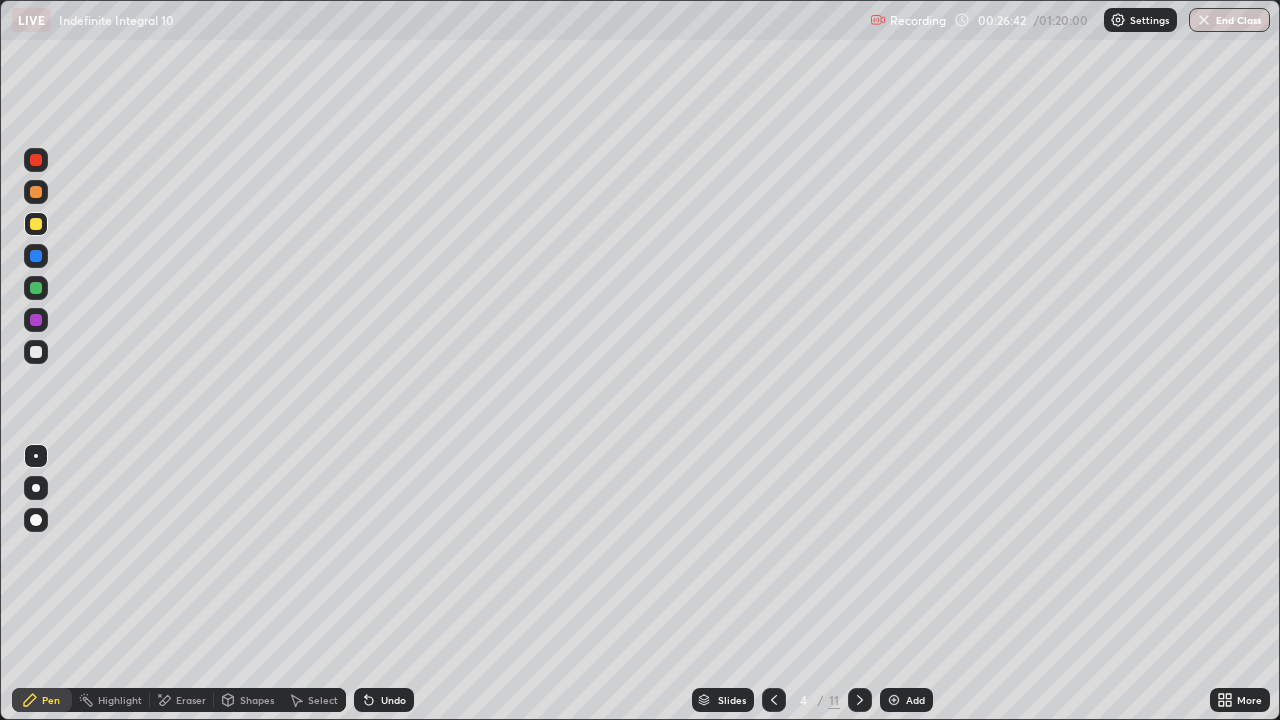 click on "Eraser" at bounding box center [191, 700] 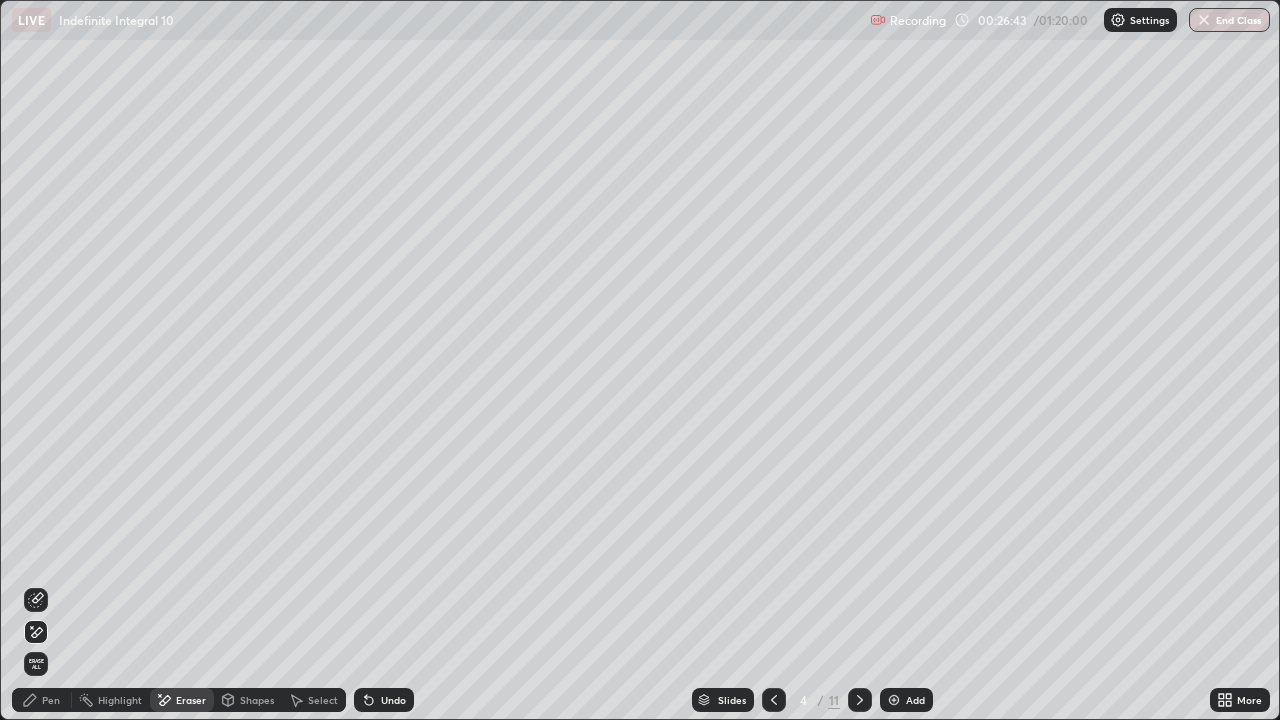 click on "Pen" at bounding box center (51, 700) 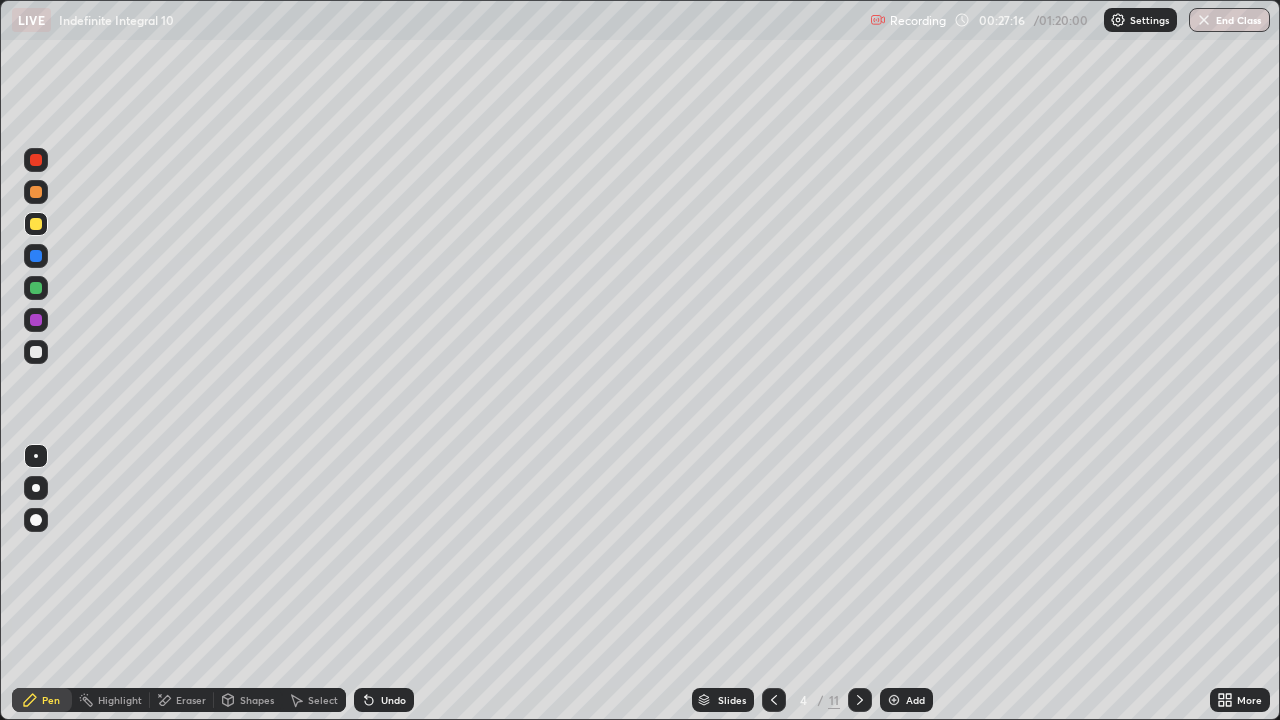 click at bounding box center [36, 288] 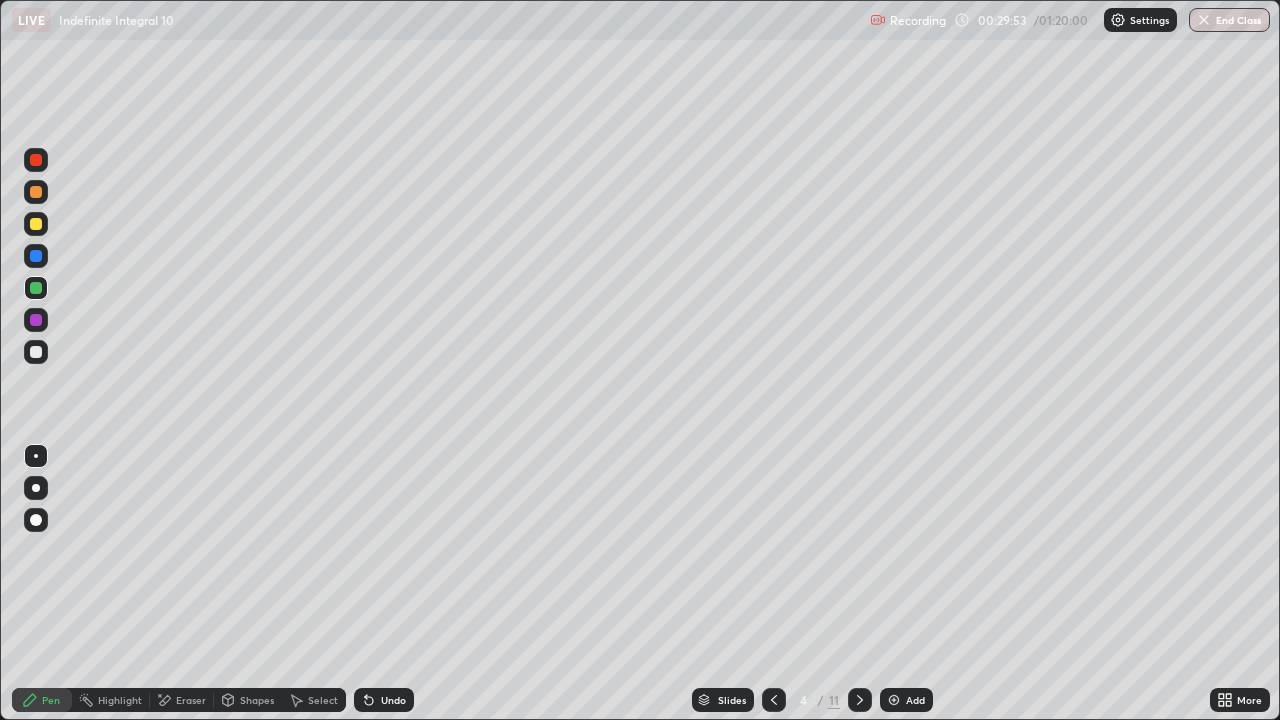 click at bounding box center (36, 352) 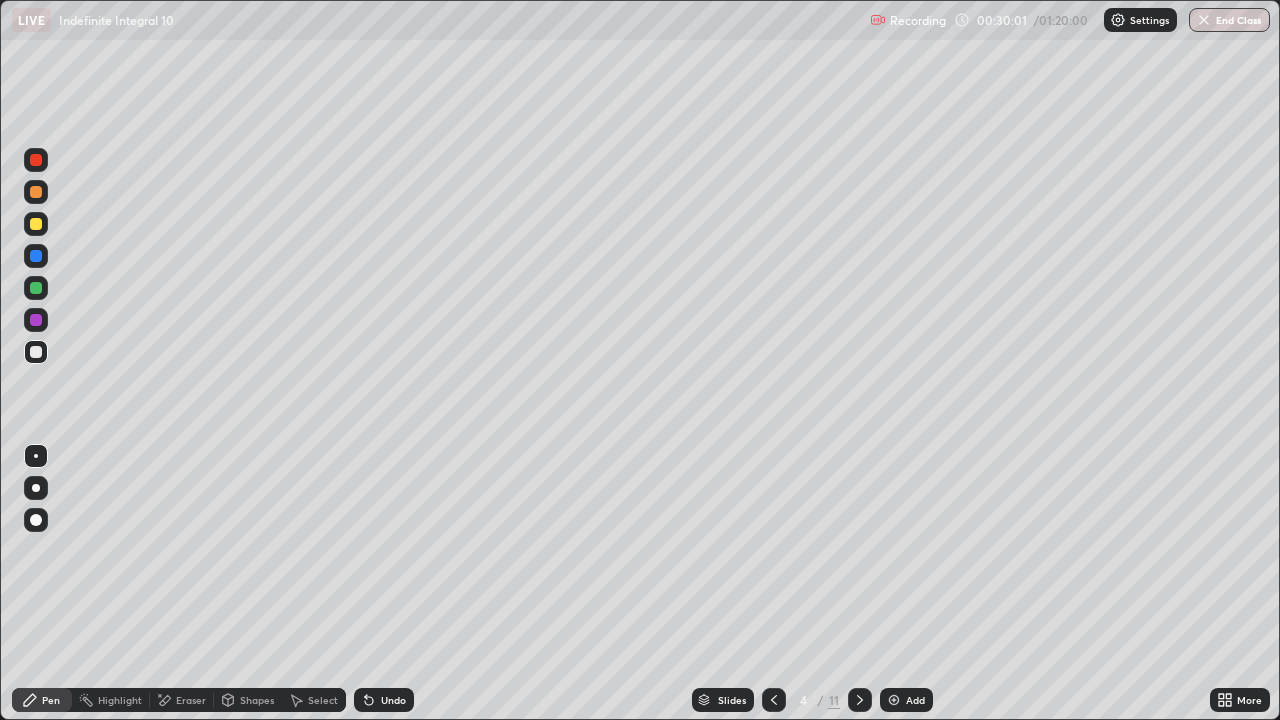 click at bounding box center (36, 224) 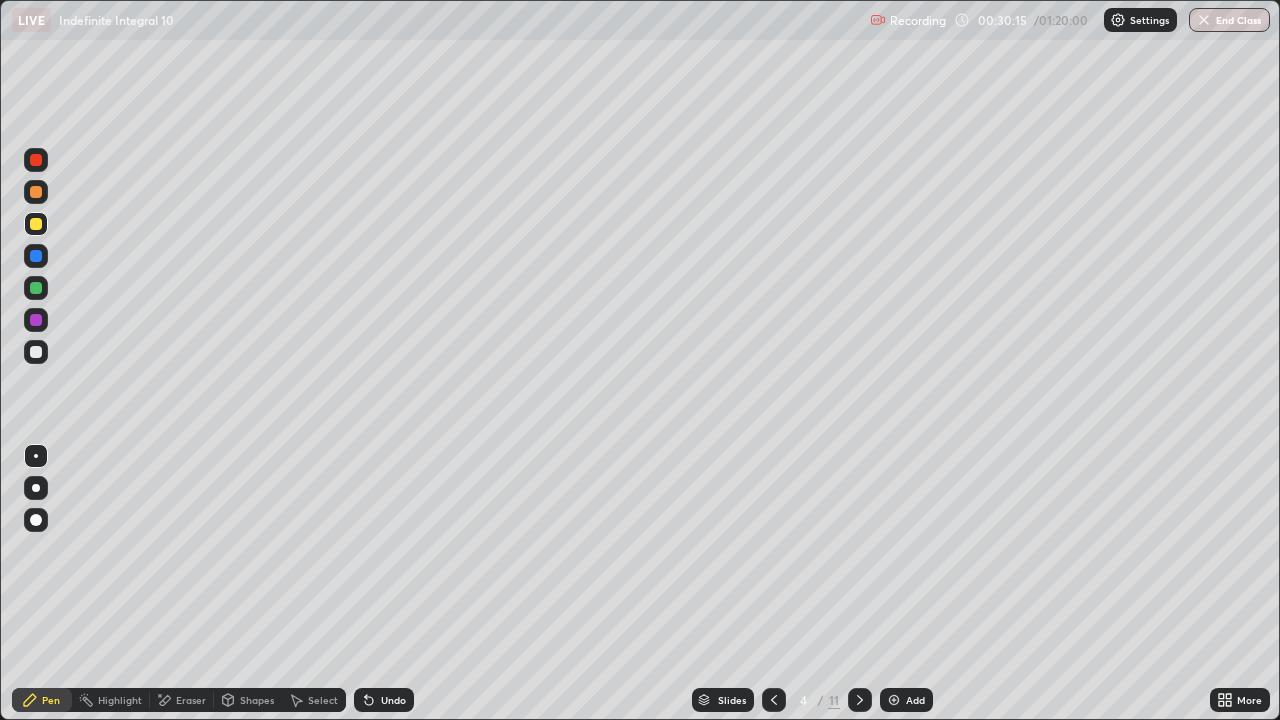 click 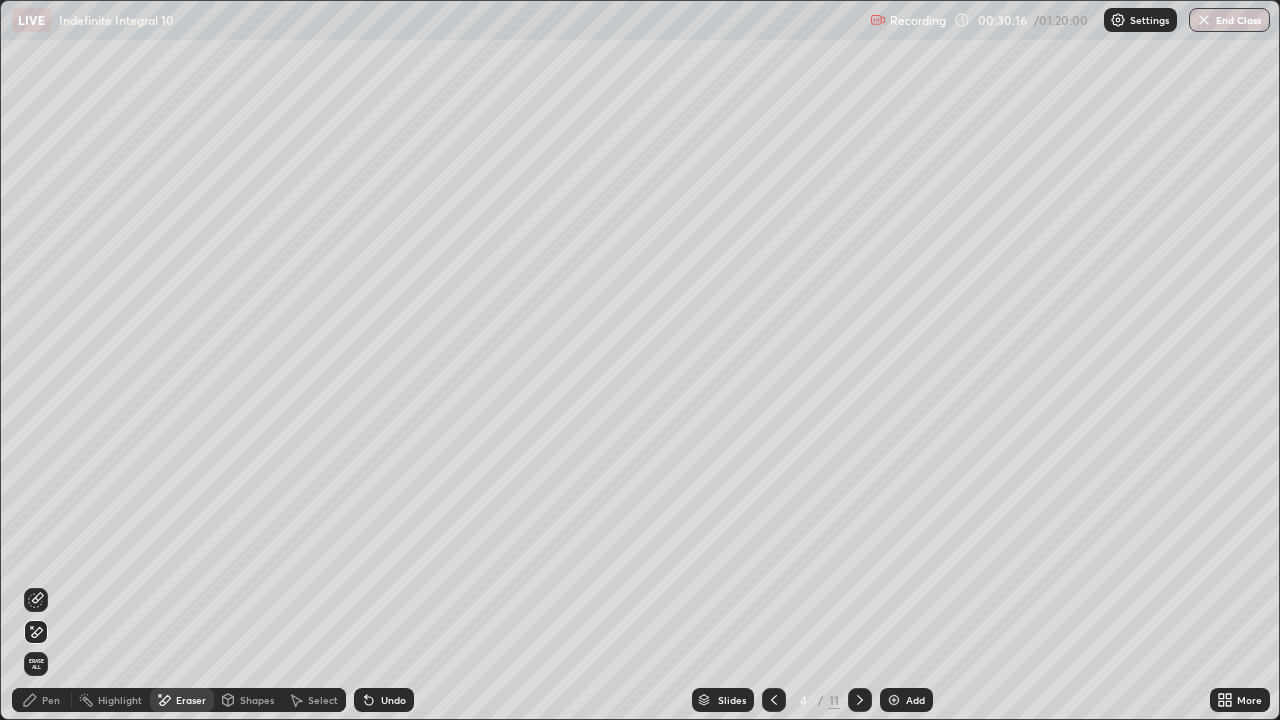 click 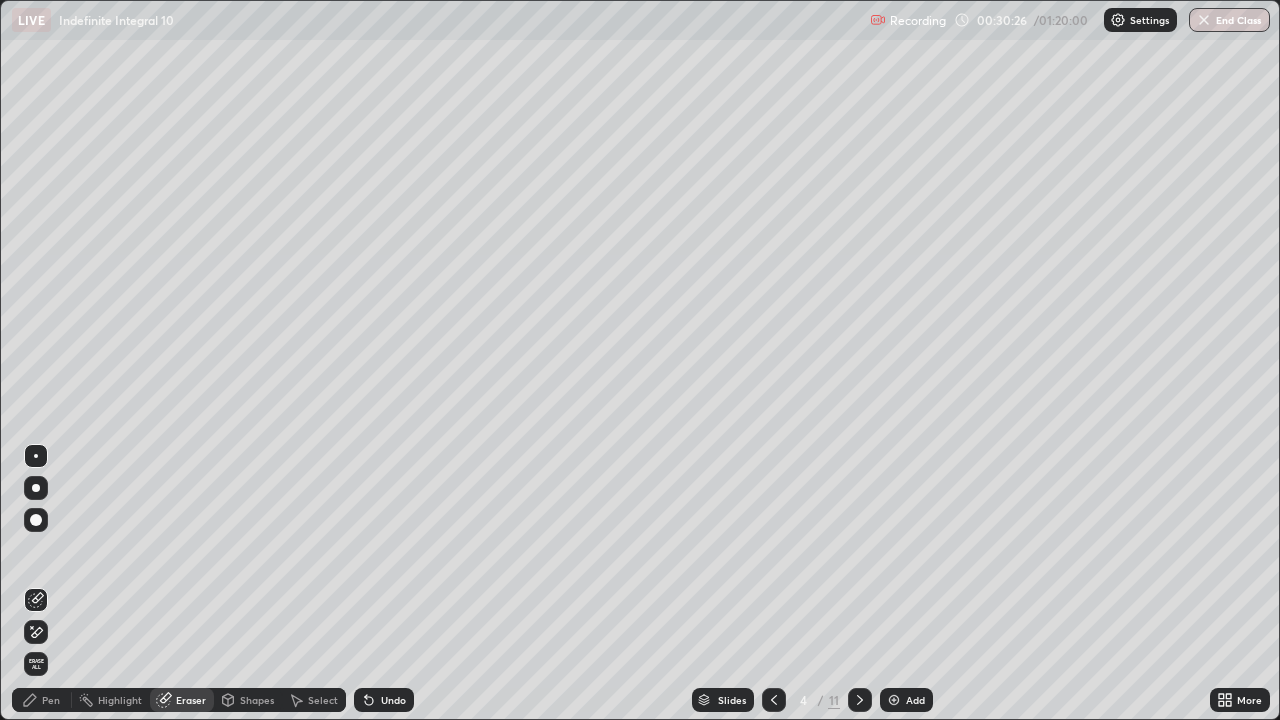 click on "Pen" at bounding box center (42, 700) 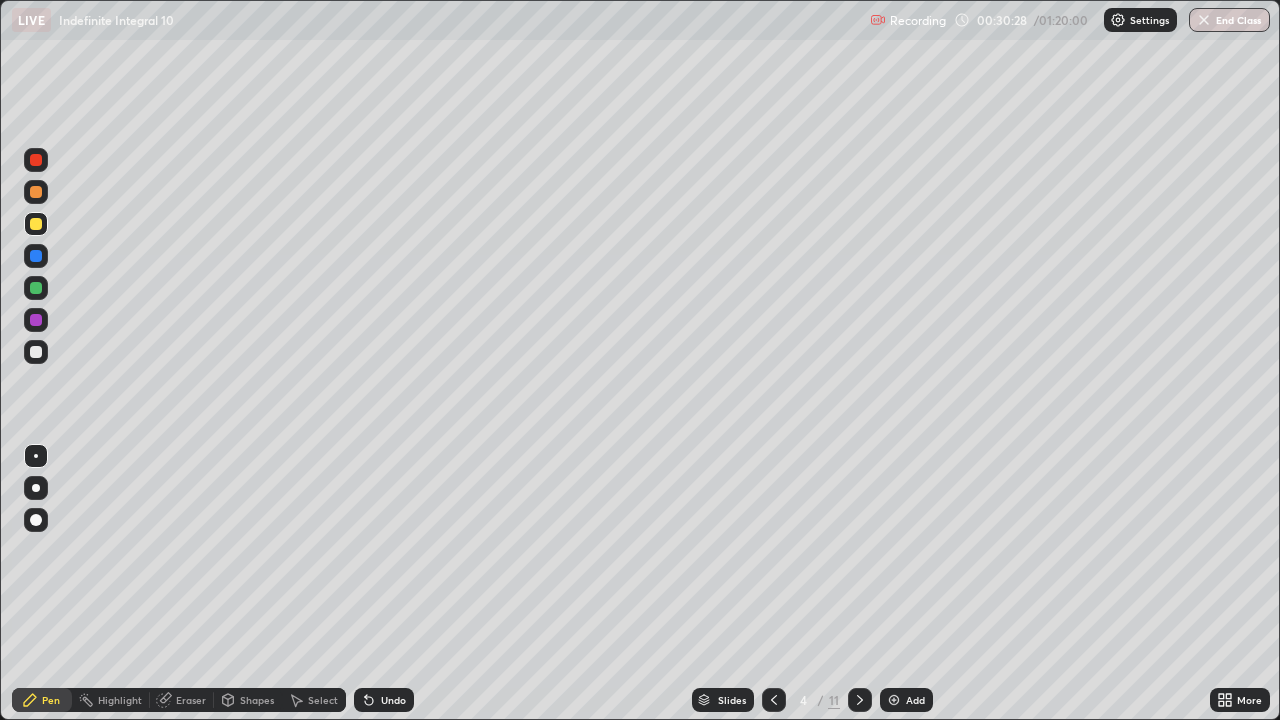 click at bounding box center (36, 320) 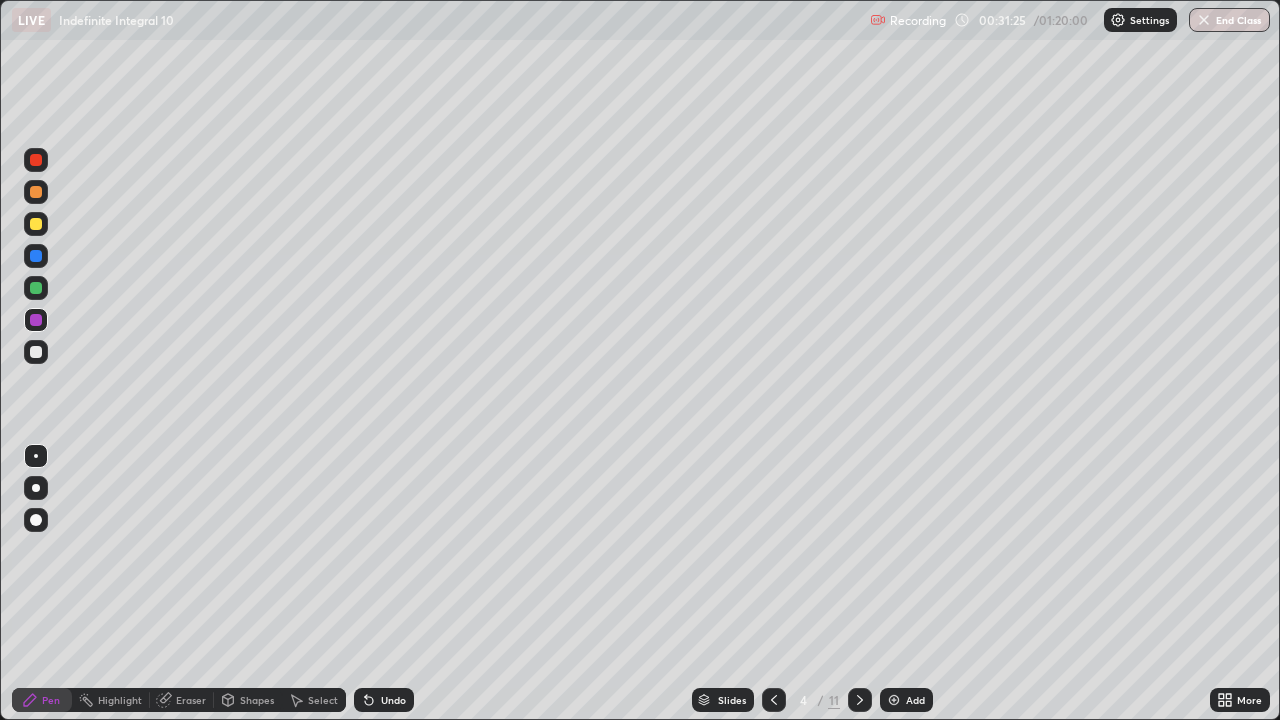 click at bounding box center [36, 352] 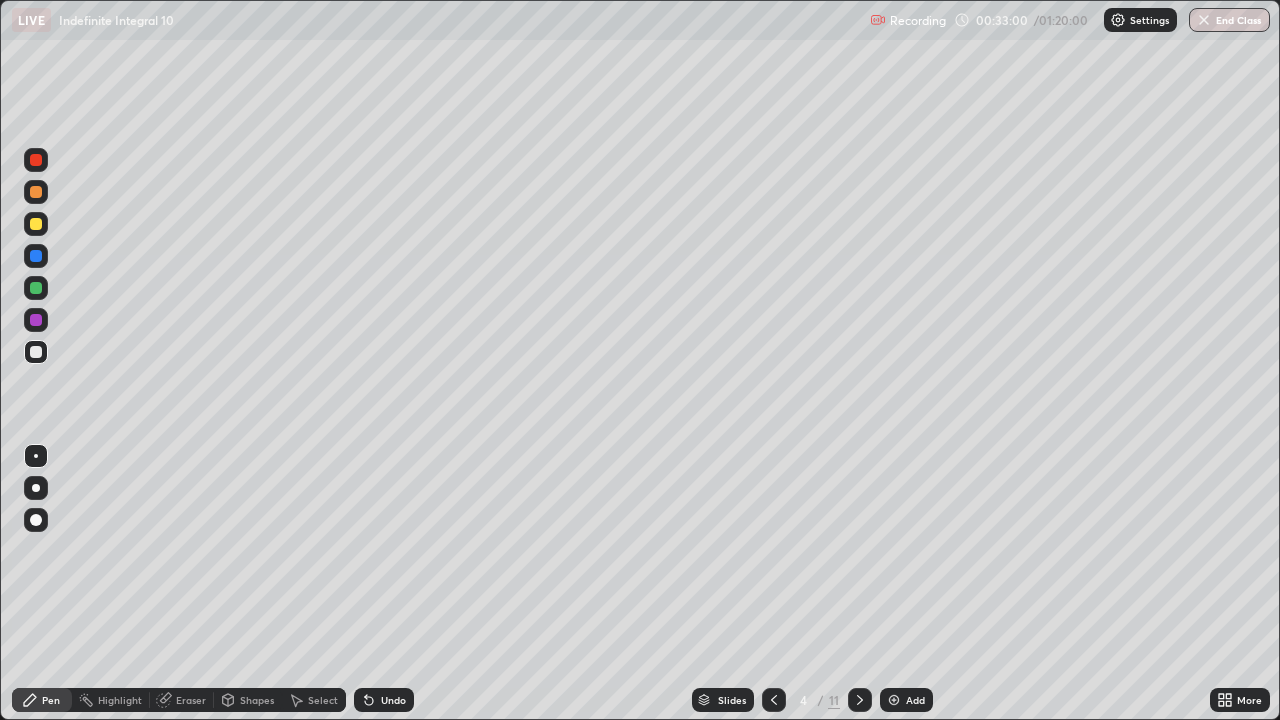 click at bounding box center (36, 288) 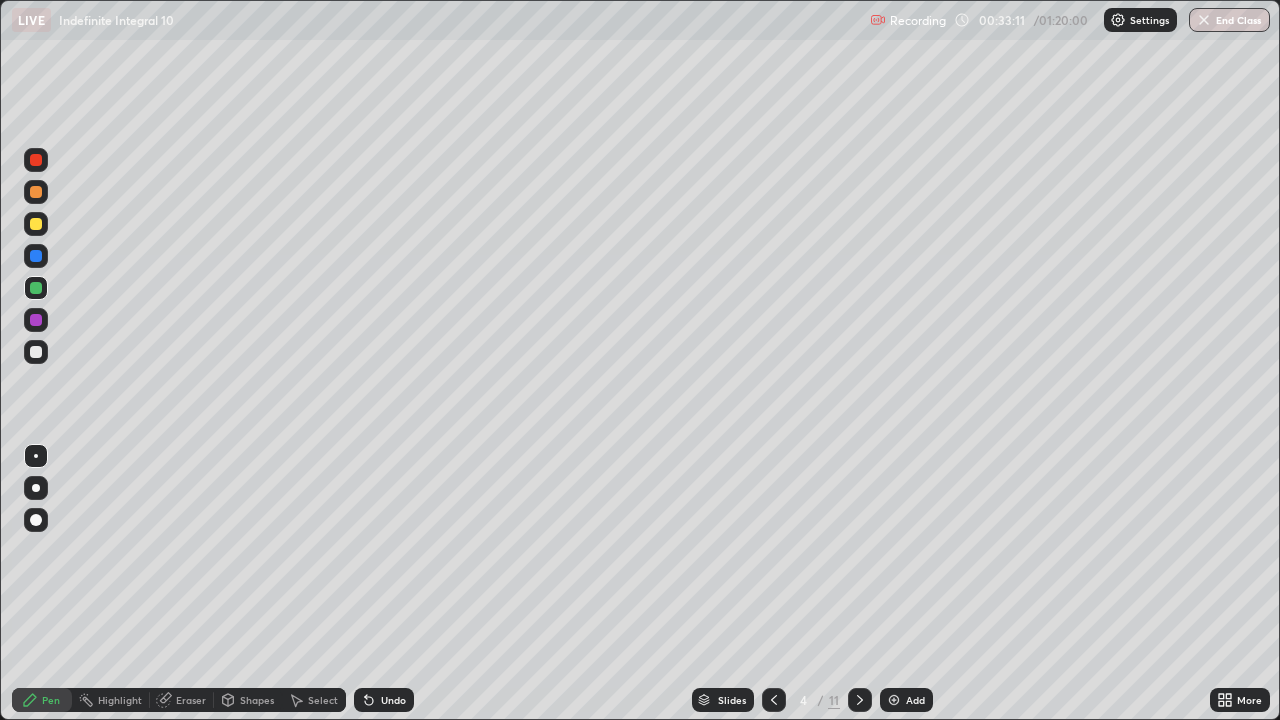 click at bounding box center (36, 352) 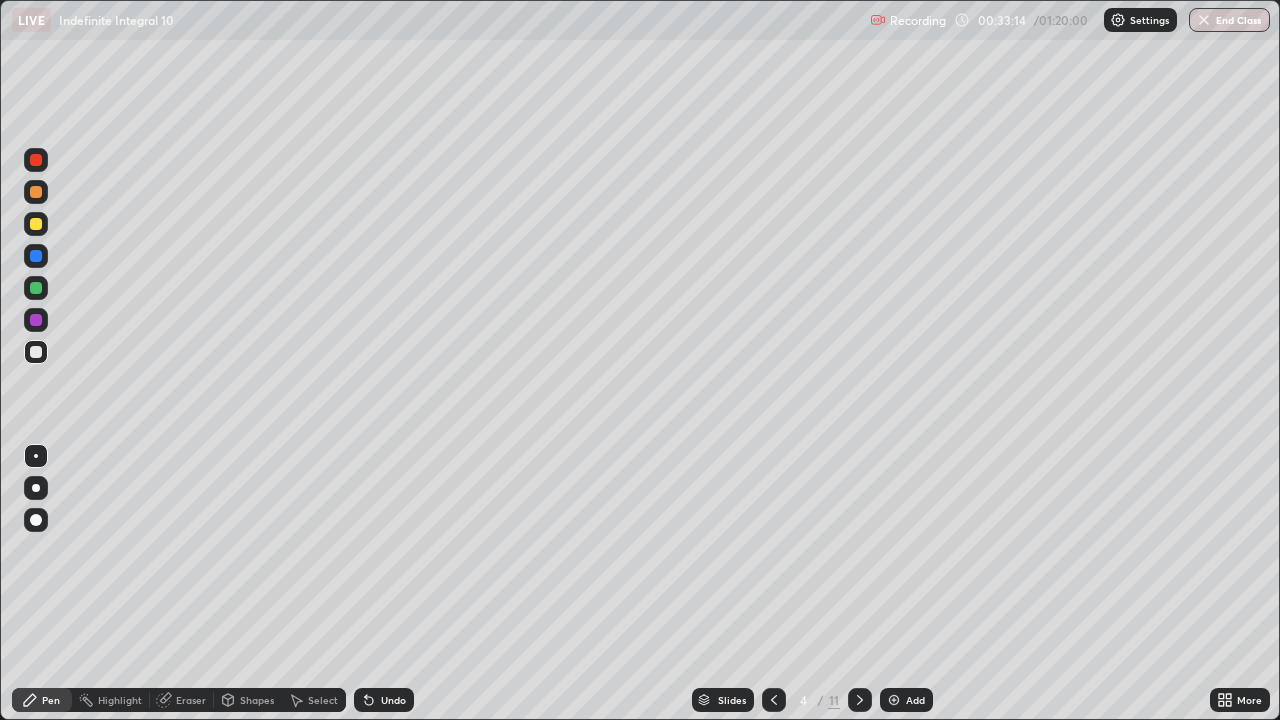 click on "Eraser" at bounding box center [191, 700] 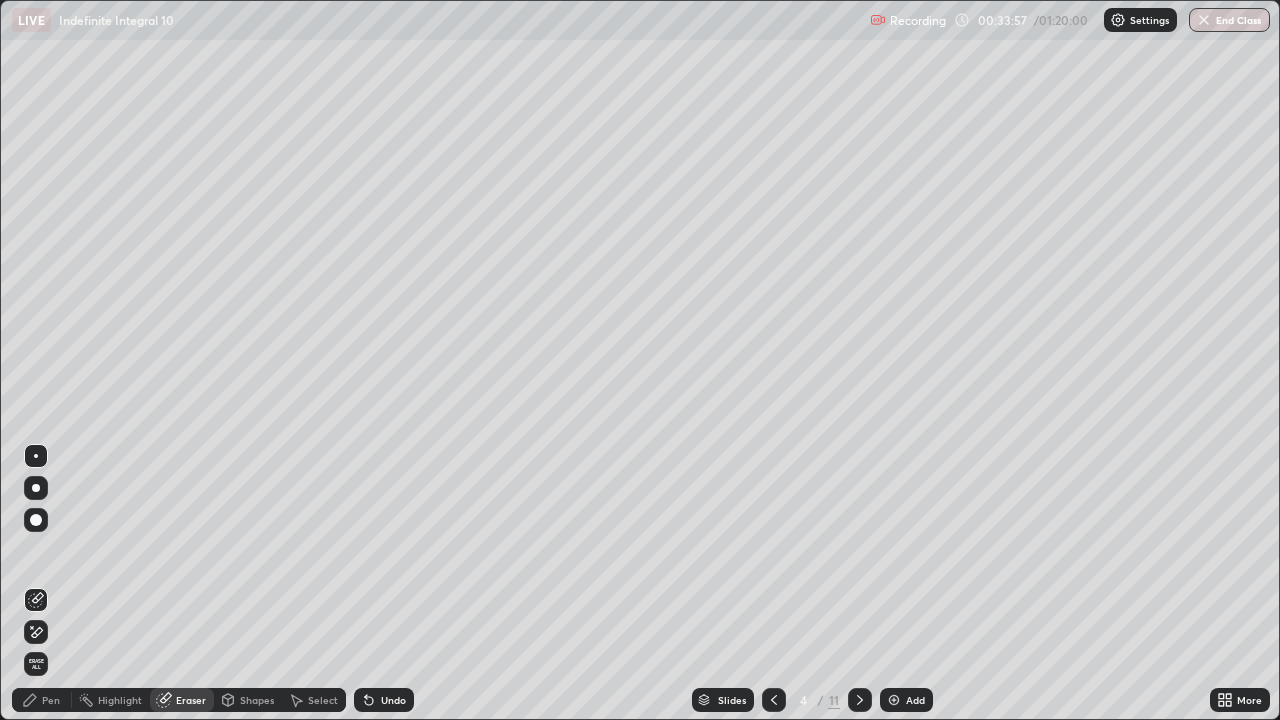 click 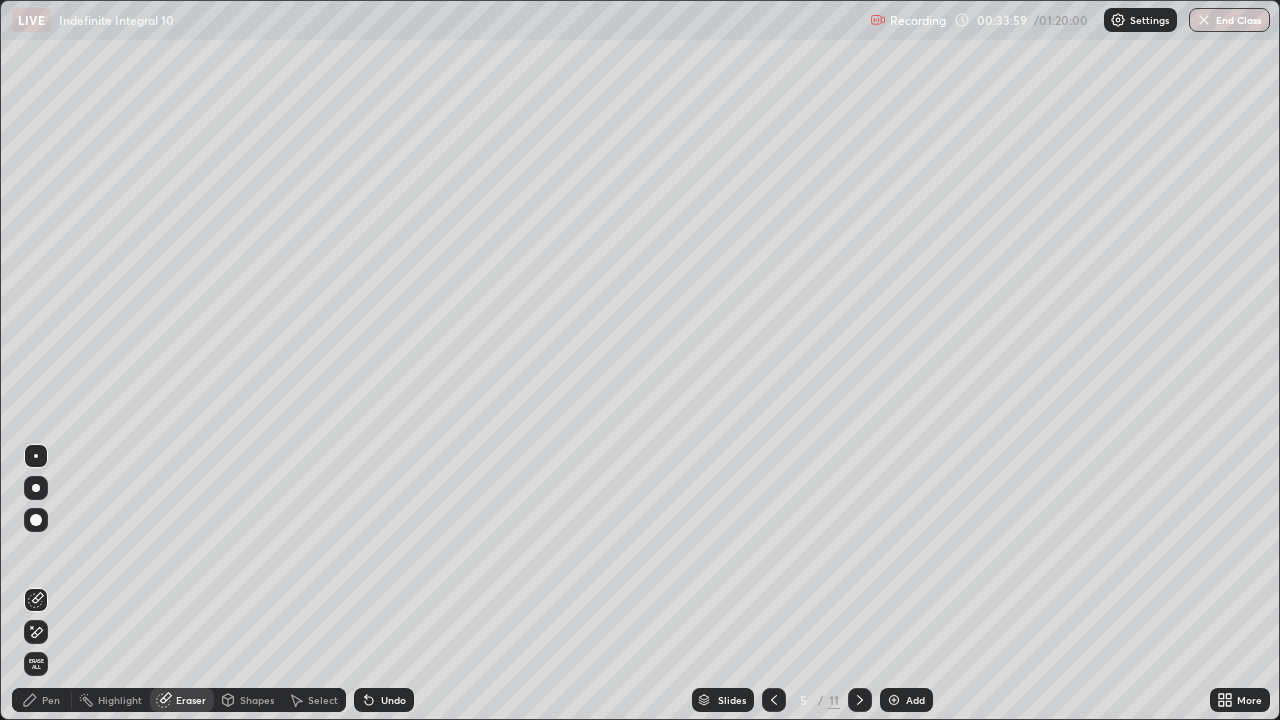 click 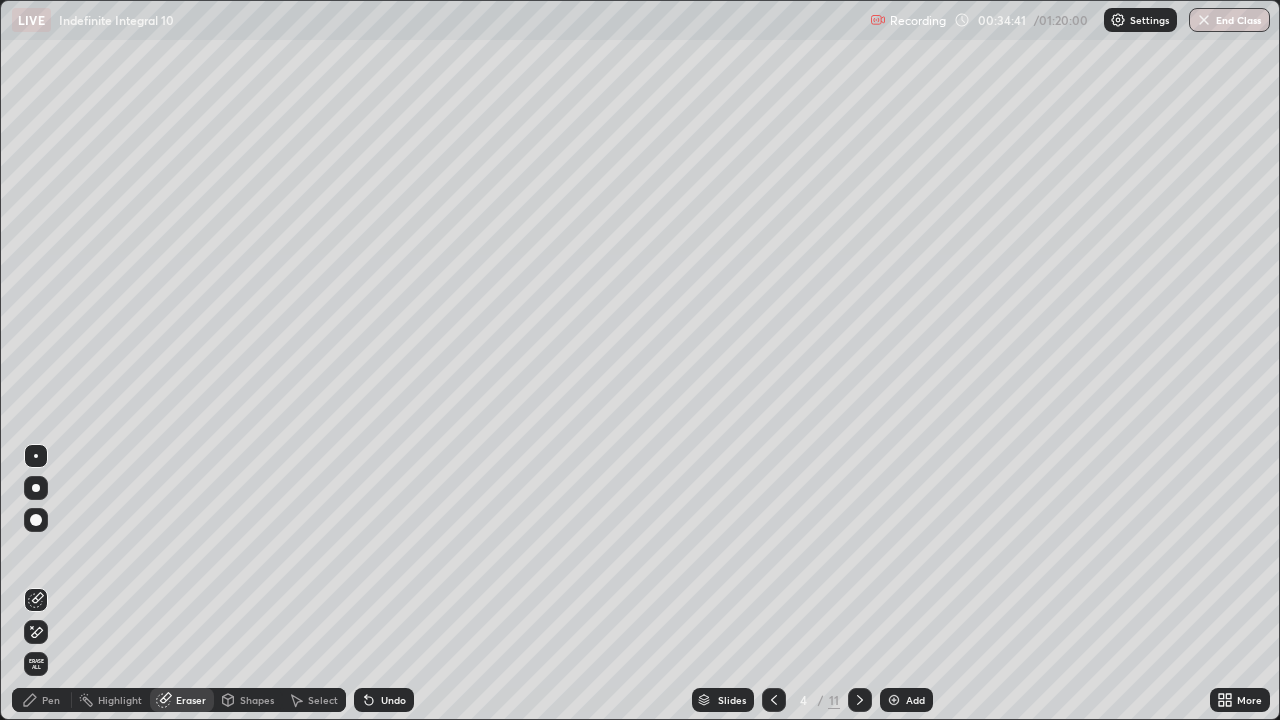 click on "Pen" at bounding box center (42, 700) 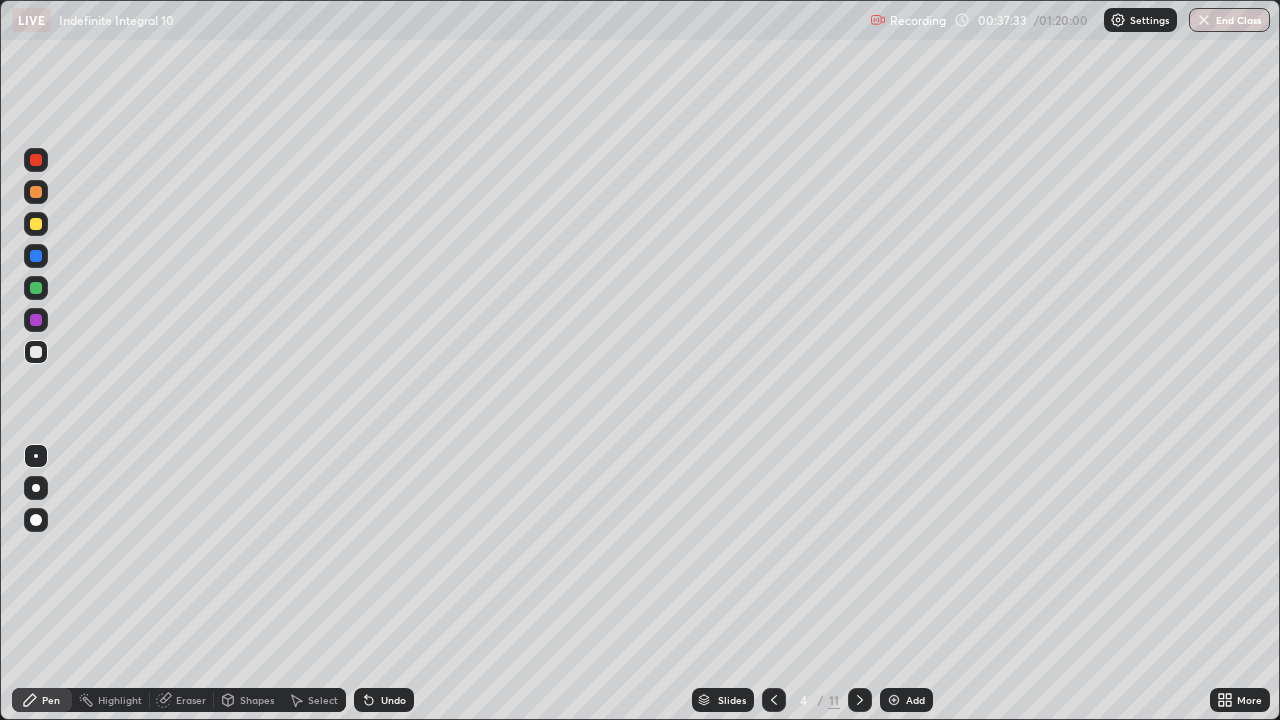 click 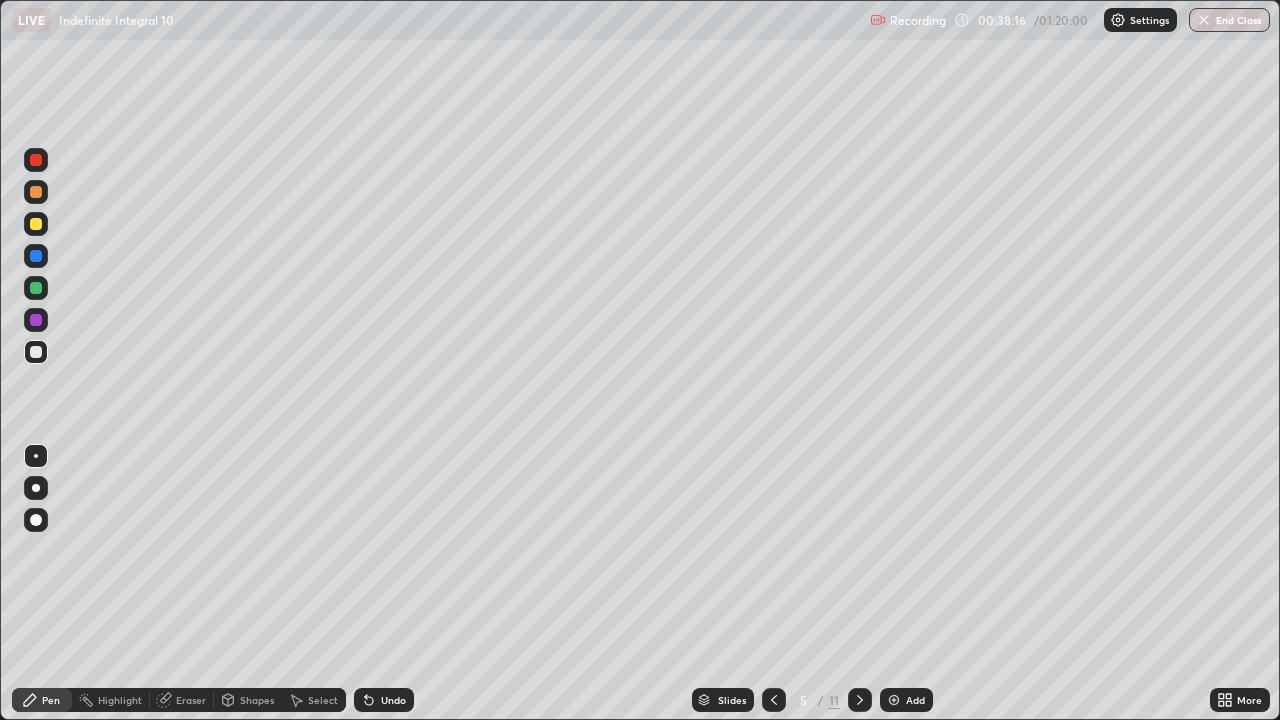 click on "Eraser" at bounding box center [191, 700] 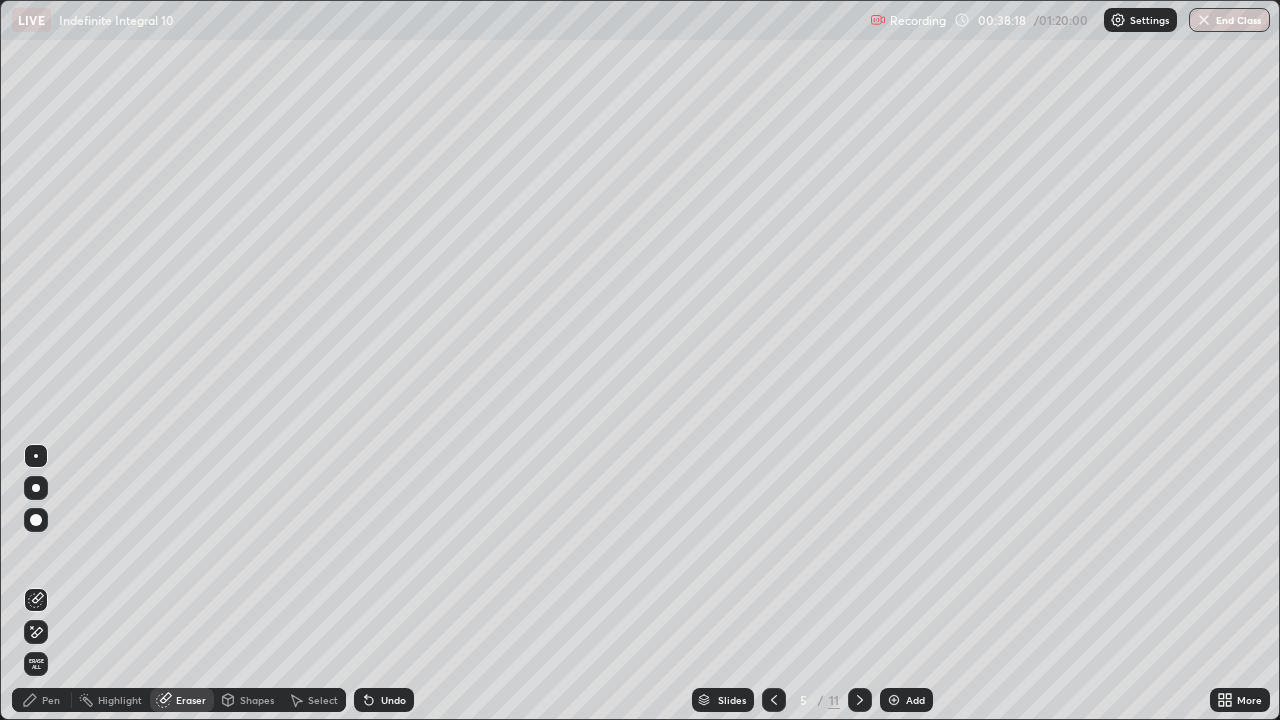 click on "Pen" at bounding box center (51, 700) 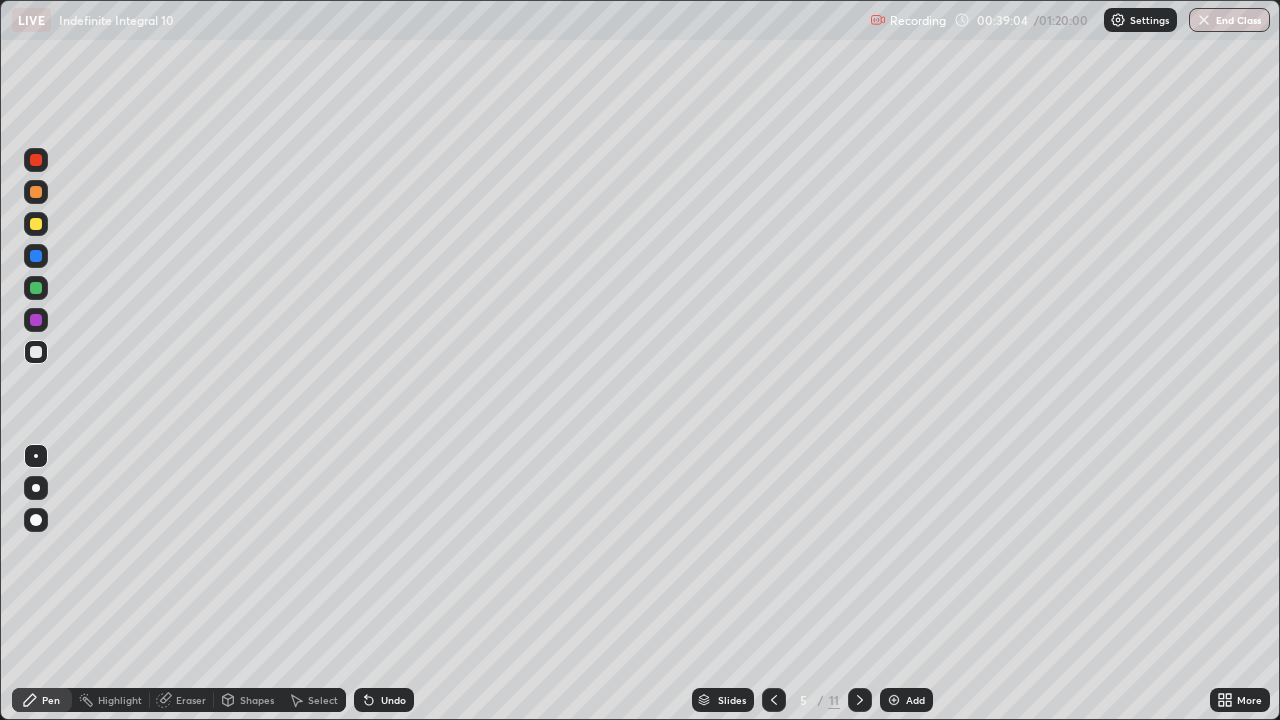 click 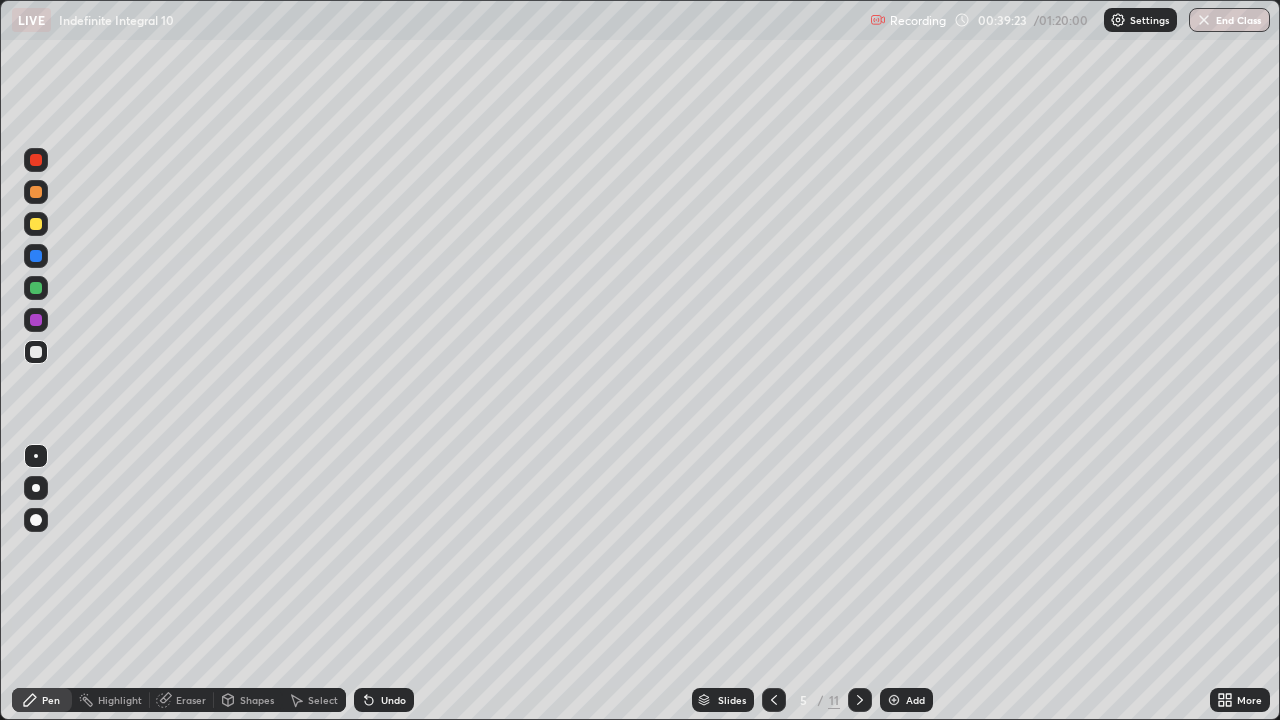 click on "Undo" at bounding box center [393, 700] 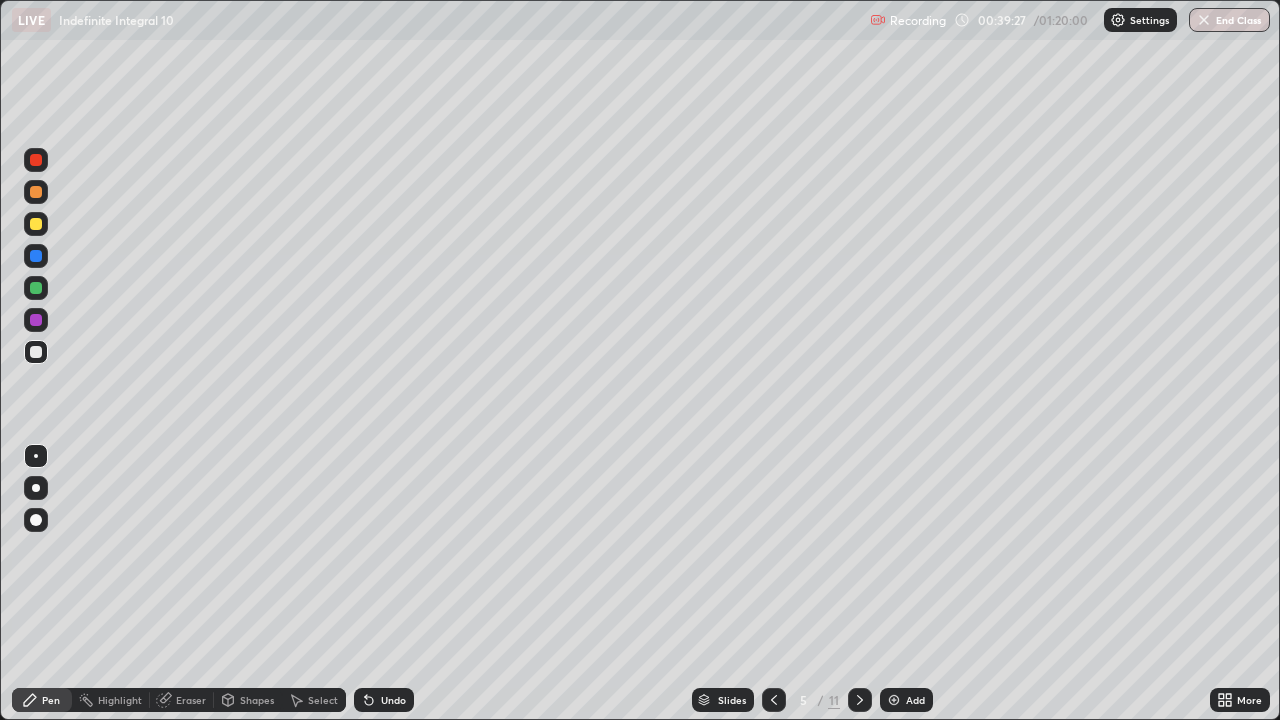 click at bounding box center [36, 352] 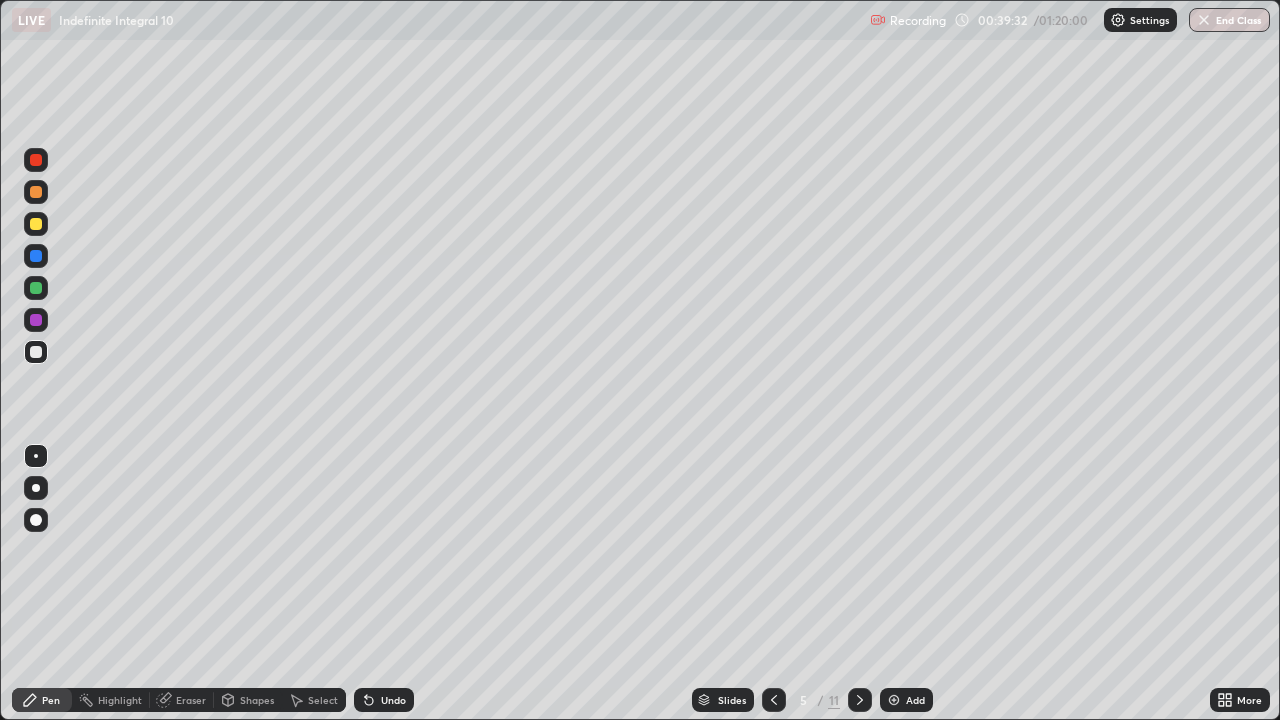 click at bounding box center [36, 288] 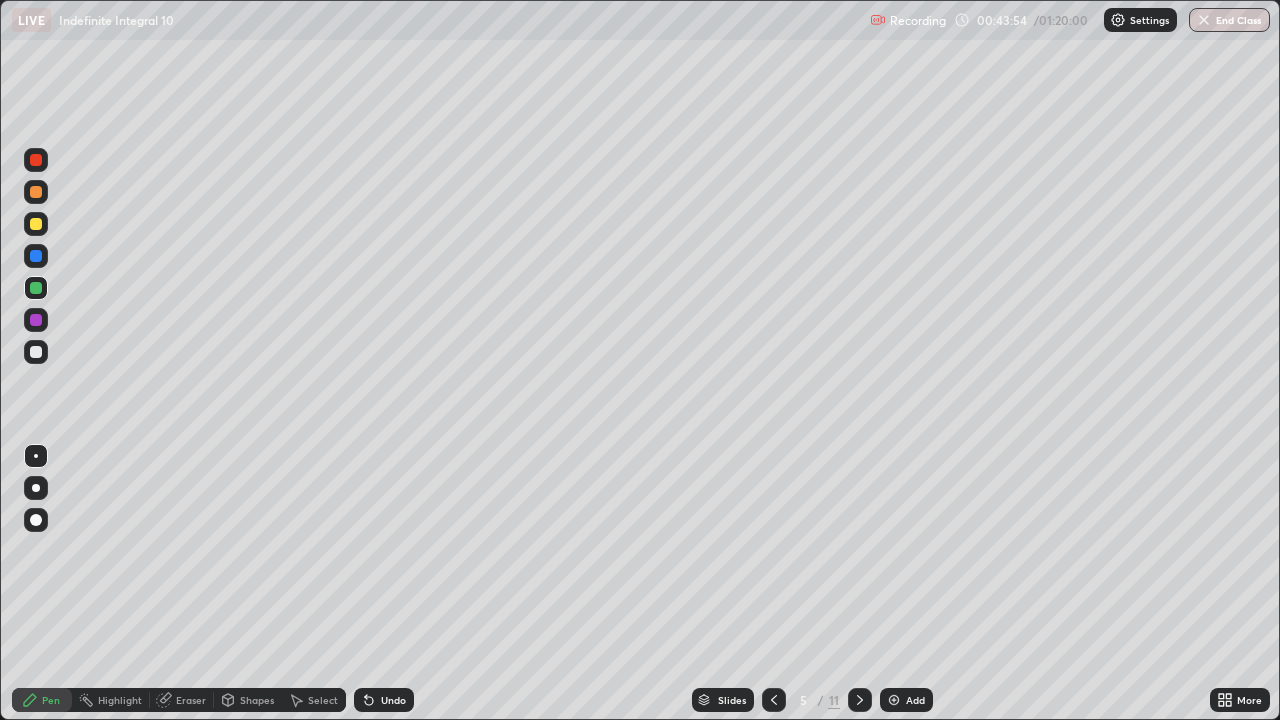 click at bounding box center (860, 700) 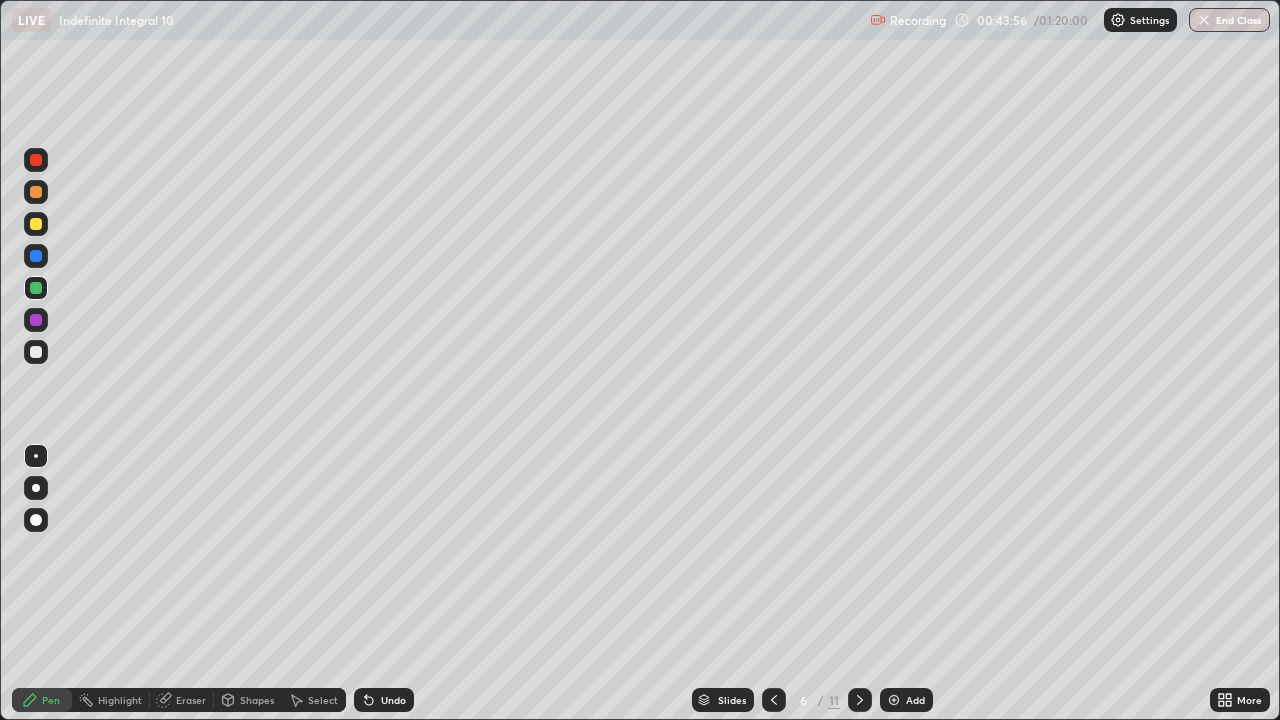 click at bounding box center (36, 192) 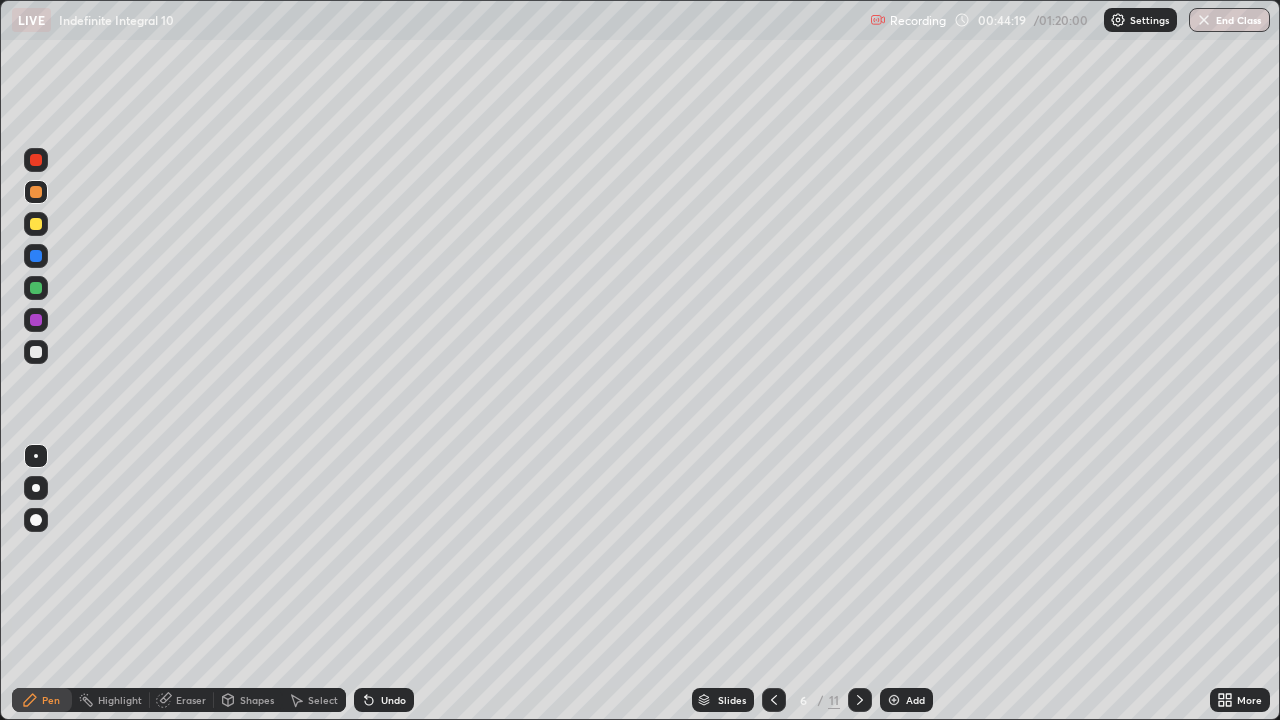 click on "Eraser" at bounding box center [191, 700] 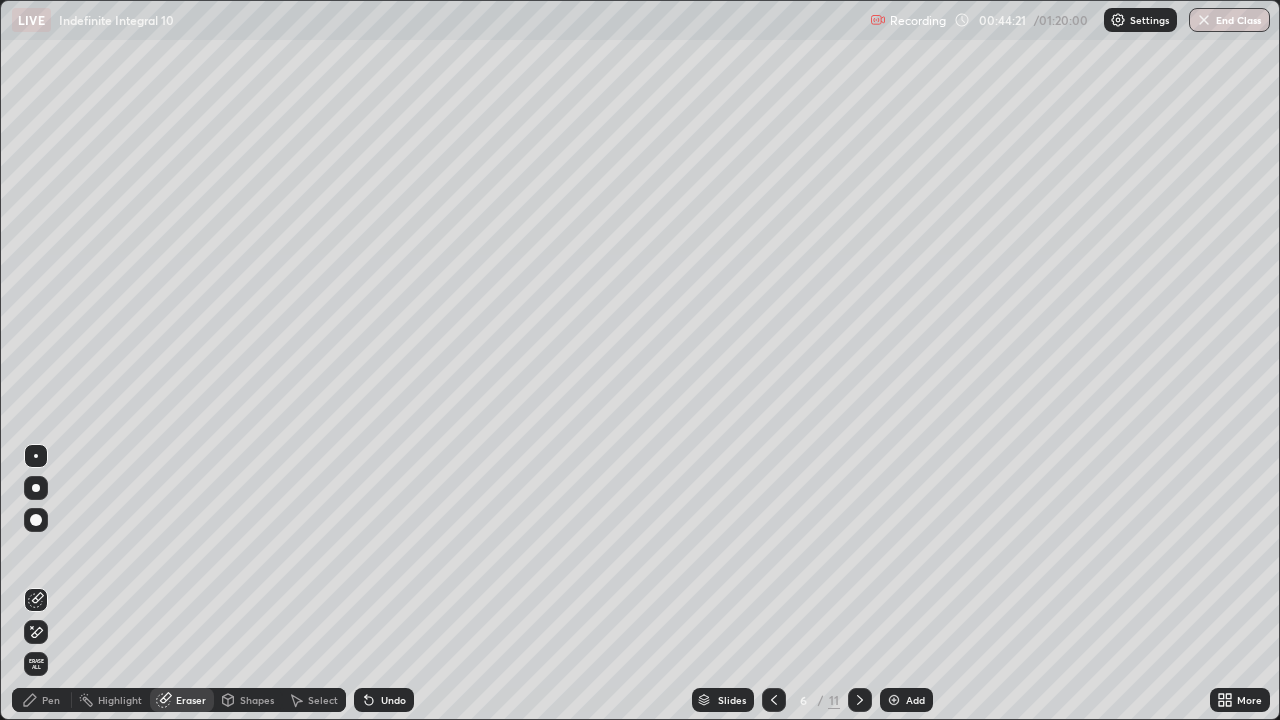 click on "Pen" at bounding box center [51, 700] 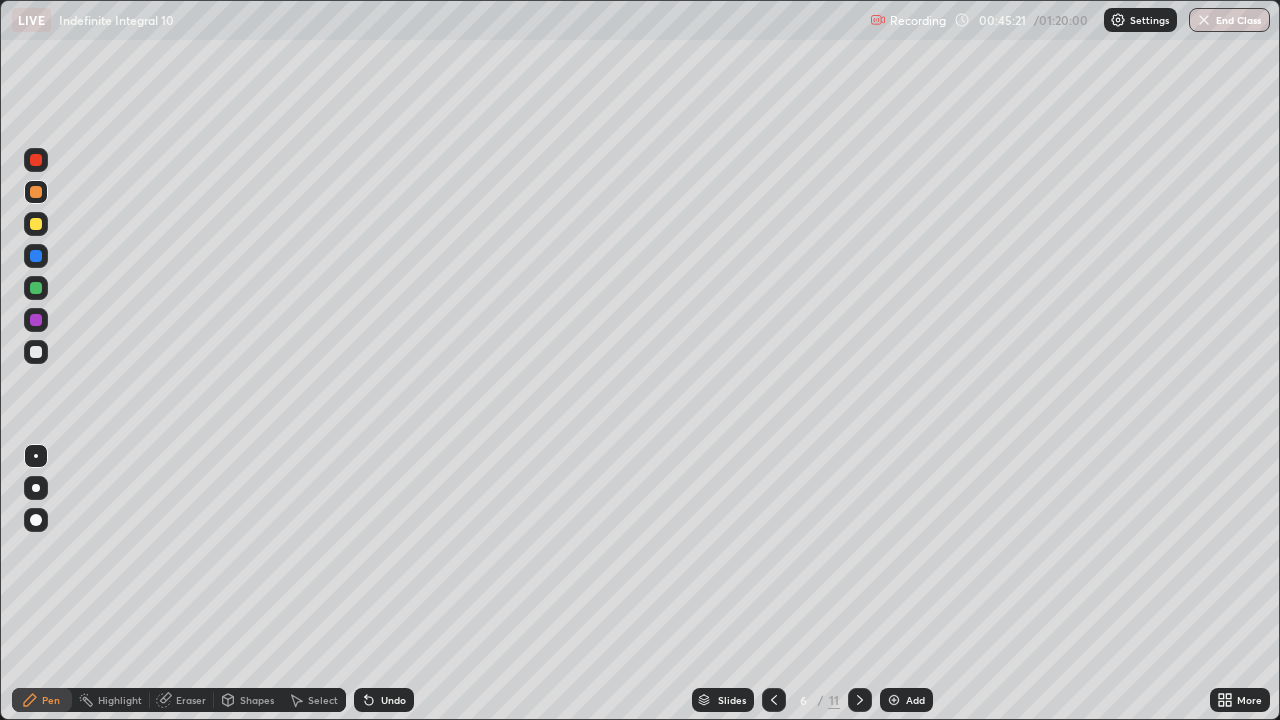 click at bounding box center (36, 224) 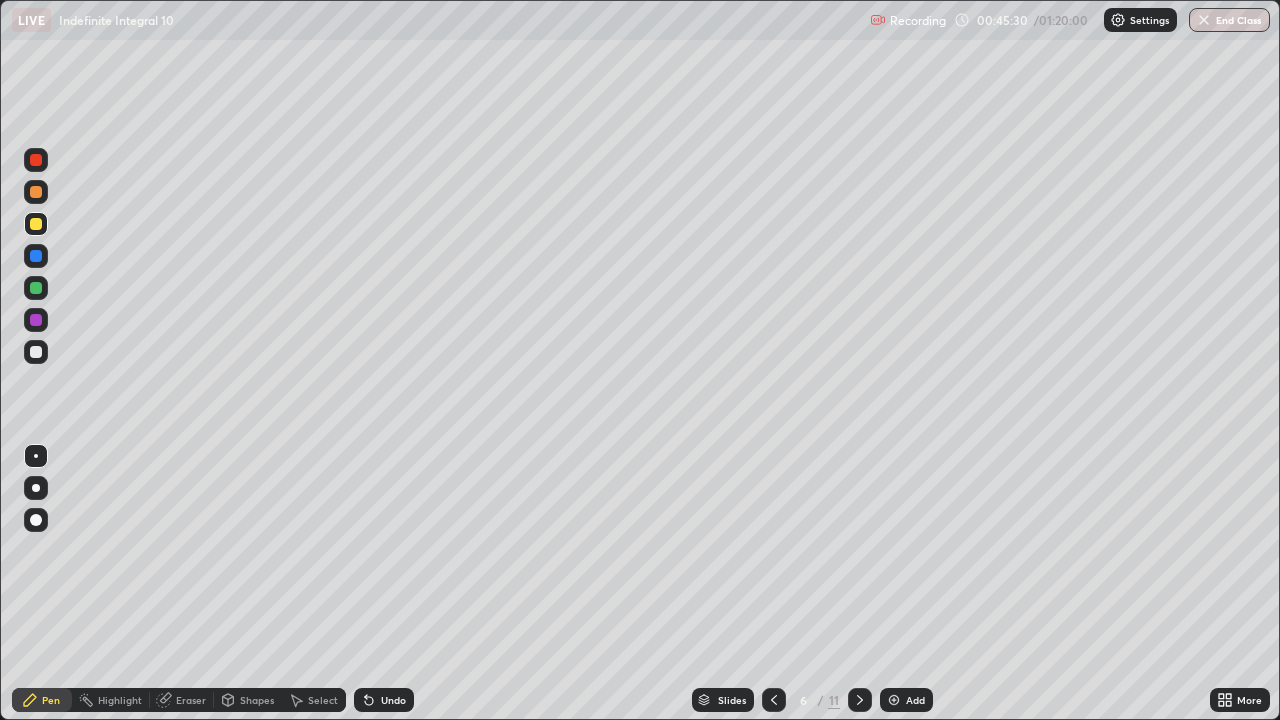 click on "Eraser" at bounding box center [191, 700] 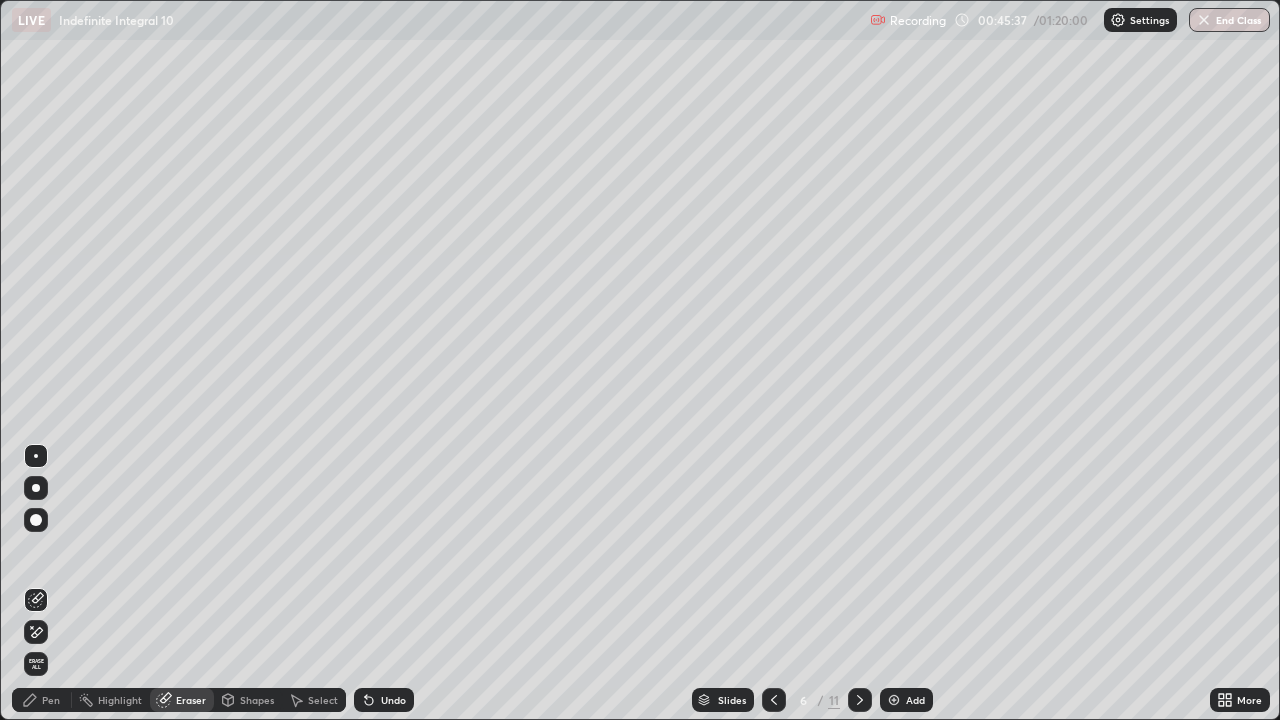 click on "Pen" at bounding box center (51, 700) 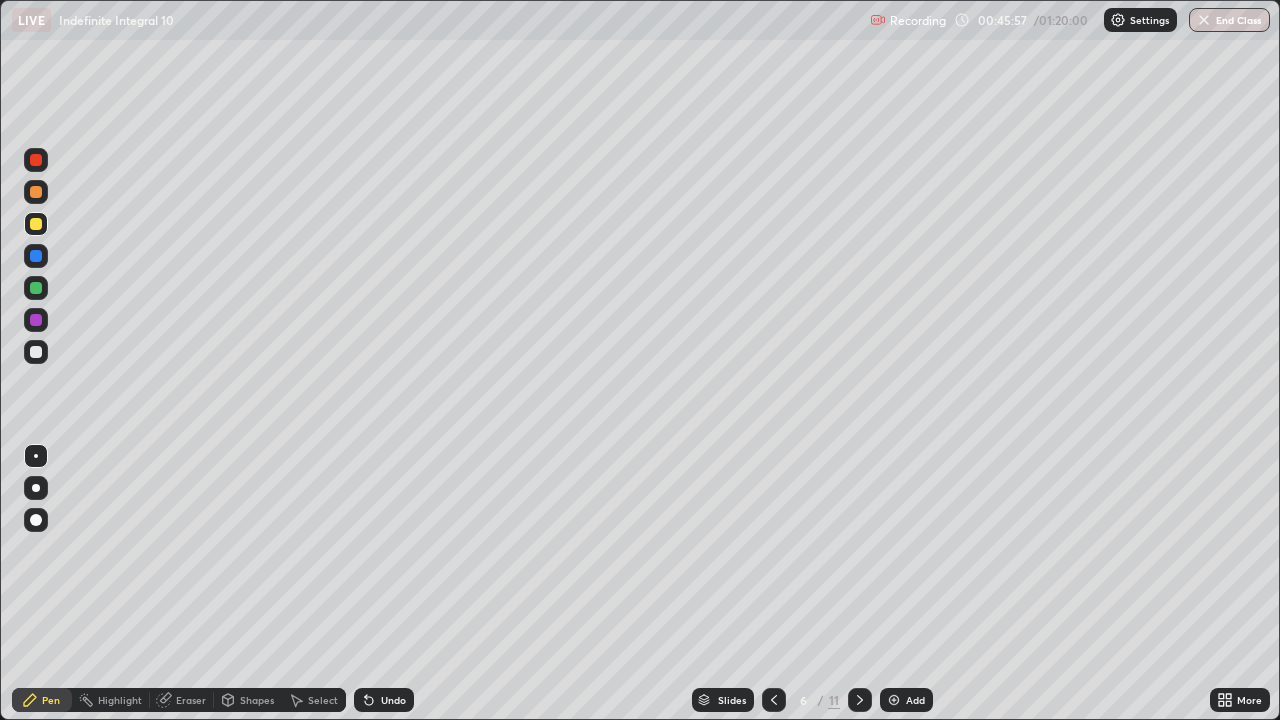 click at bounding box center (36, 352) 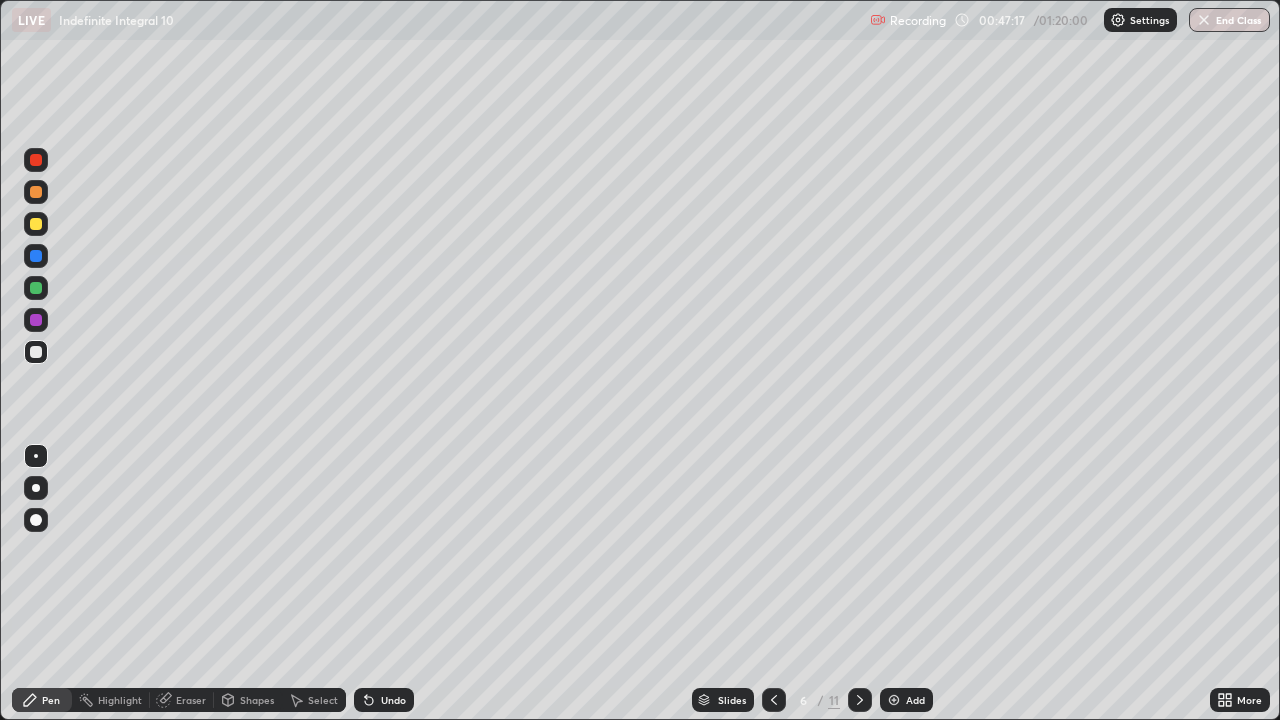 click on "Eraser" at bounding box center [191, 700] 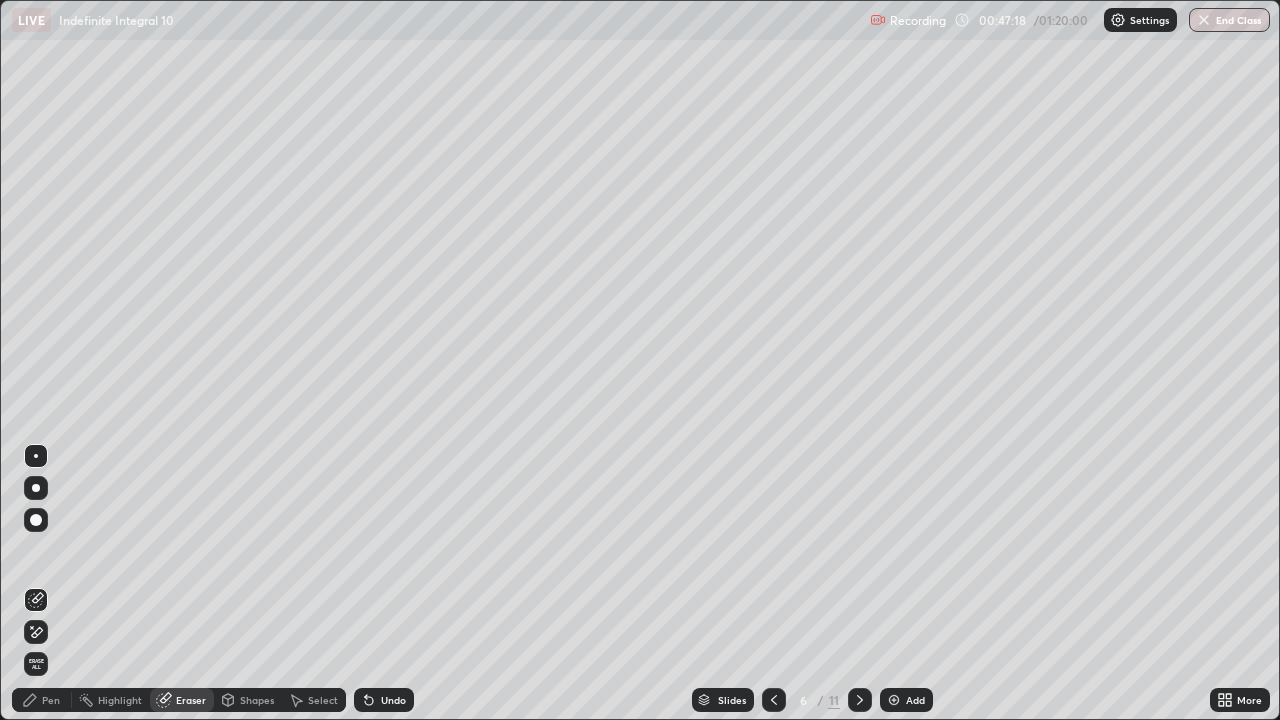 click on "Pen" at bounding box center (51, 700) 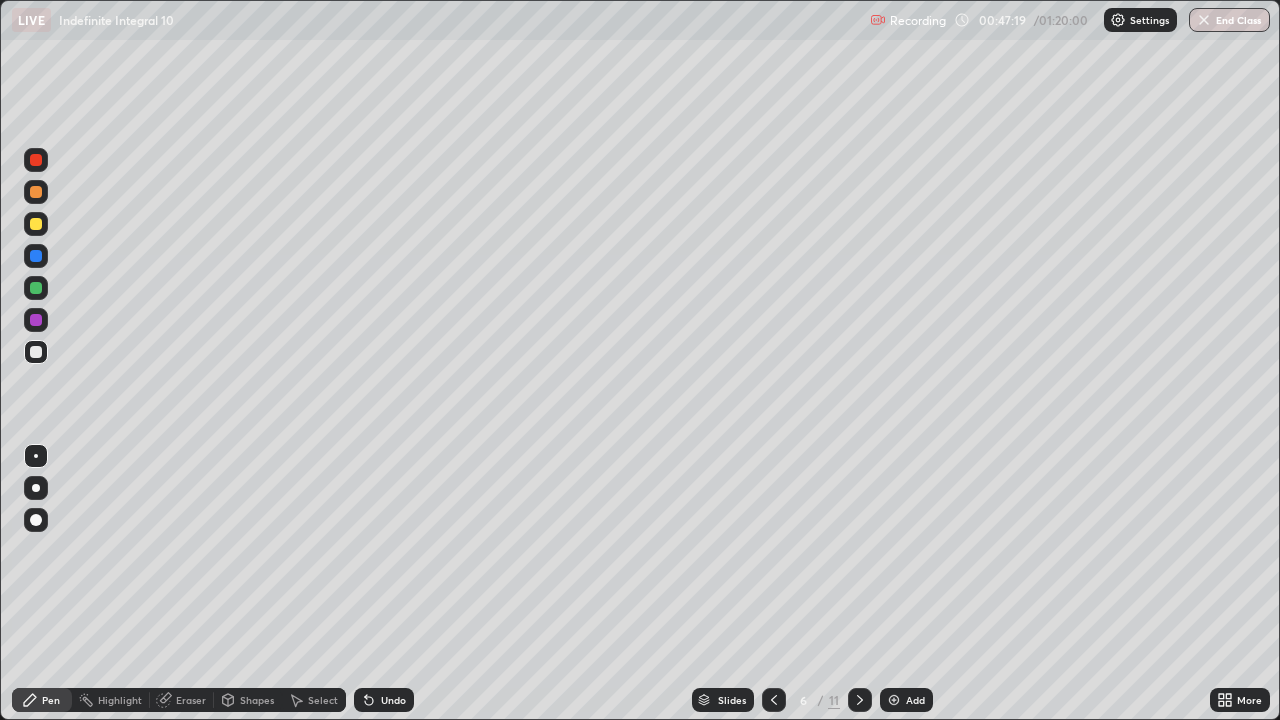 click on "Pen" at bounding box center [51, 700] 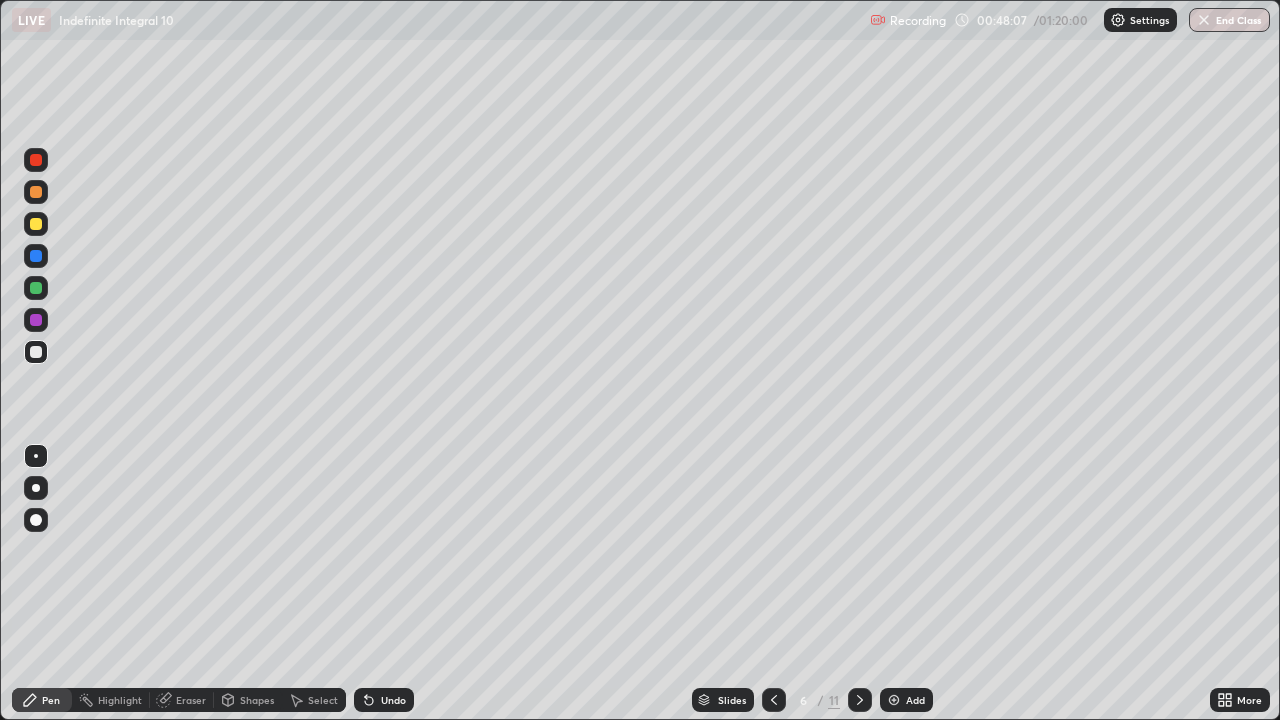 click at bounding box center [36, 288] 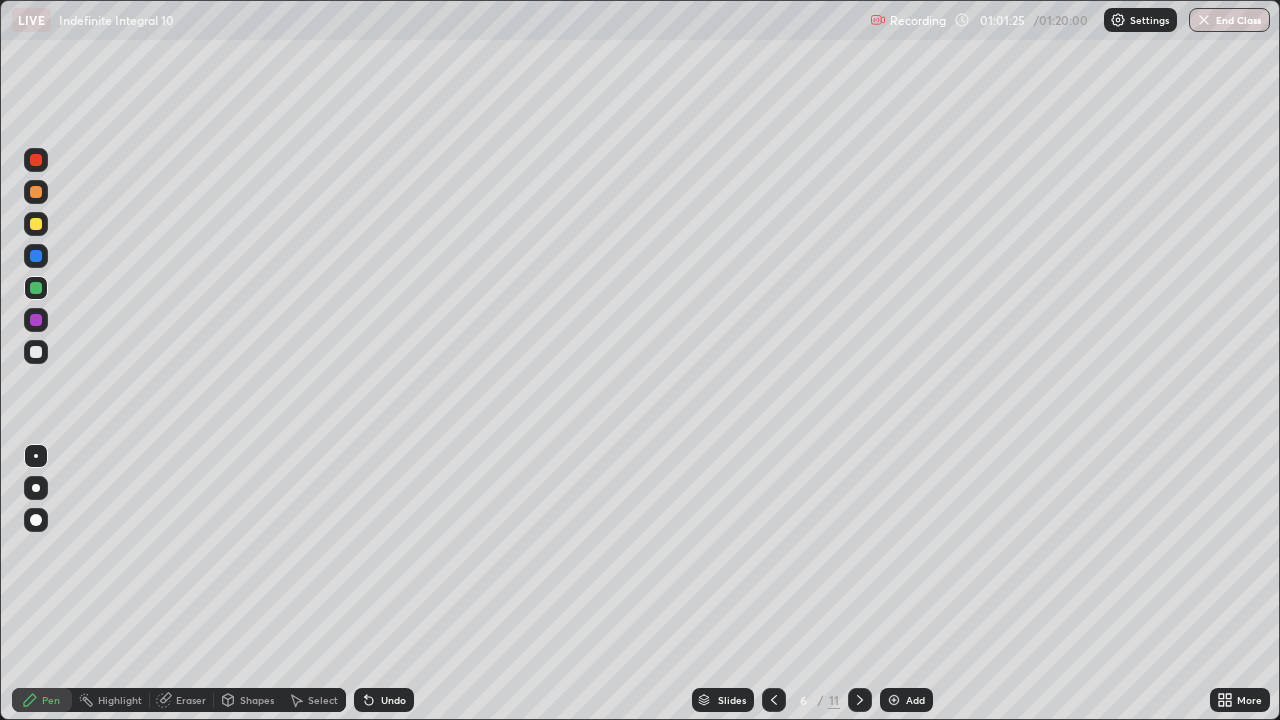 click 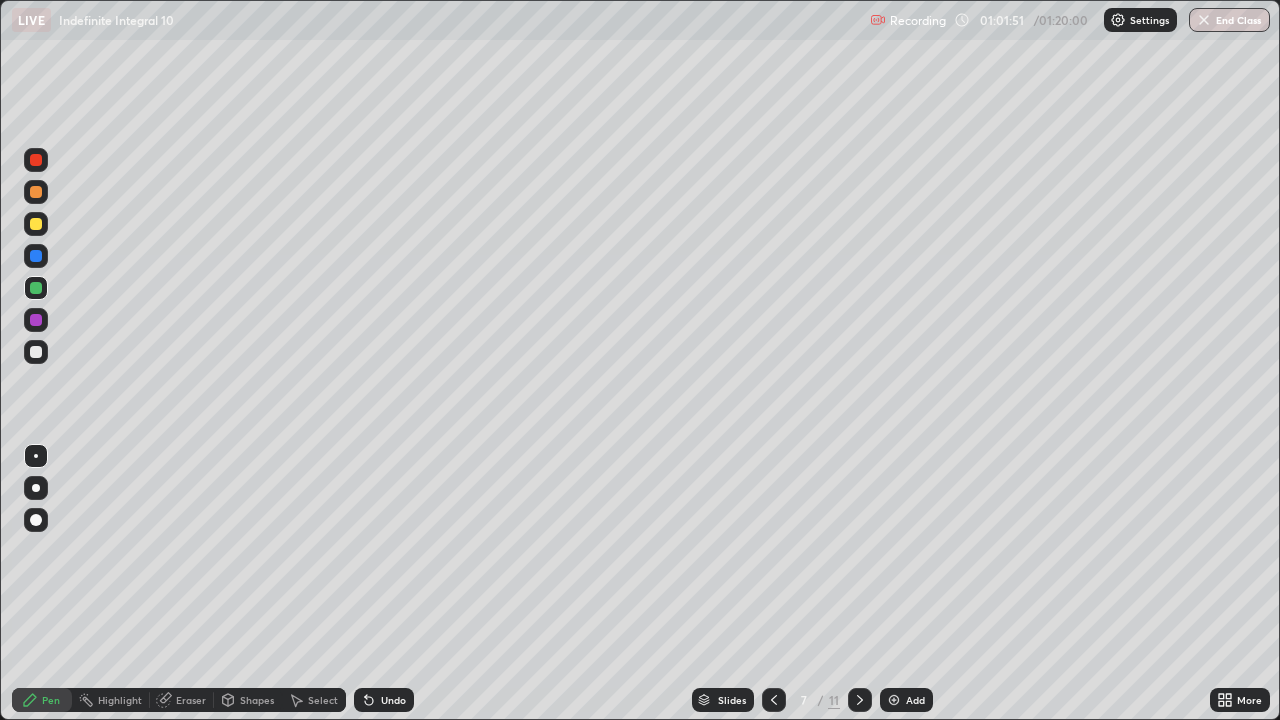 click on "Shapes" at bounding box center (257, 700) 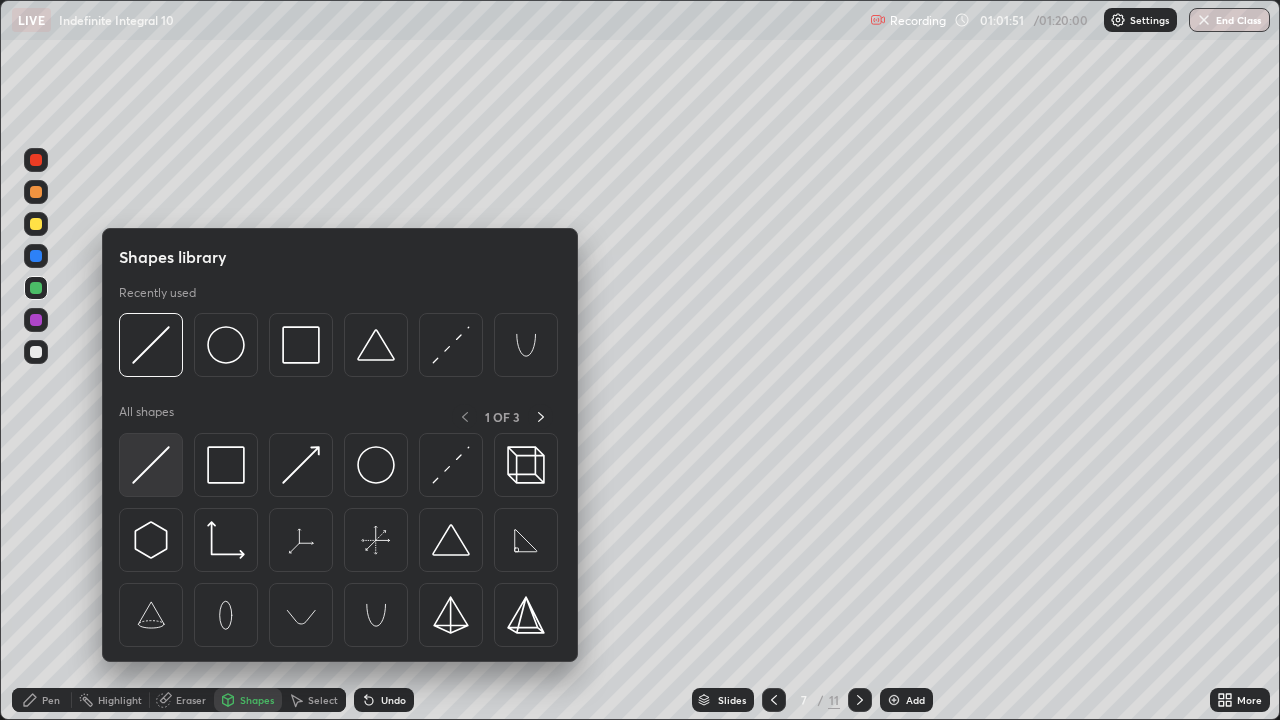 click at bounding box center [151, 465] 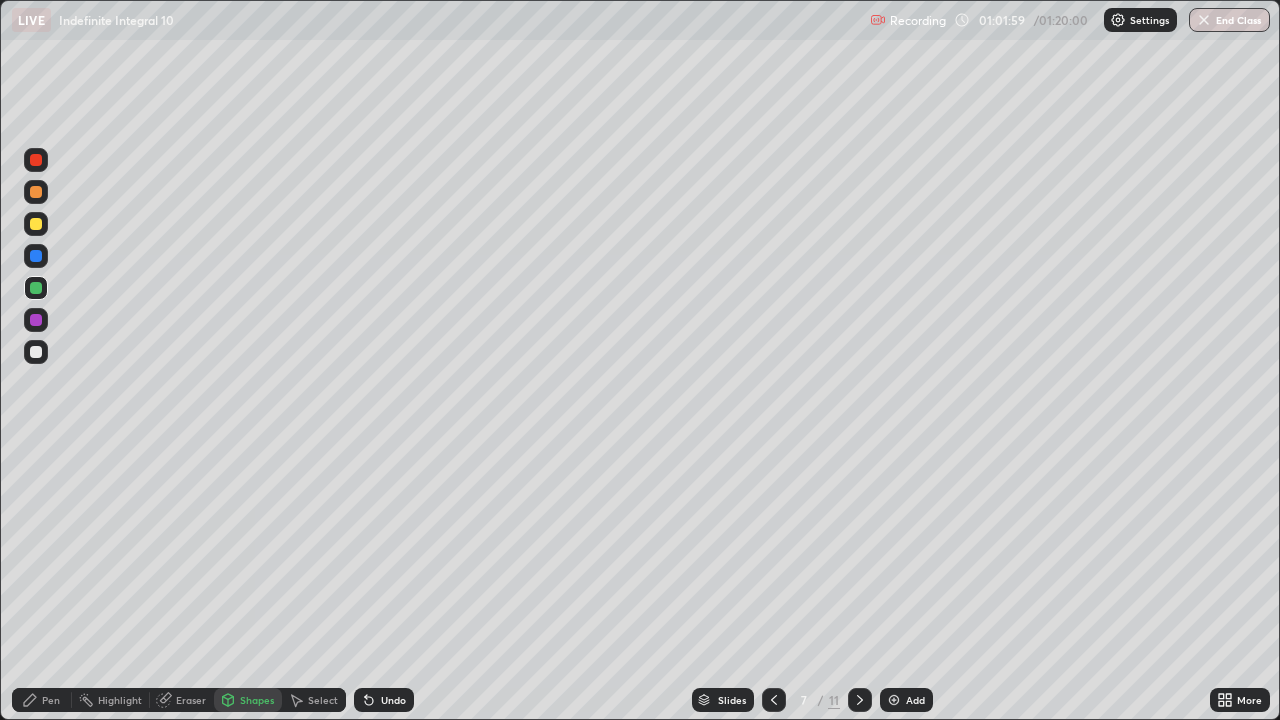 click at bounding box center (36, 352) 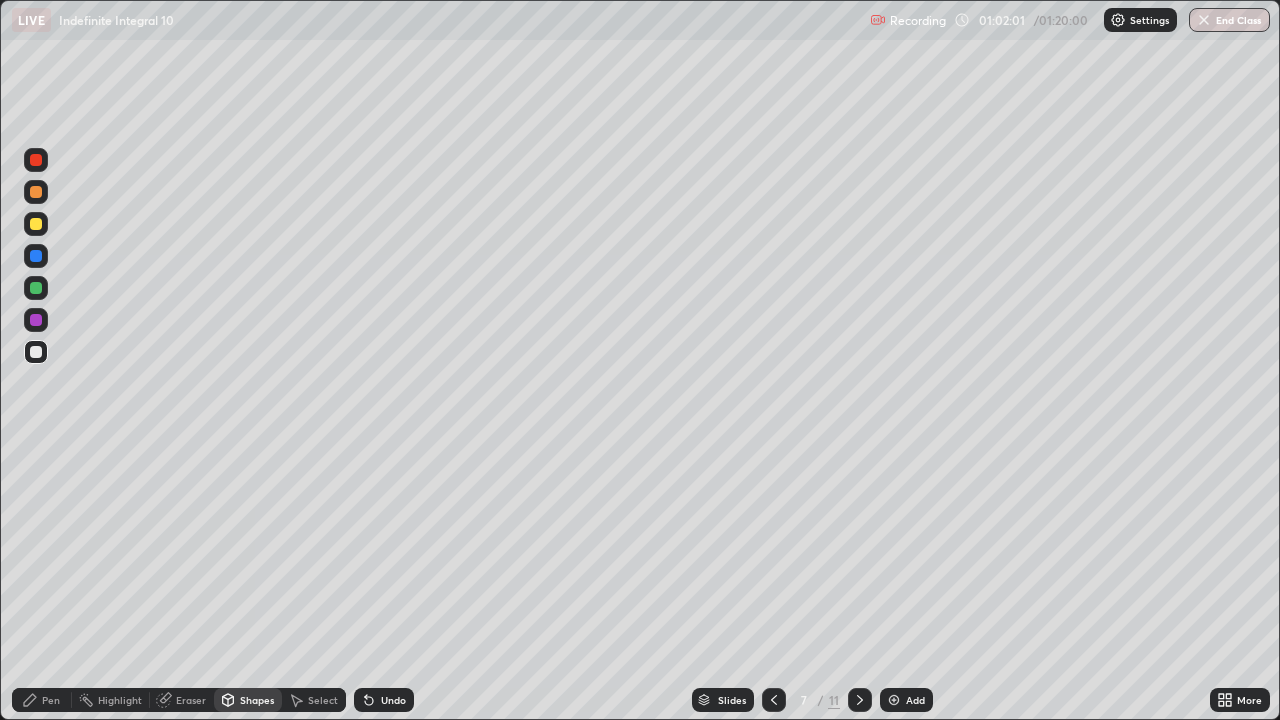 click on "Pen" at bounding box center (42, 700) 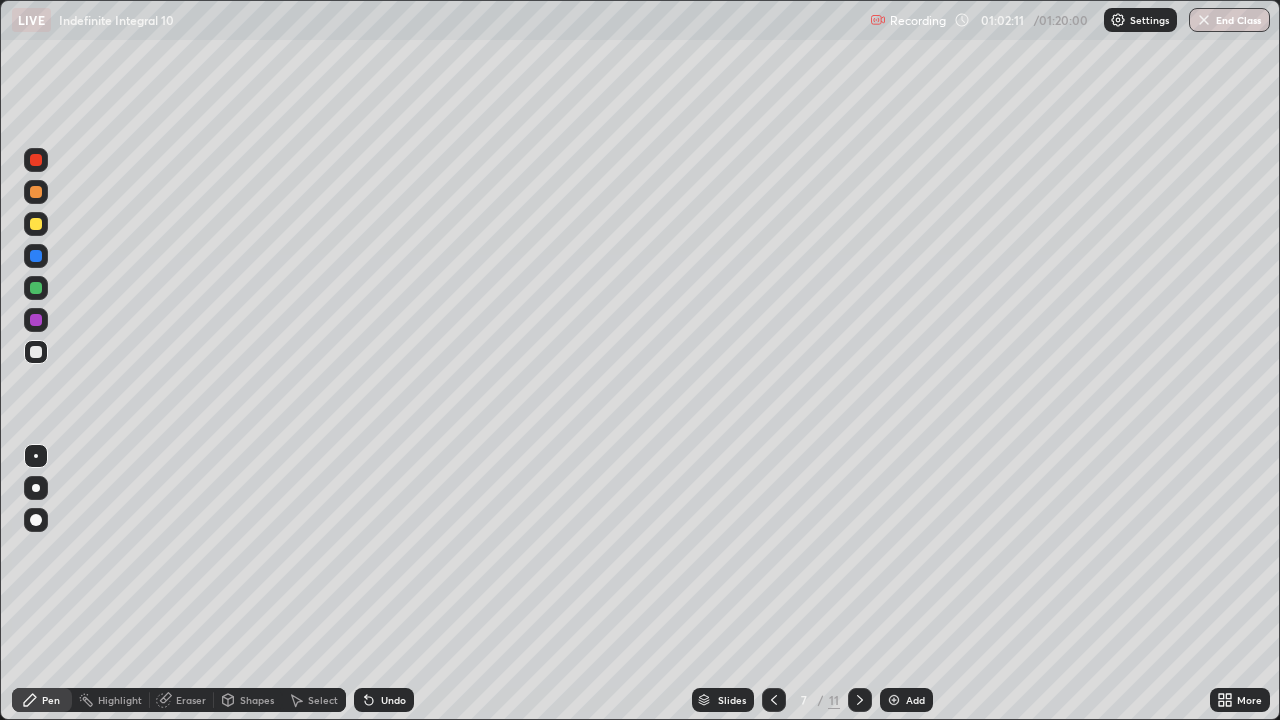 click at bounding box center (36, 288) 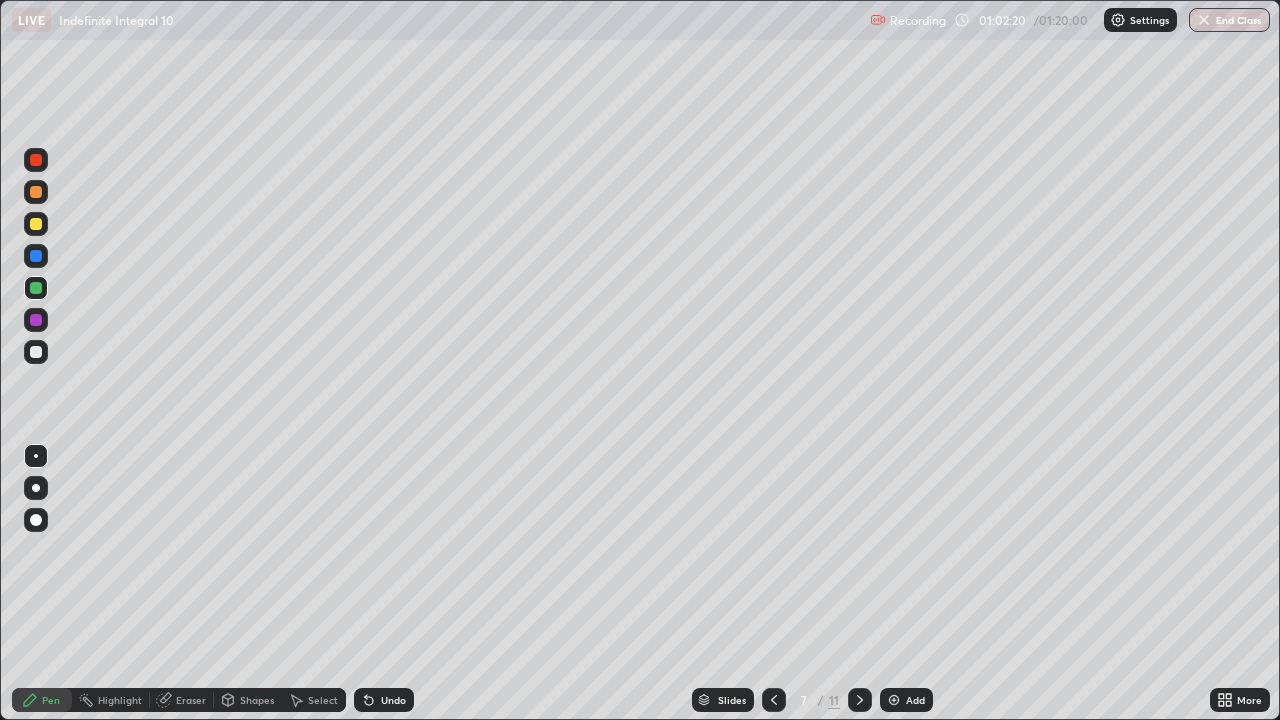 click at bounding box center (36, 352) 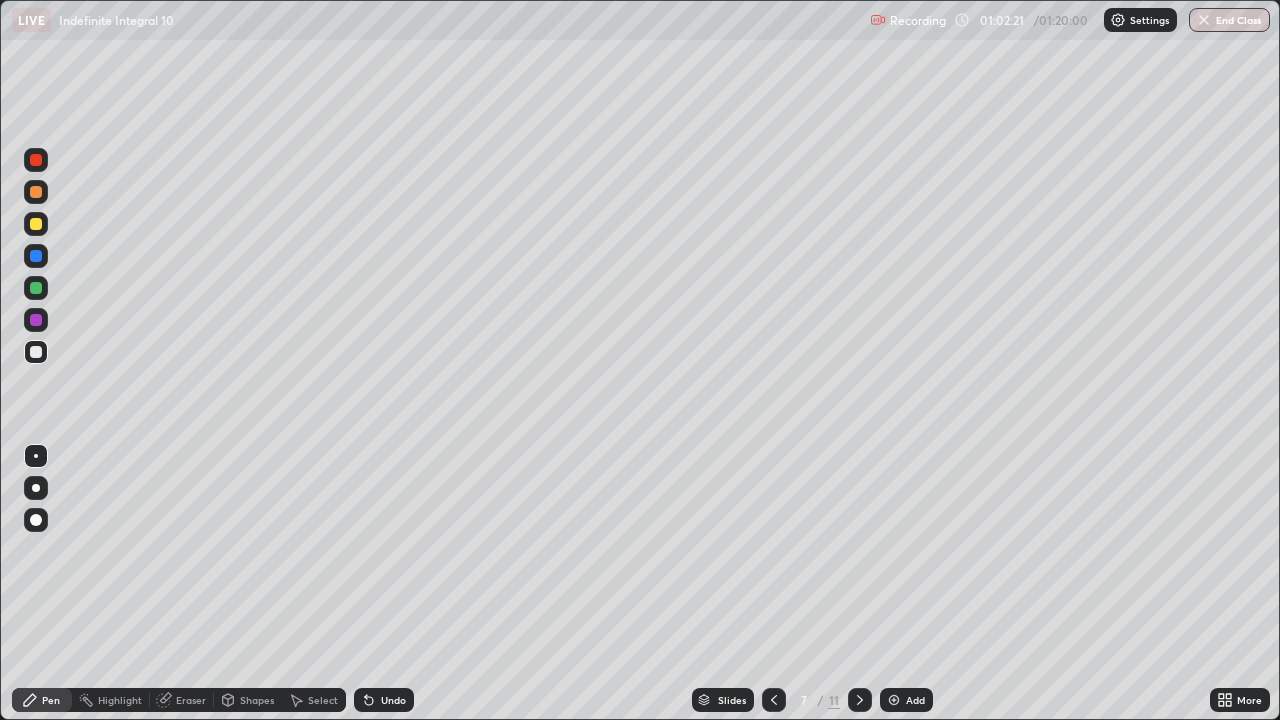 click on "Pen" at bounding box center [51, 700] 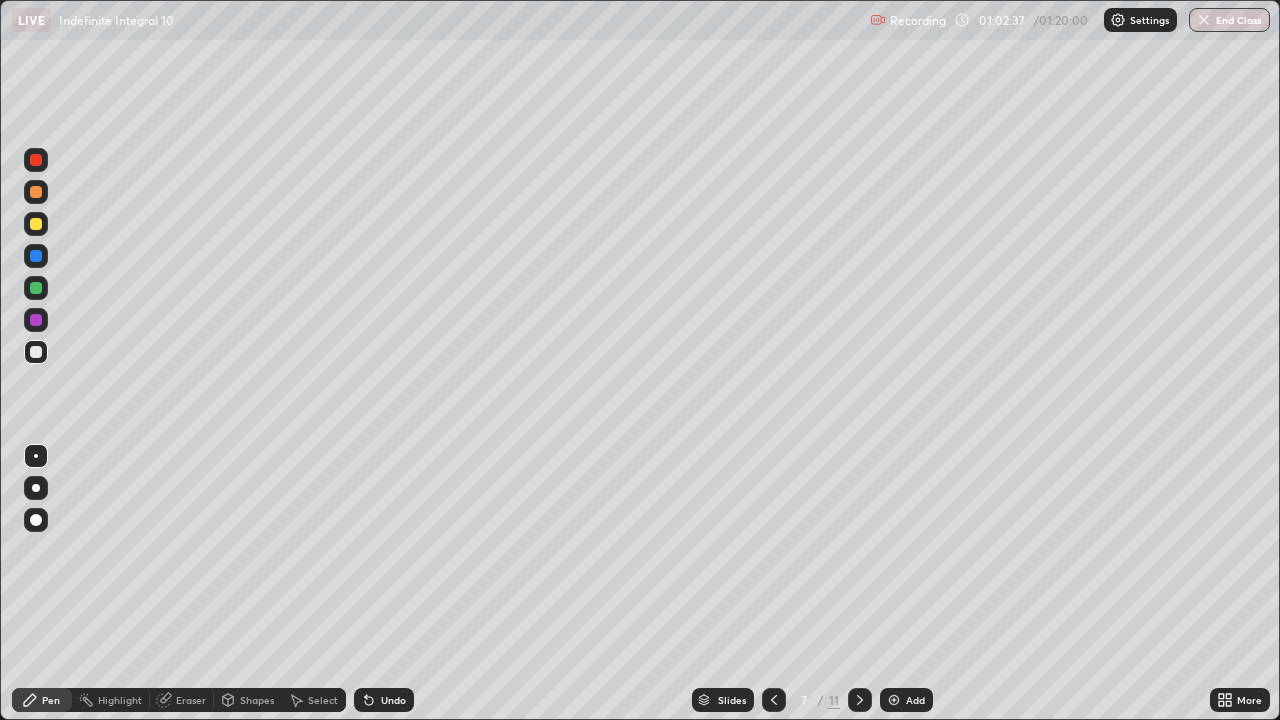 click 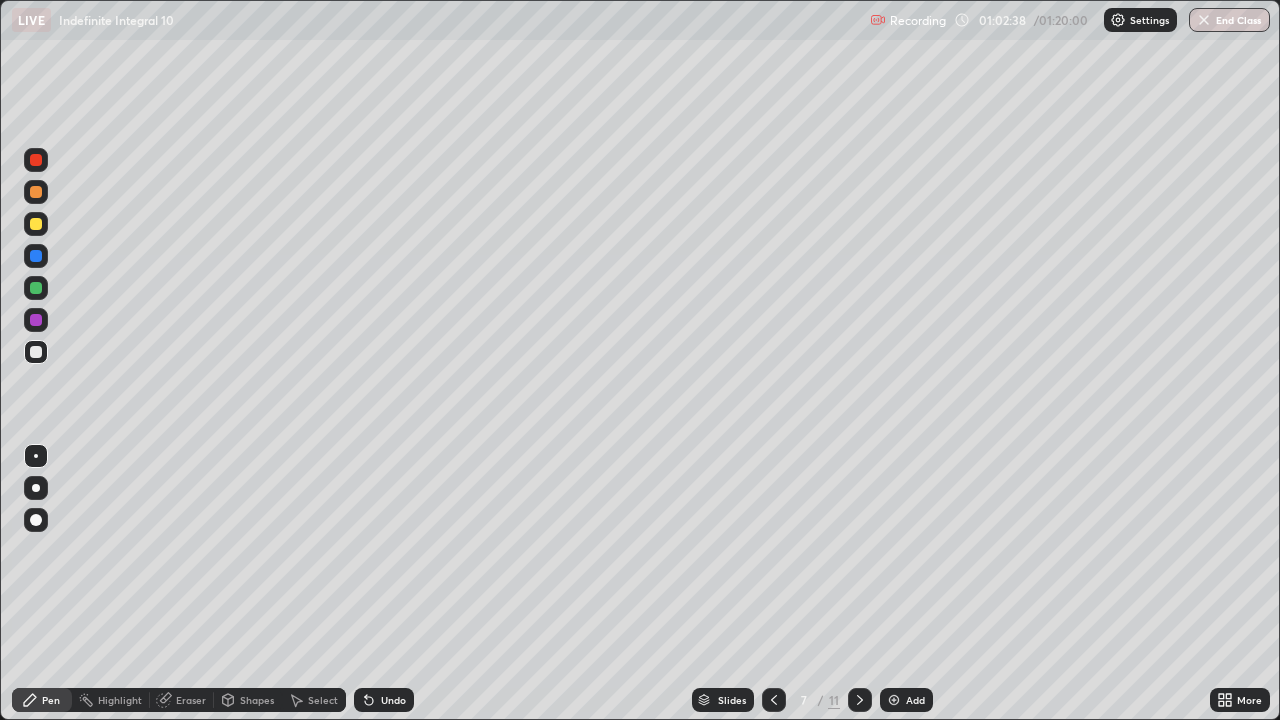click on "Pen" at bounding box center (51, 700) 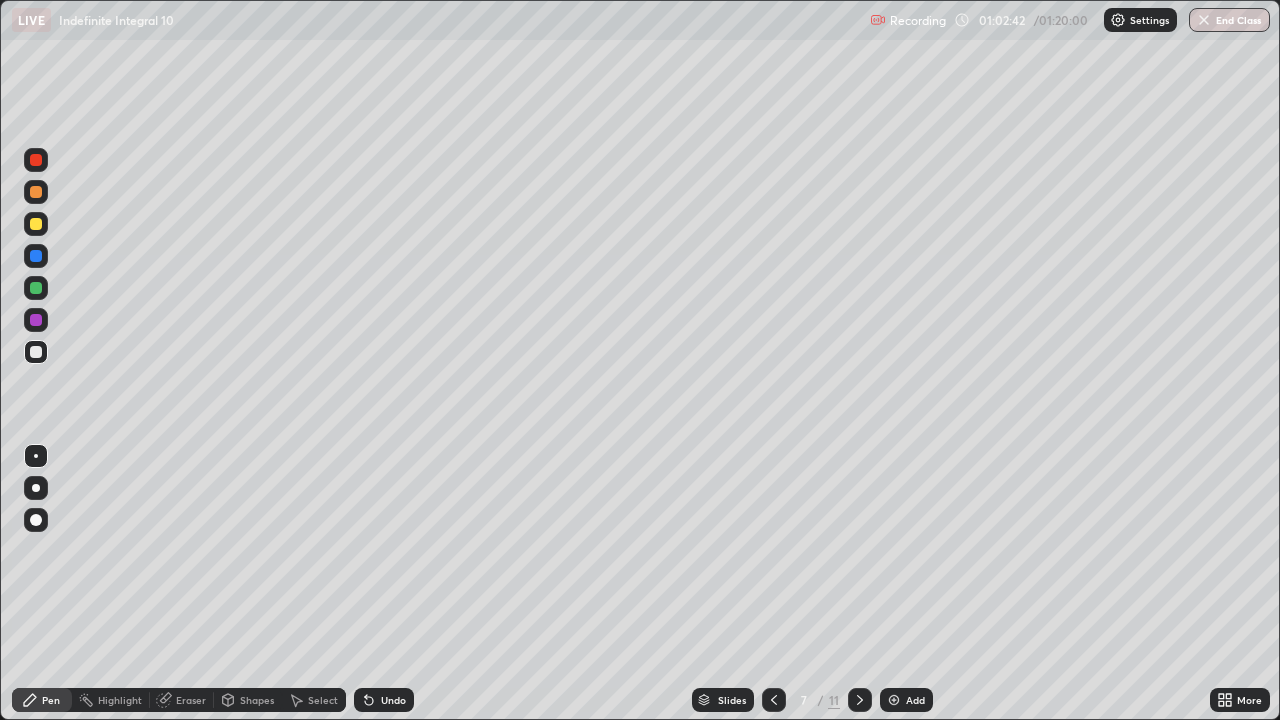 click at bounding box center (36, 288) 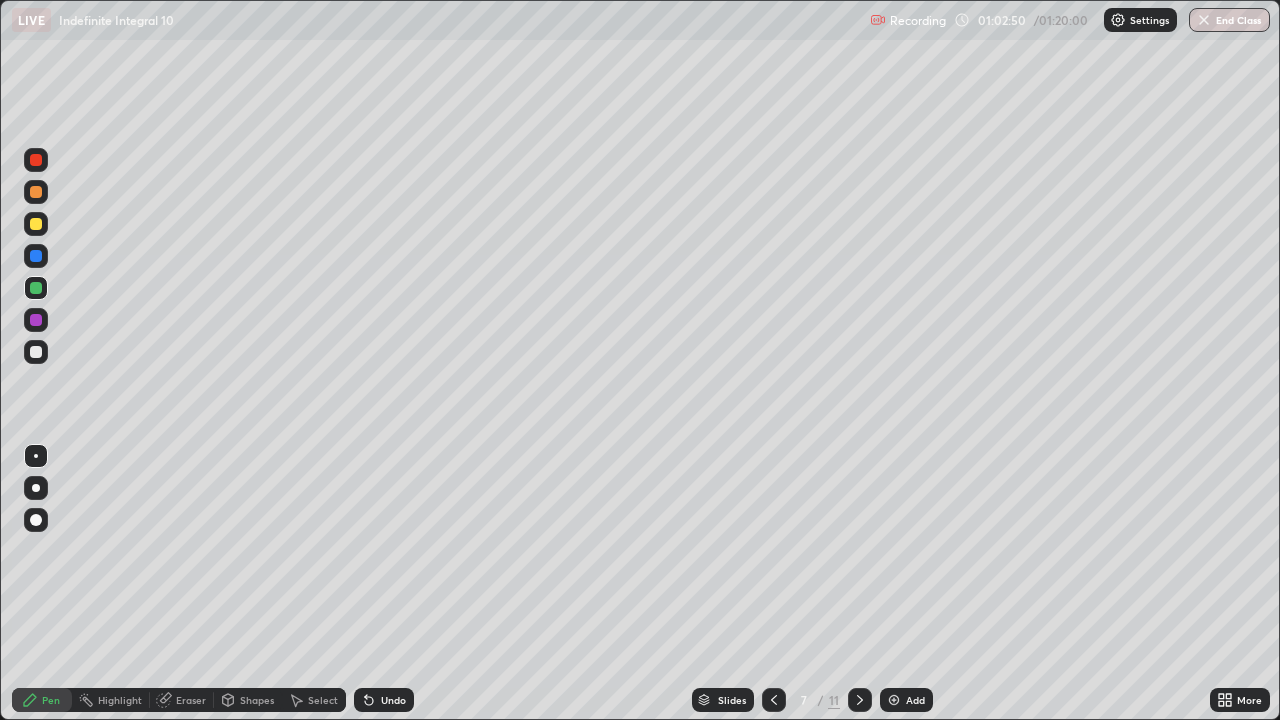 click at bounding box center (36, 192) 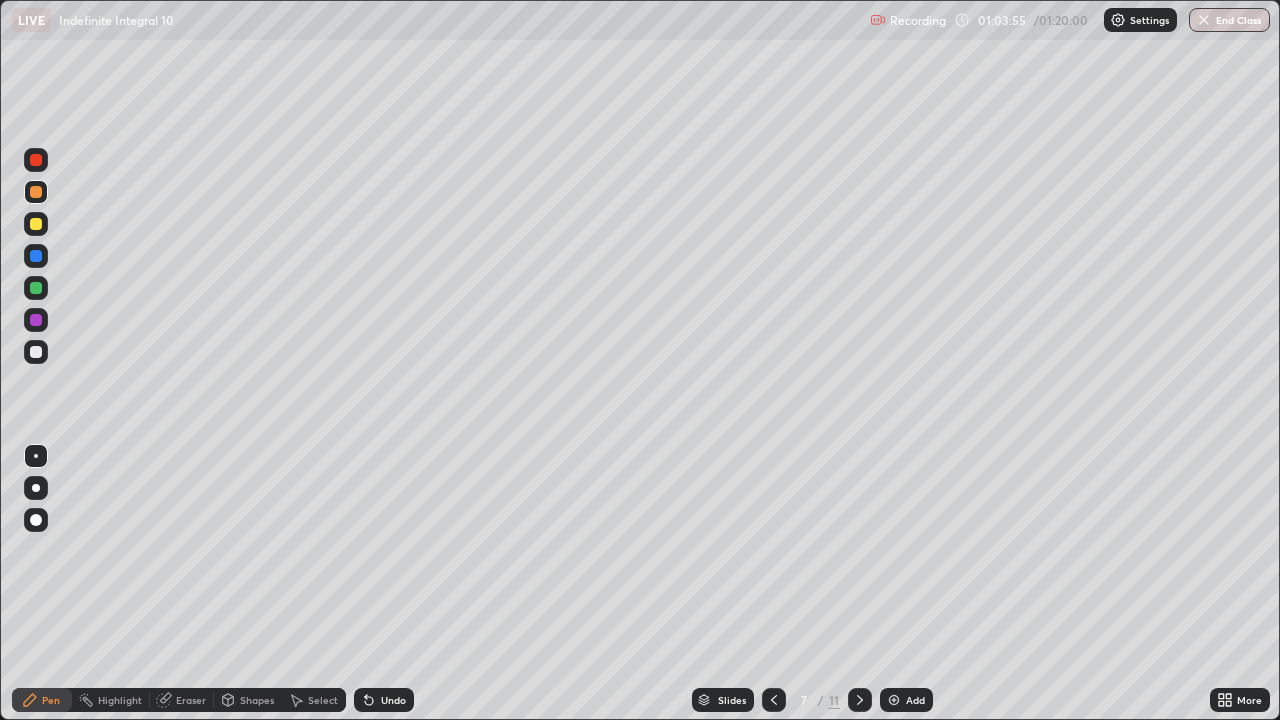 click at bounding box center (36, 352) 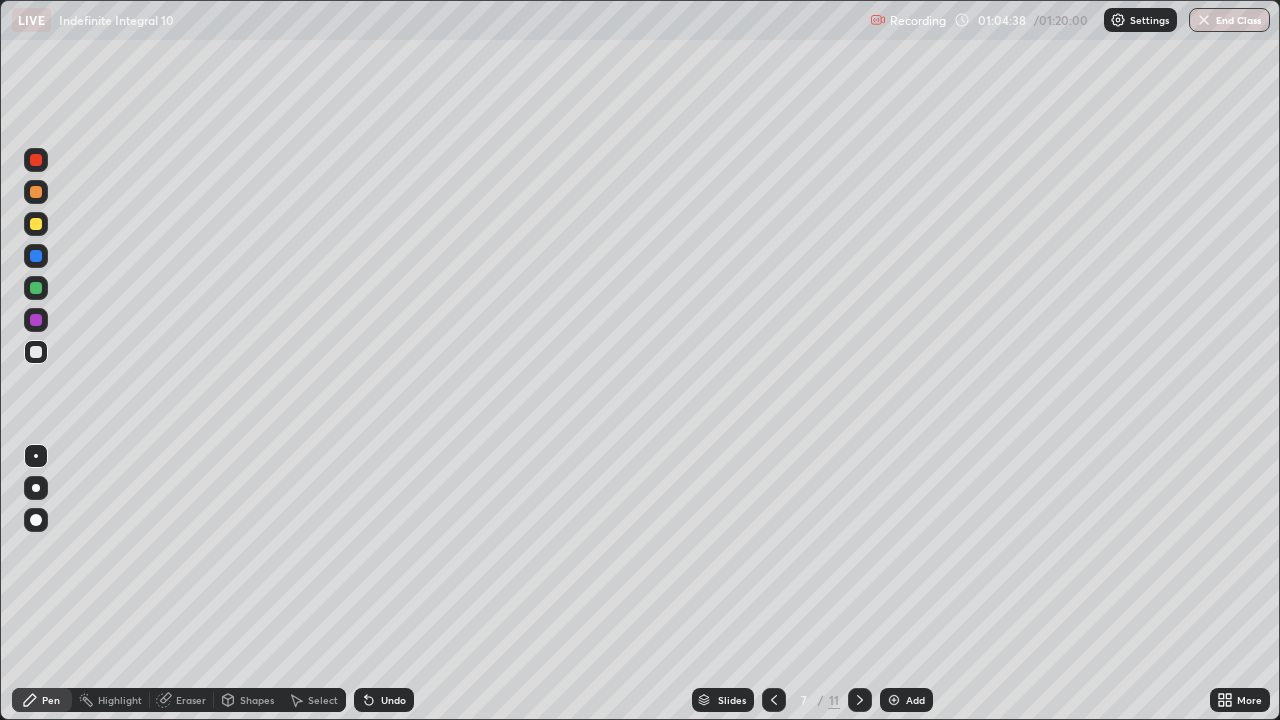 click at bounding box center [36, 352] 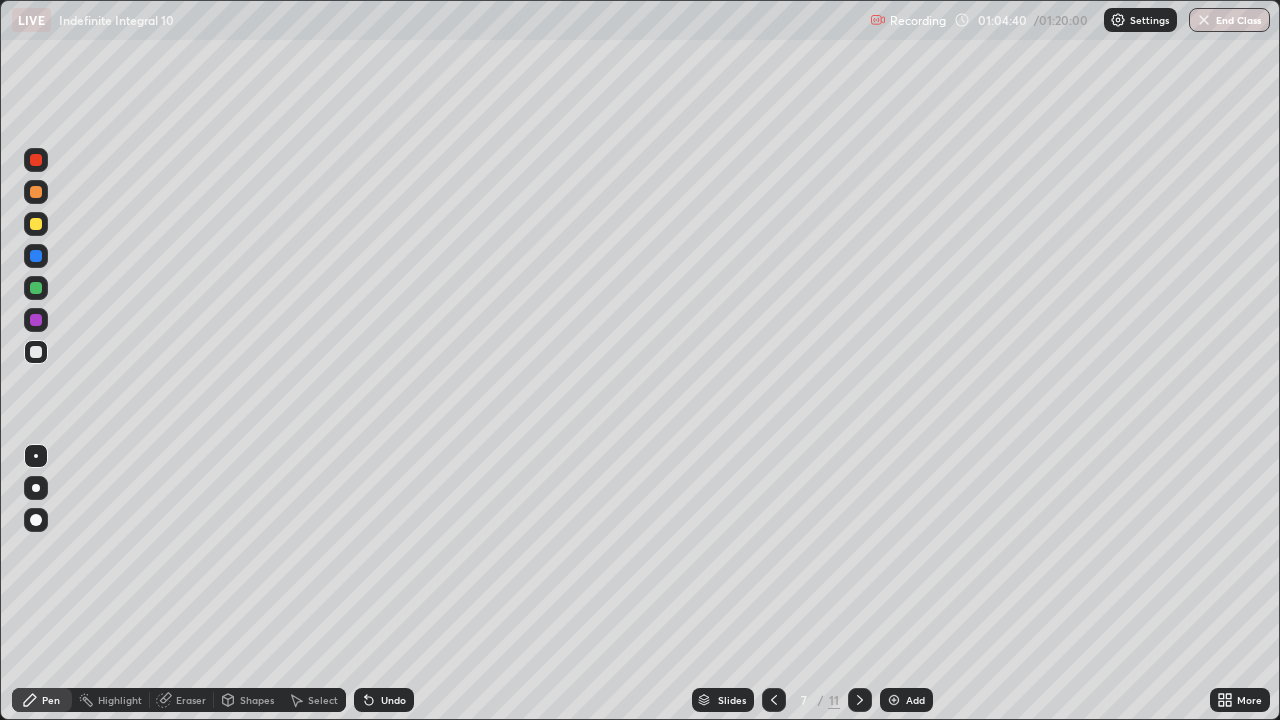 click at bounding box center (36, 288) 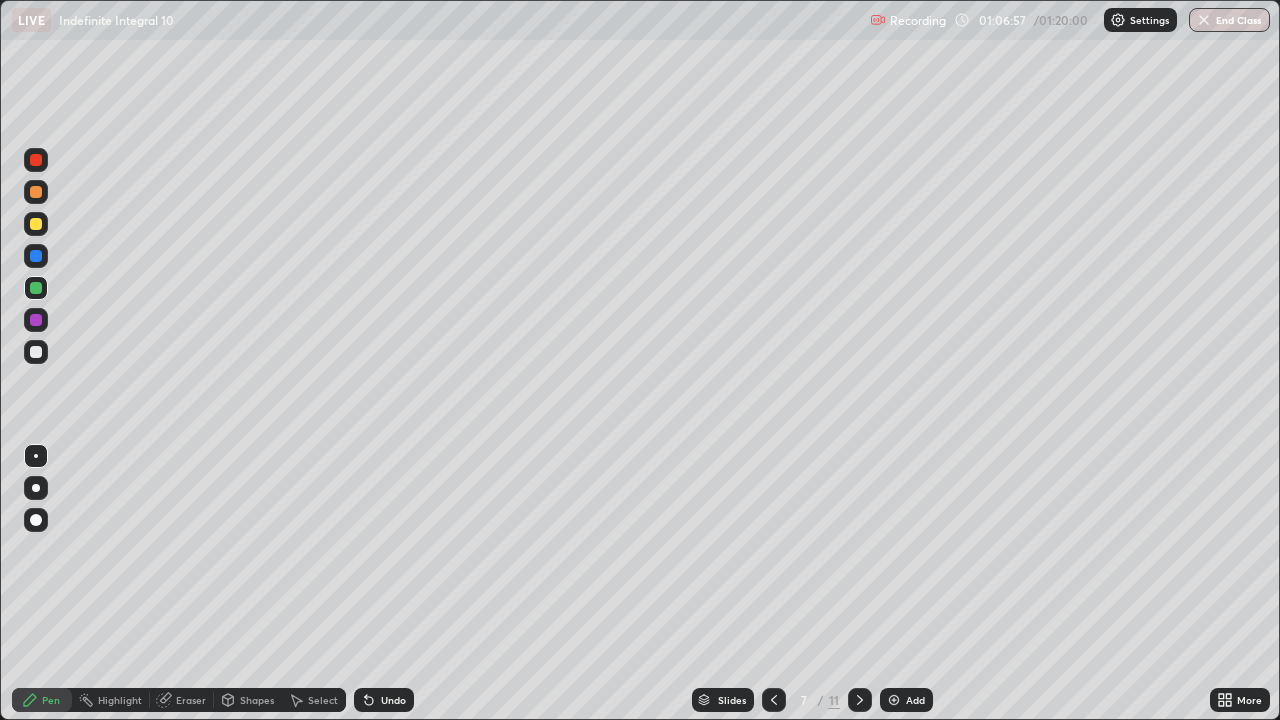 click on "Shapes" at bounding box center [248, 700] 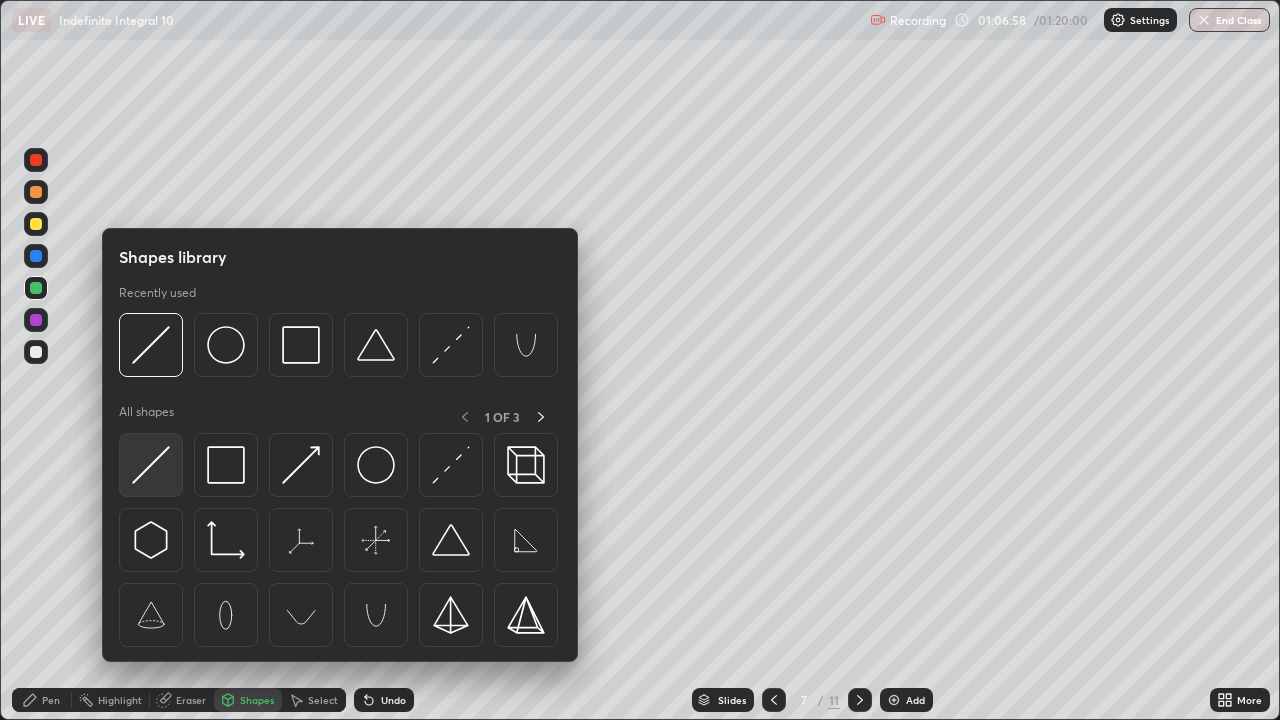 click at bounding box center (151, 465) 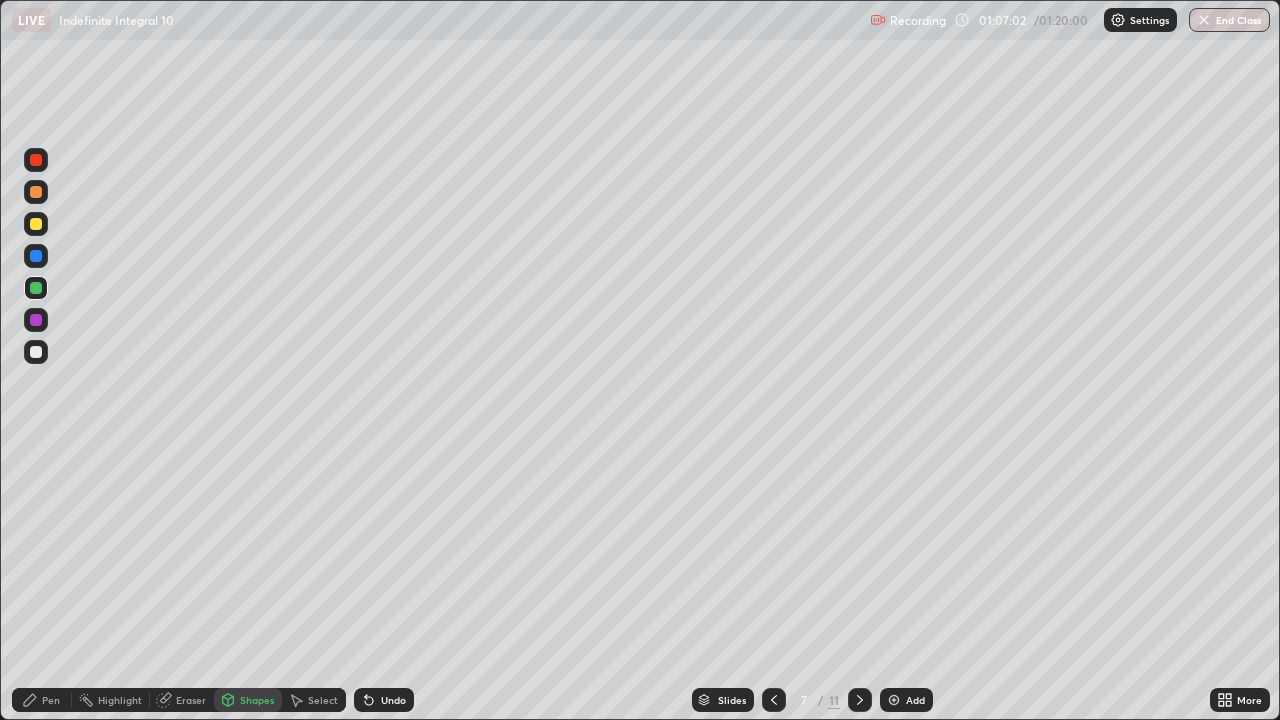 click on "Pen" at bounding box center [51, 700] 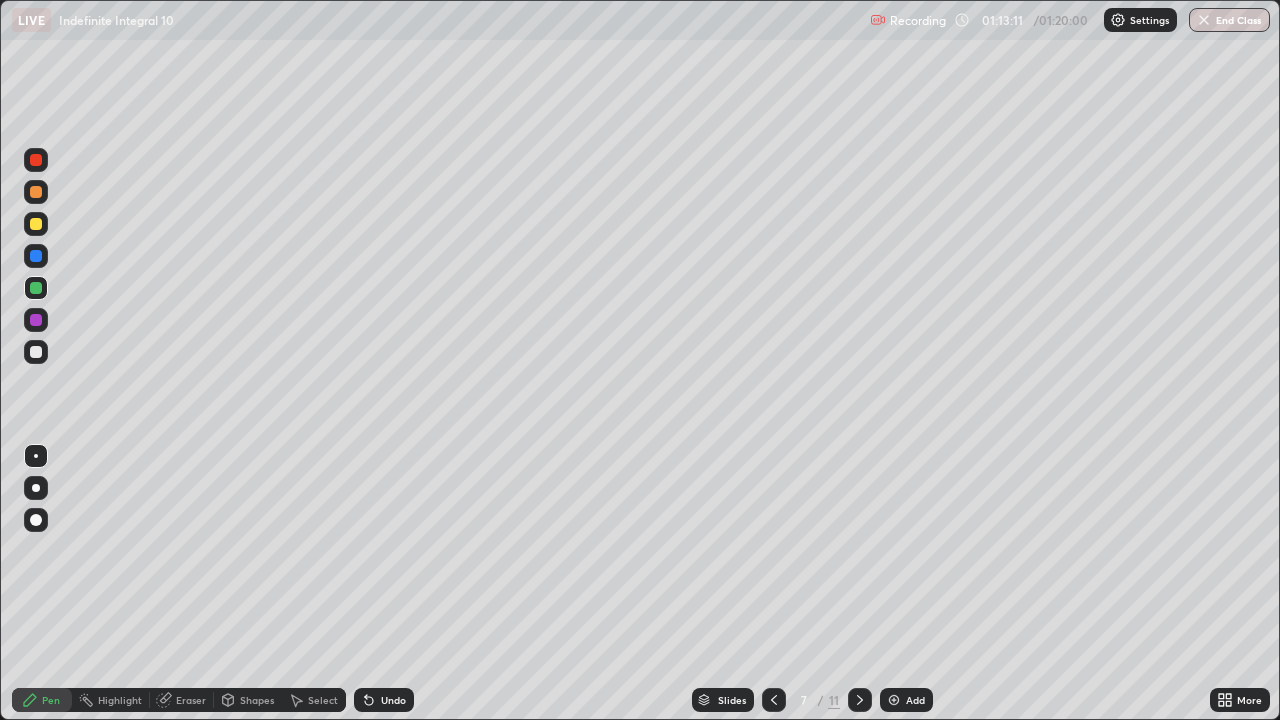 click at bounding box center (860, 700) 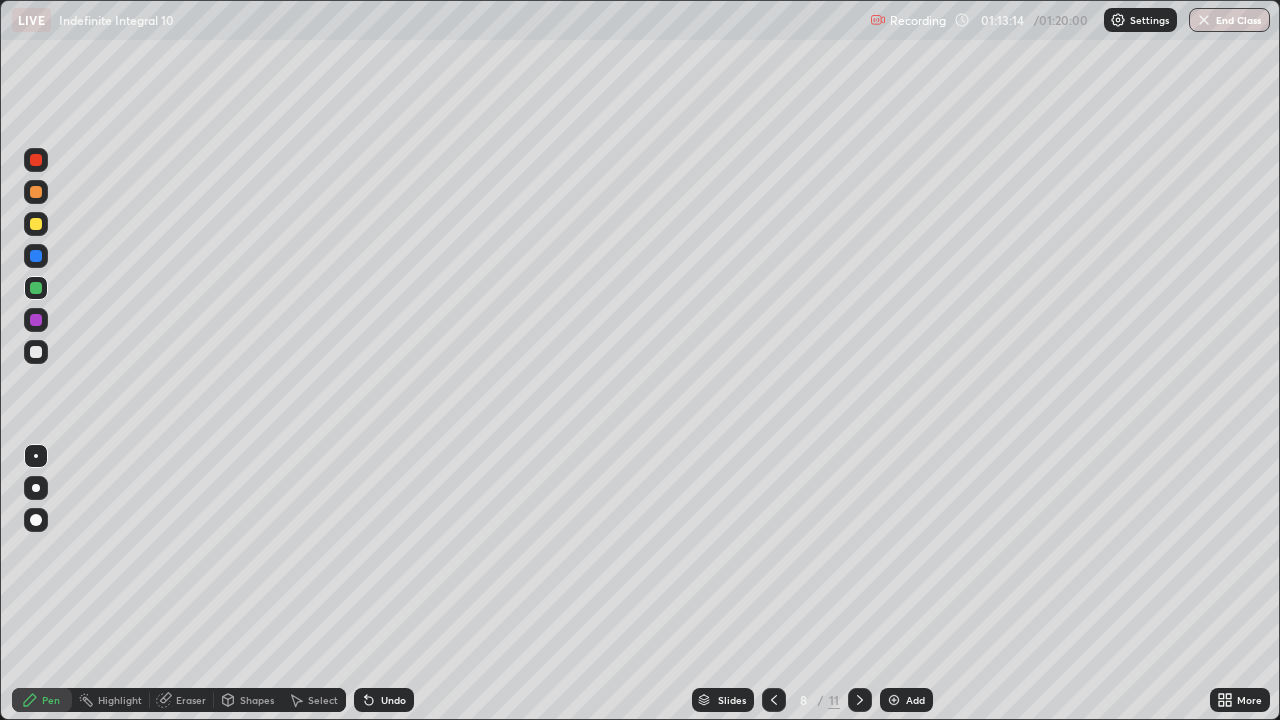 click at bounding box center (36, 288) 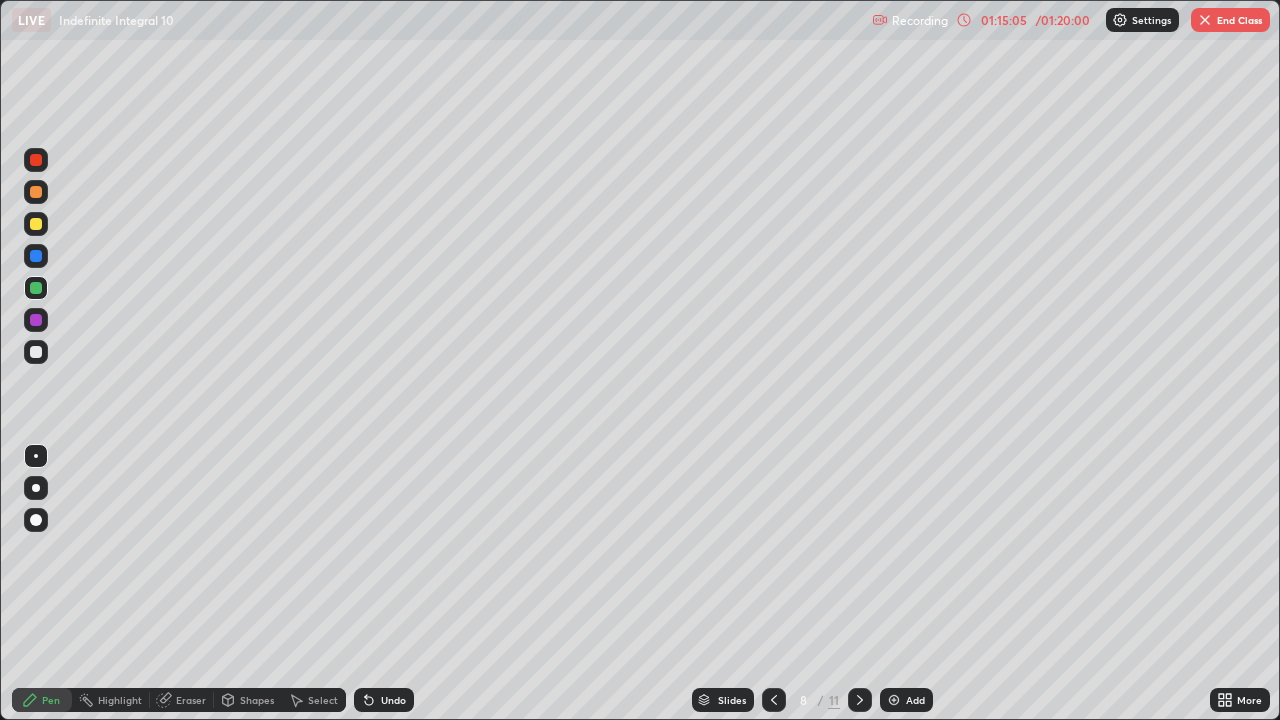 click at bounding box center (774, 700) 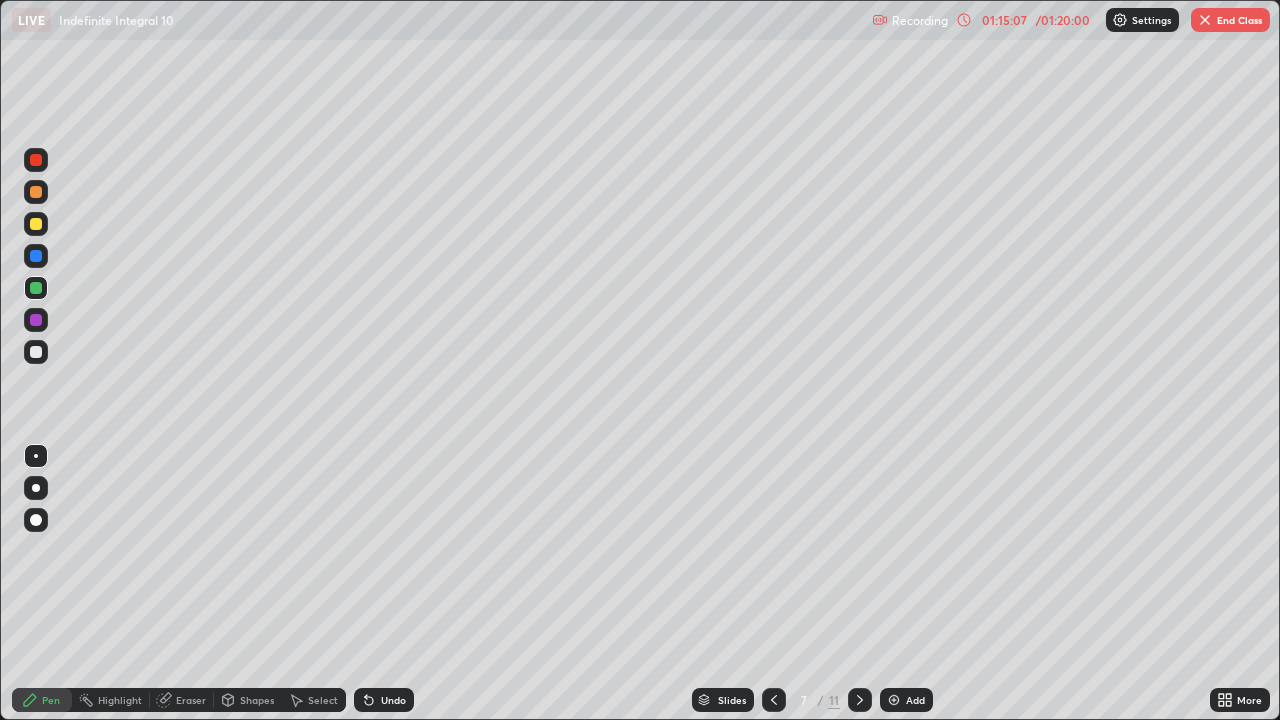 click 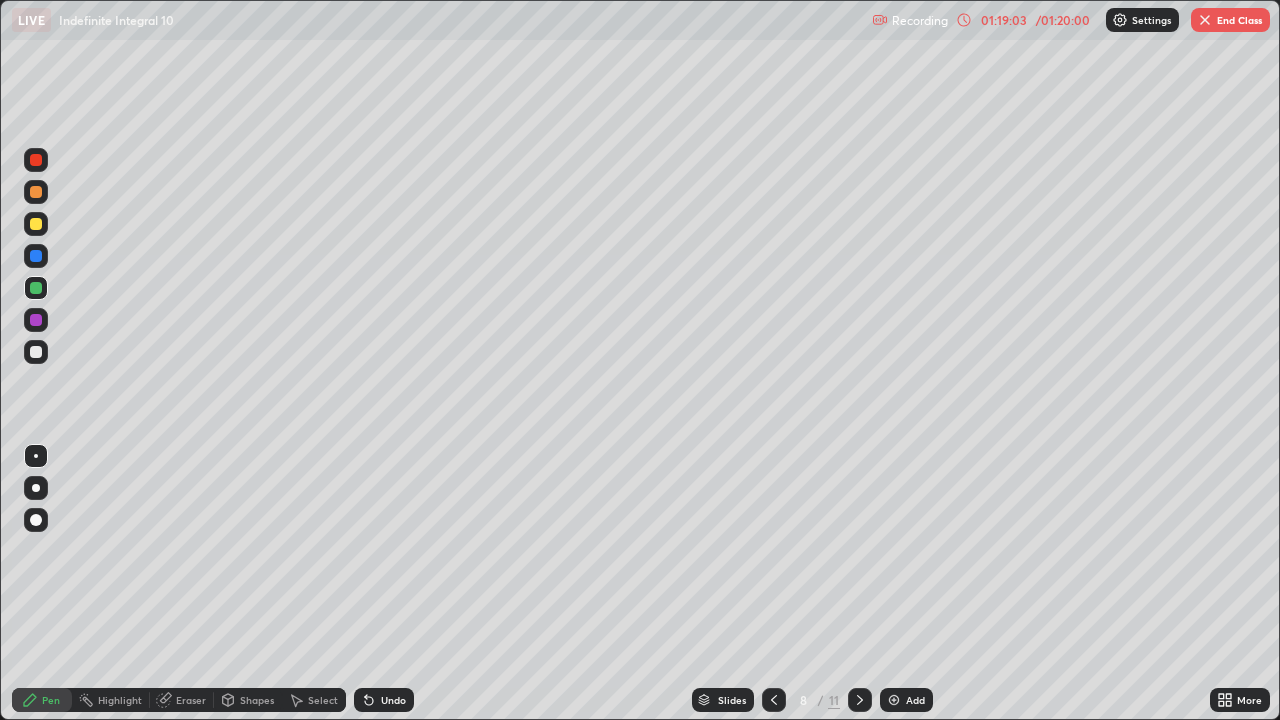 click on "End Class" at bounding box center (1230, 20) 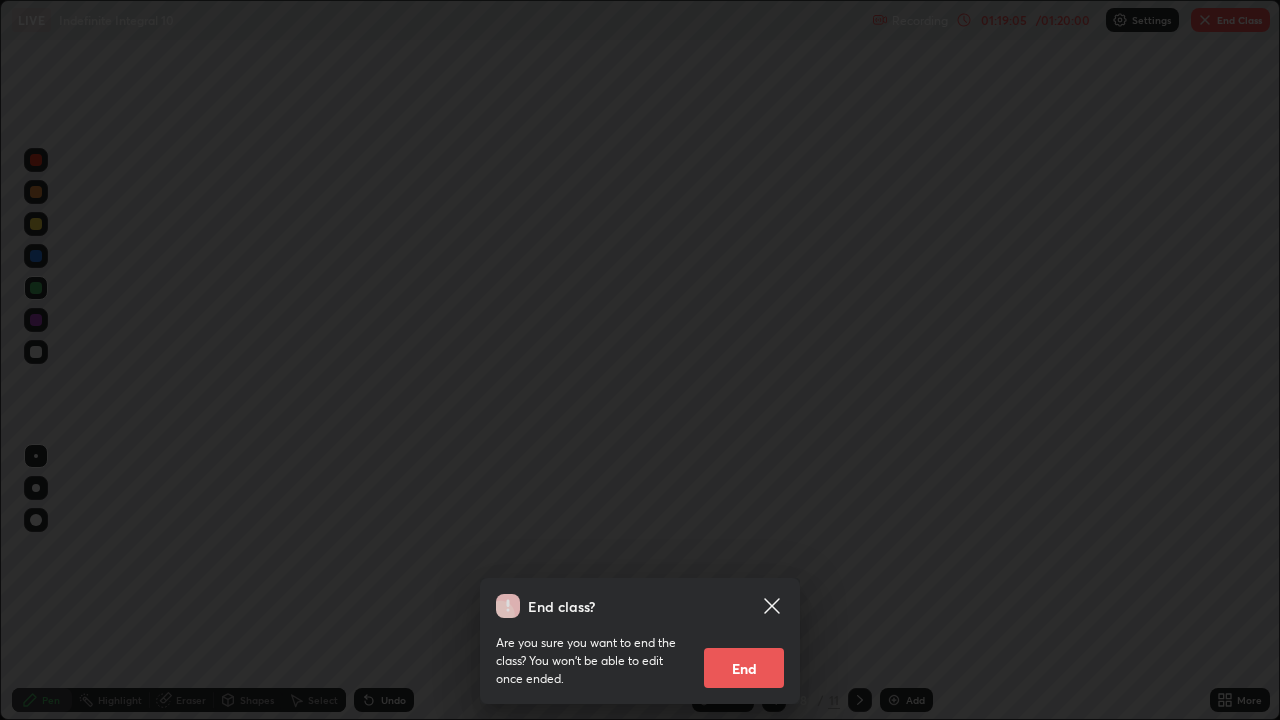 click on "Are you sure you want to end the class? You won’t be able to edit once ended. End" at bounding box center (640, 653) 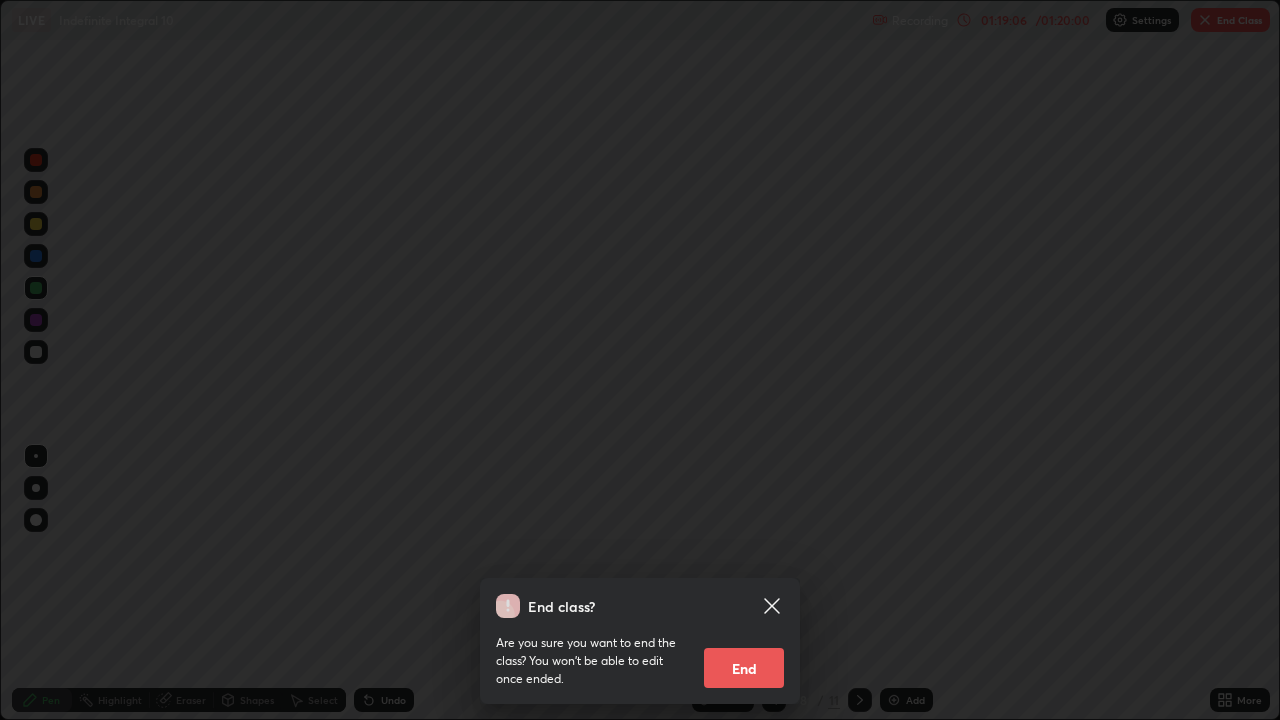 click on "End" at bounding box center (744, 668) 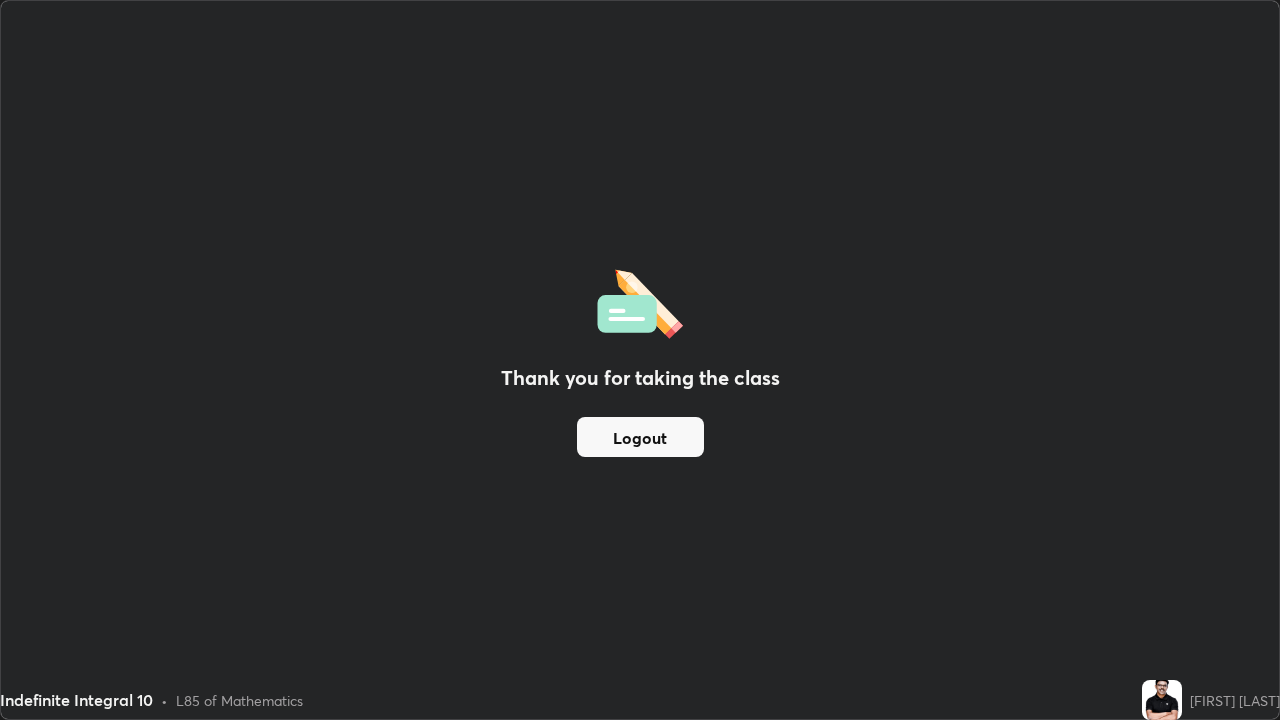 click on "Logout" at bounding box center (640, 437) 